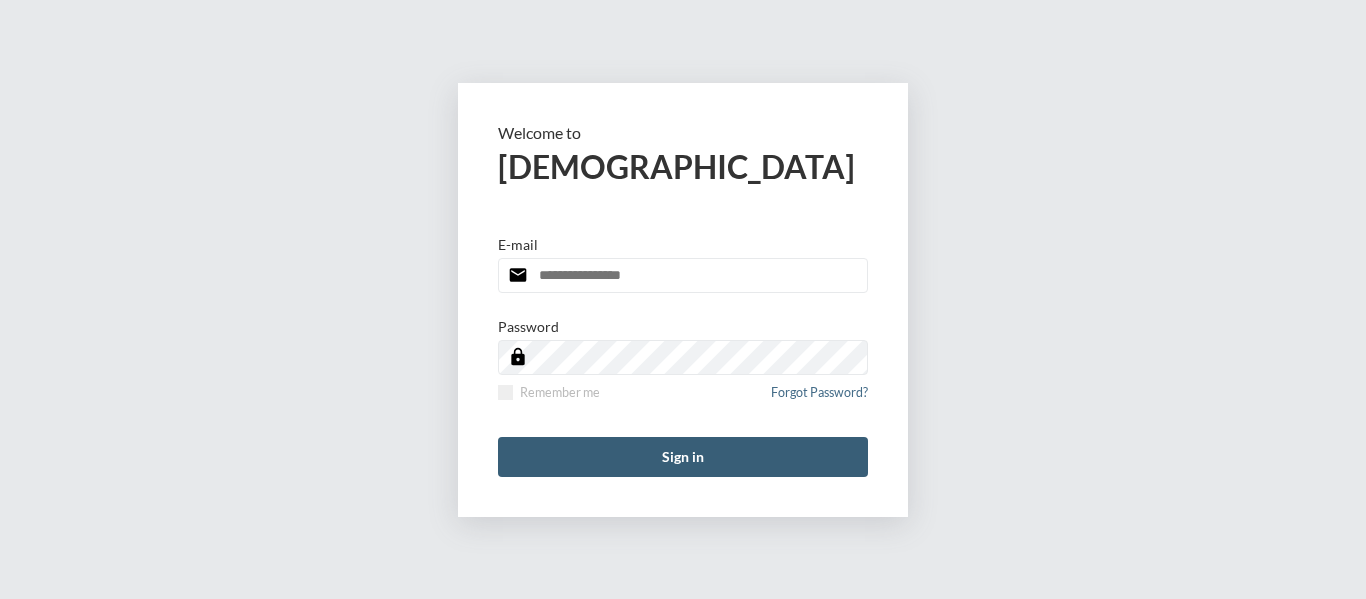 scroll, scrollTop: 0, scrollLeft: 0, axis: both 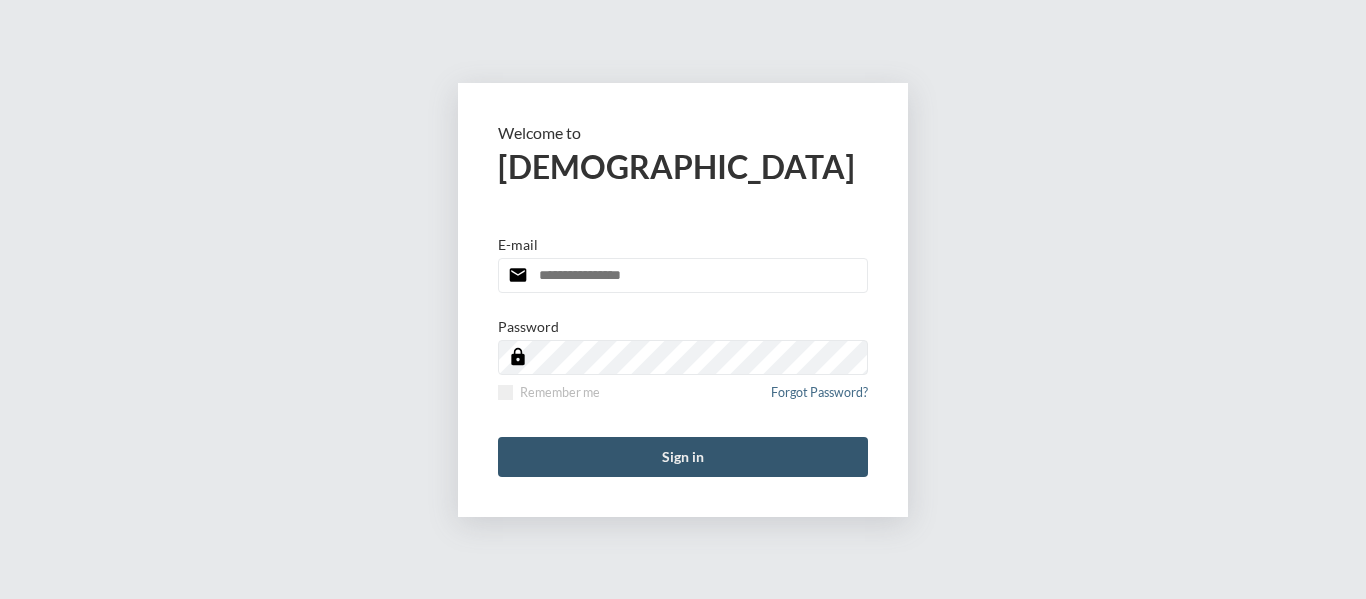 type on "**********" 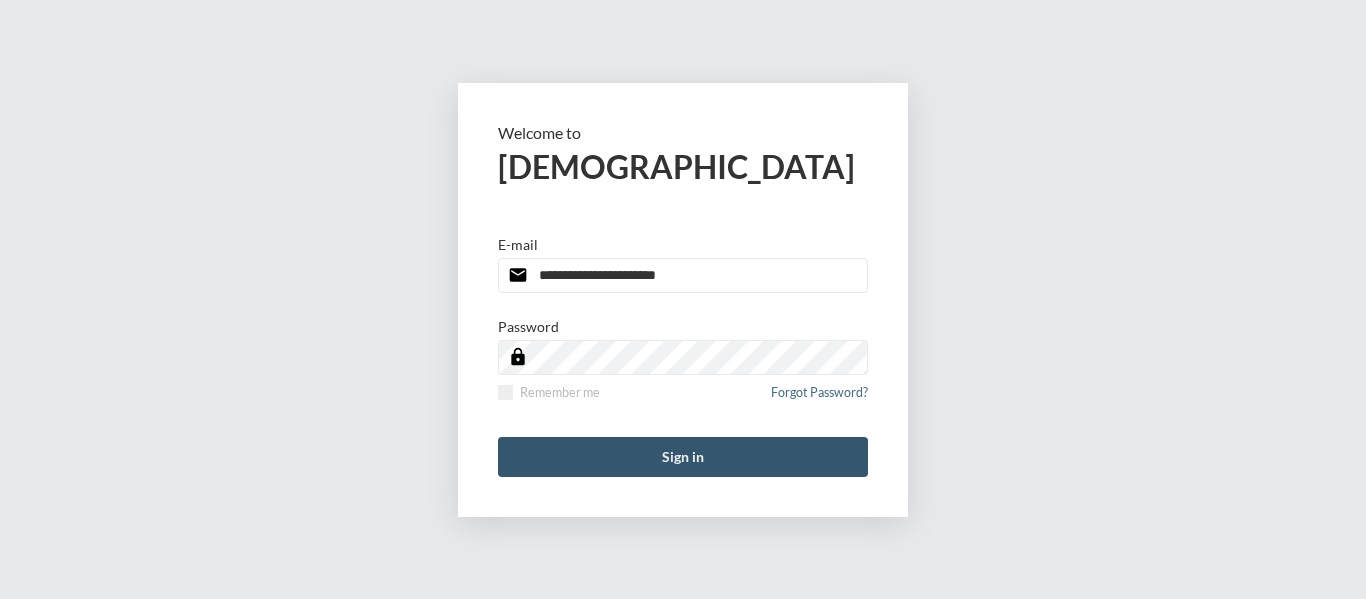 click on "Sign in" at bounding box center (683, 457) 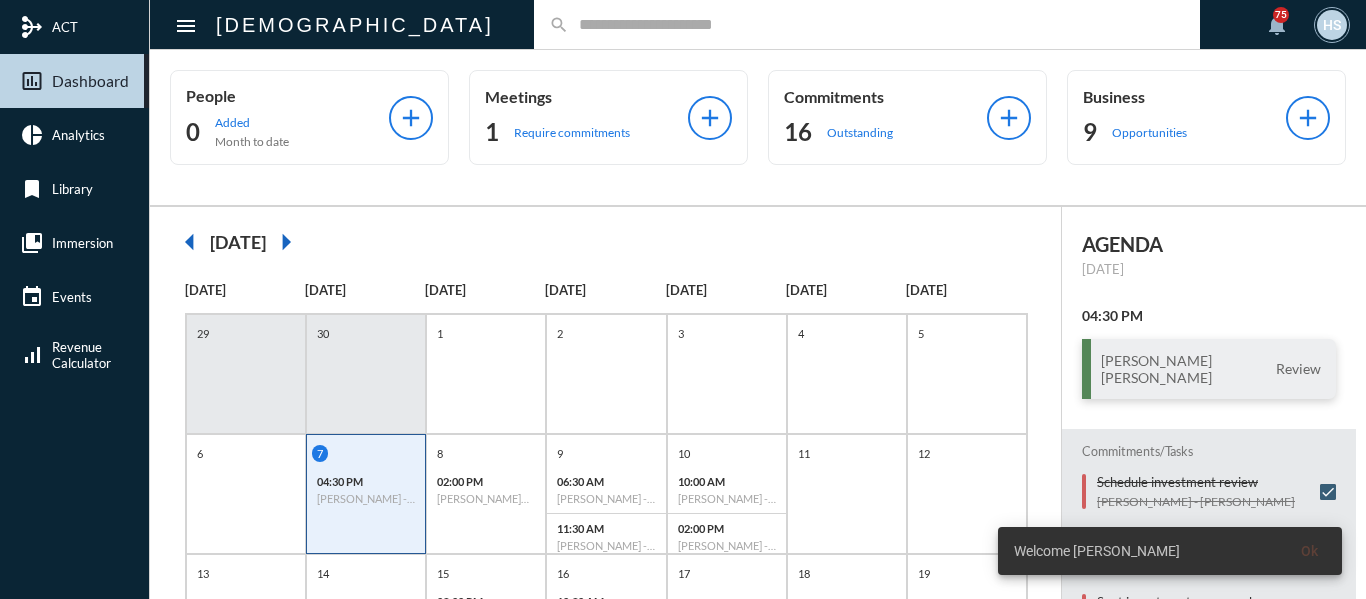 click 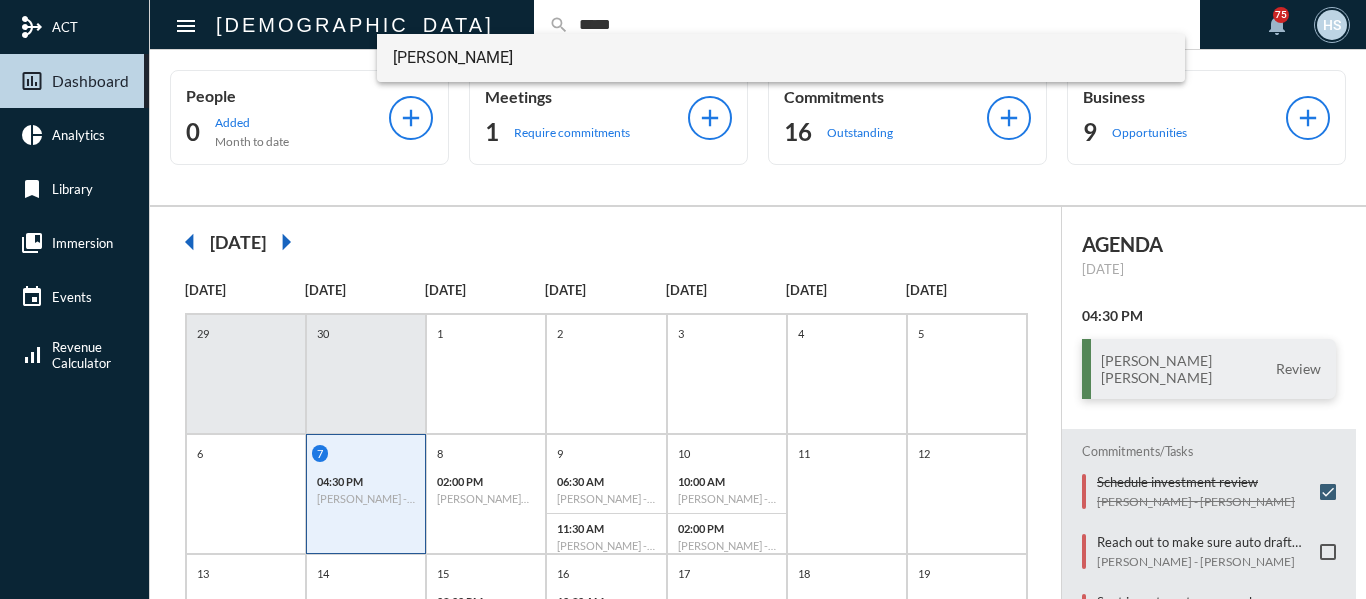 type on "*****" 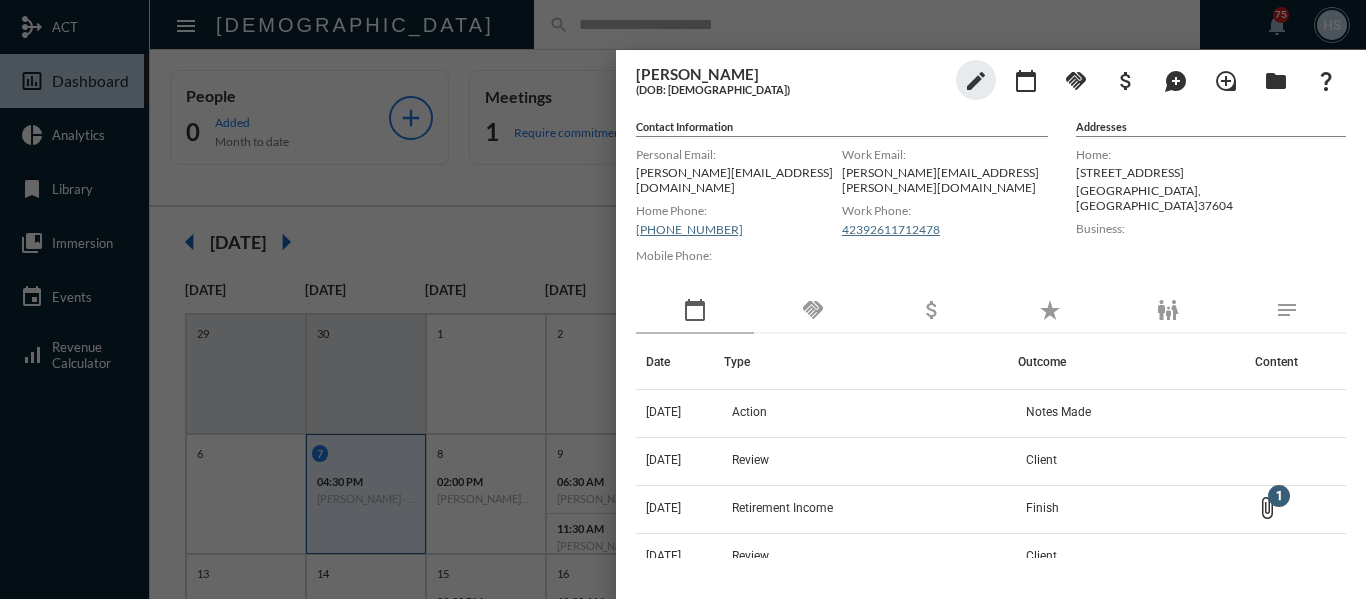 click at bounding box center [683, 299] 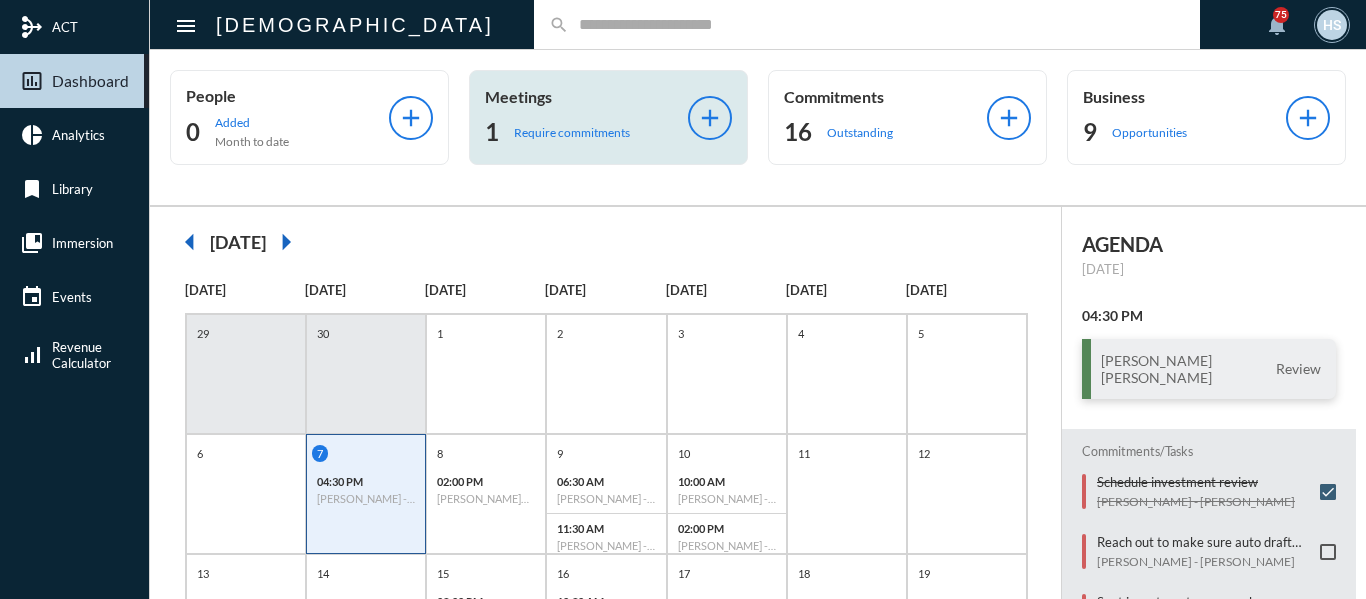 click on "Require commitments" 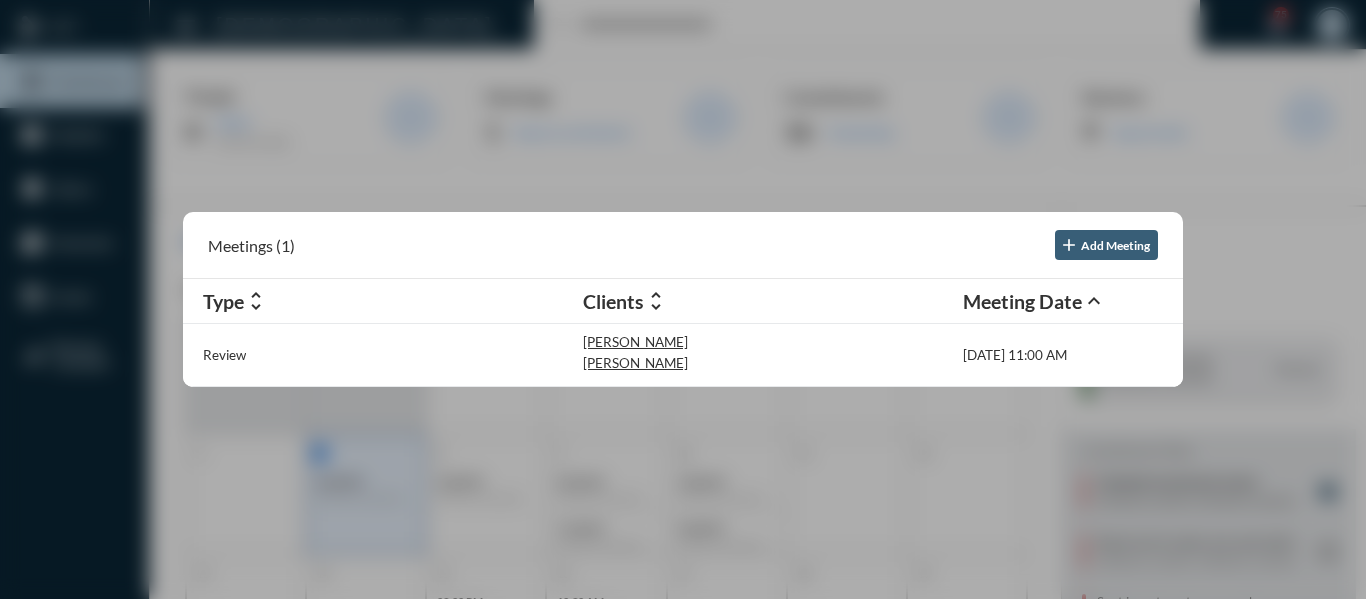 click at bounding box center (683, 299) 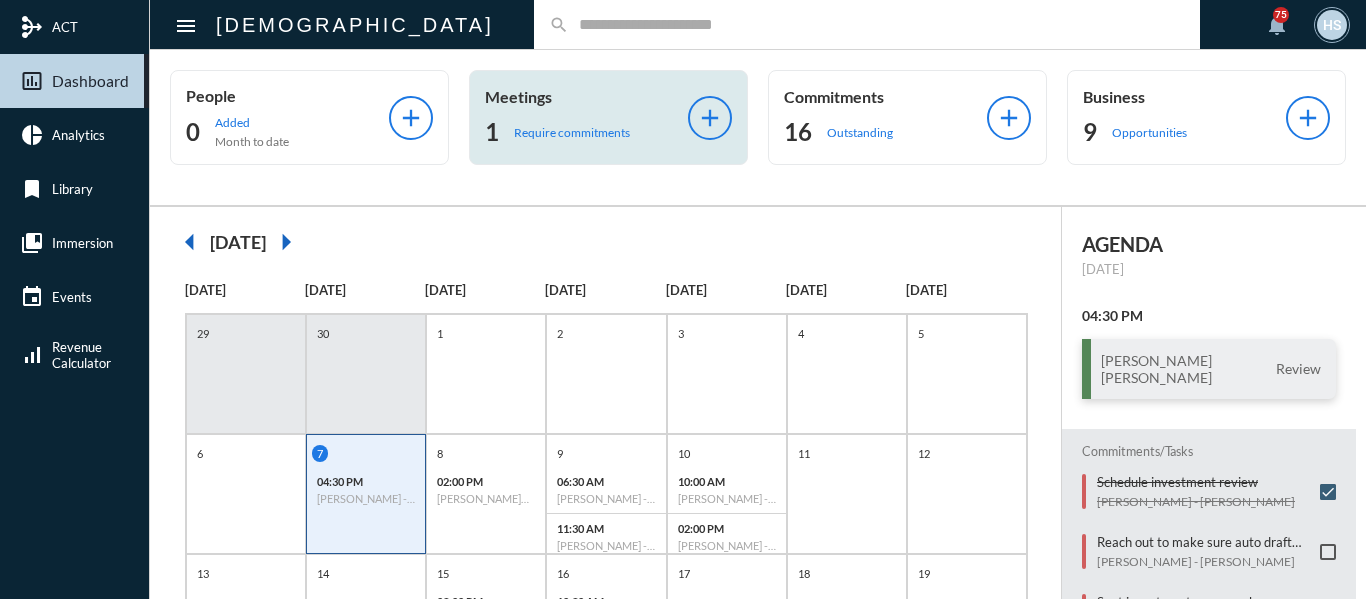 click on "Require commitments" 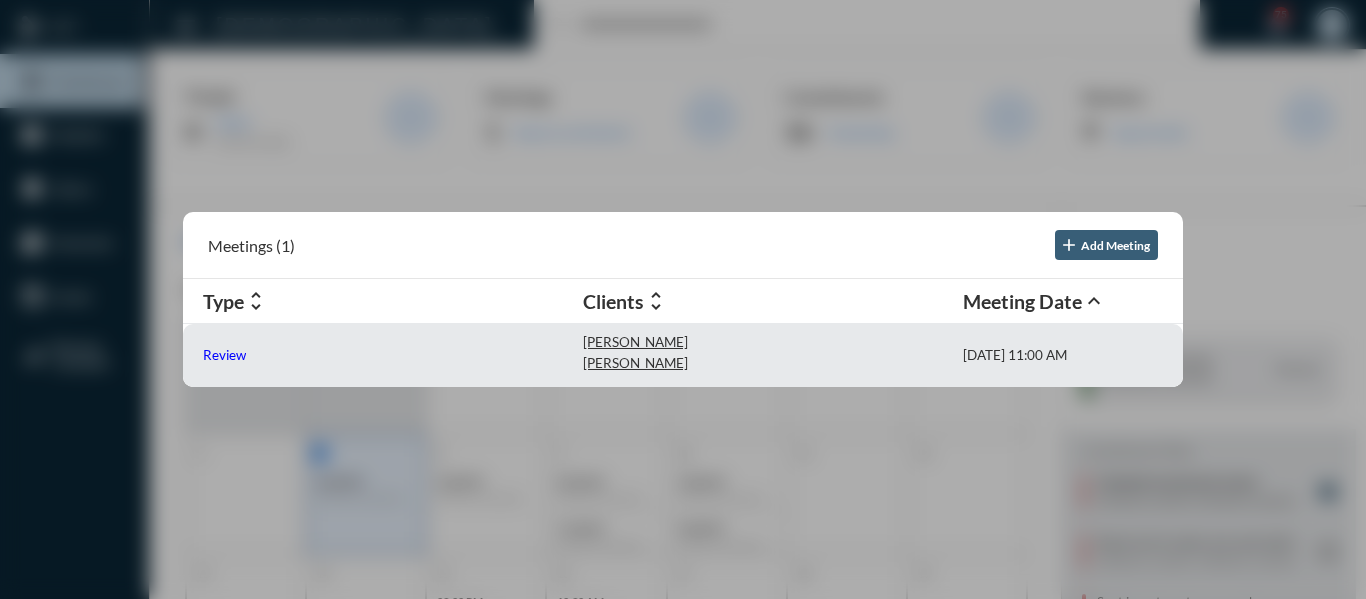 click on "Review" at bounding box center (224, 355) 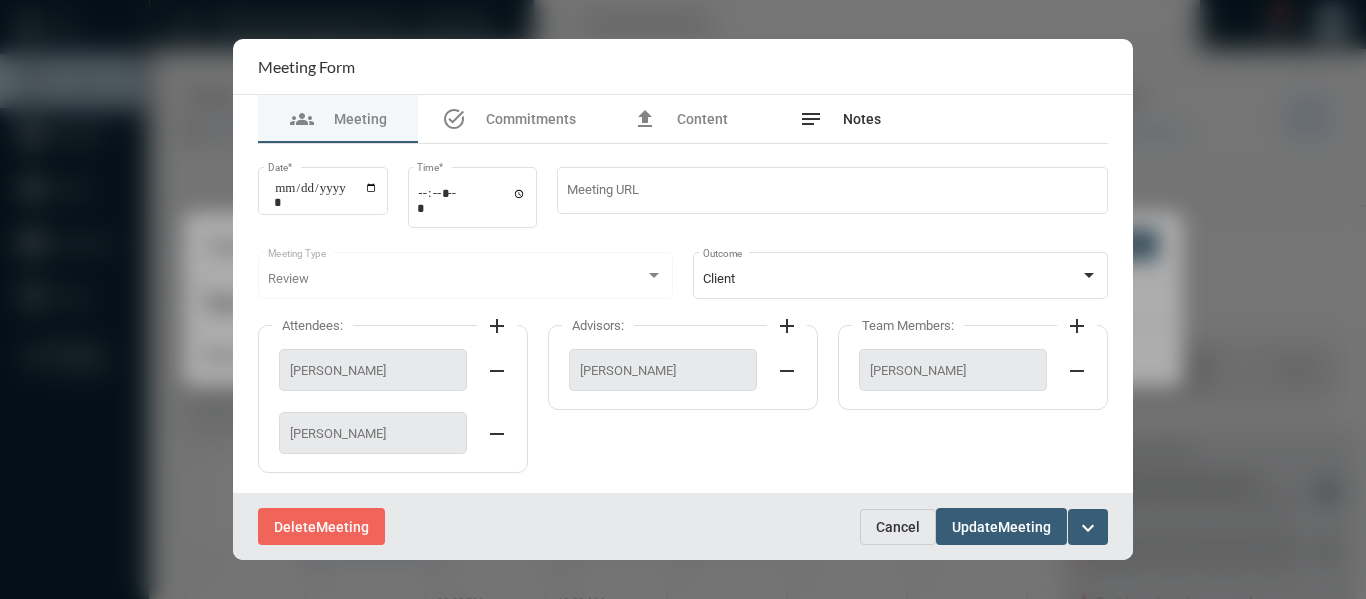click on "notes Notes" at bounding box center (840, 119) 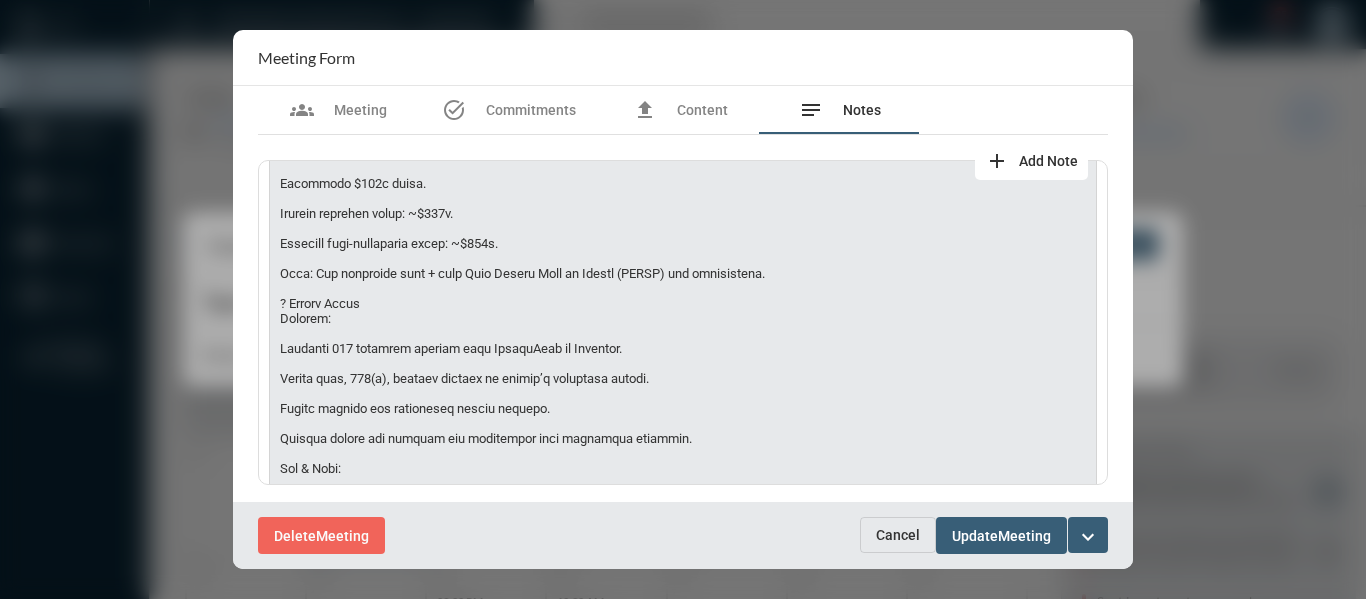 scroll, scrollTop: 926, scrollLeft: 0, axis: vertical 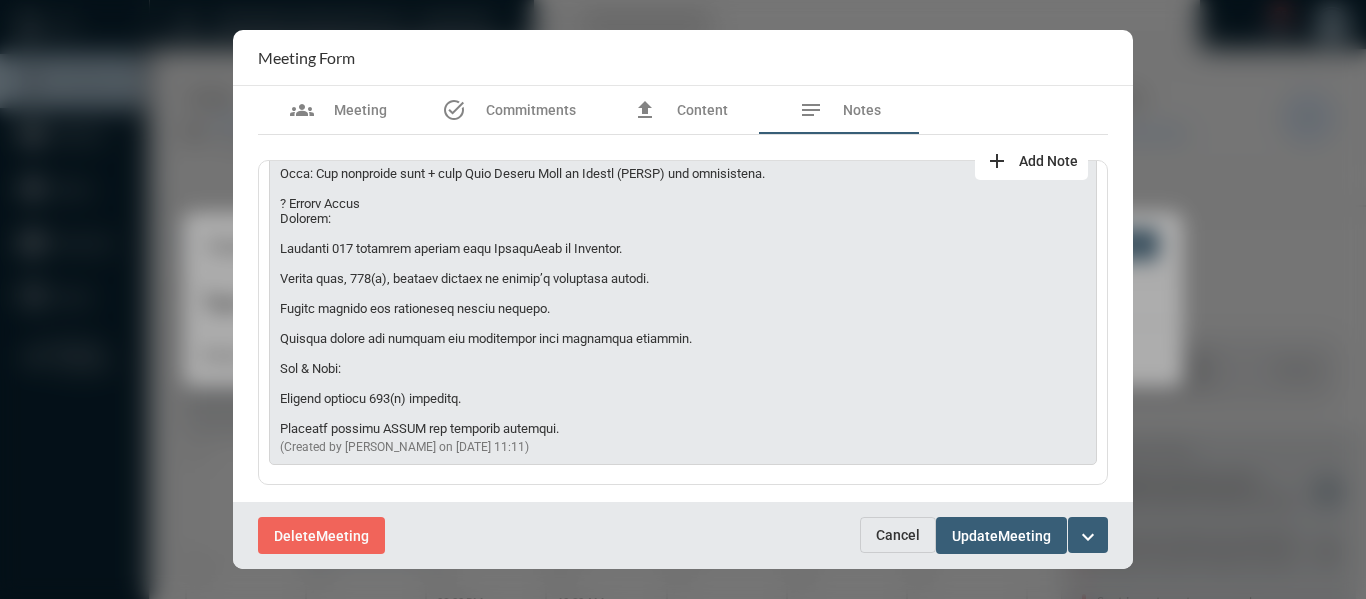 drag, startPoint x: 654, startPoint y: 338, endPoint x: 261, endPoint y: 244, distance: 404.0854 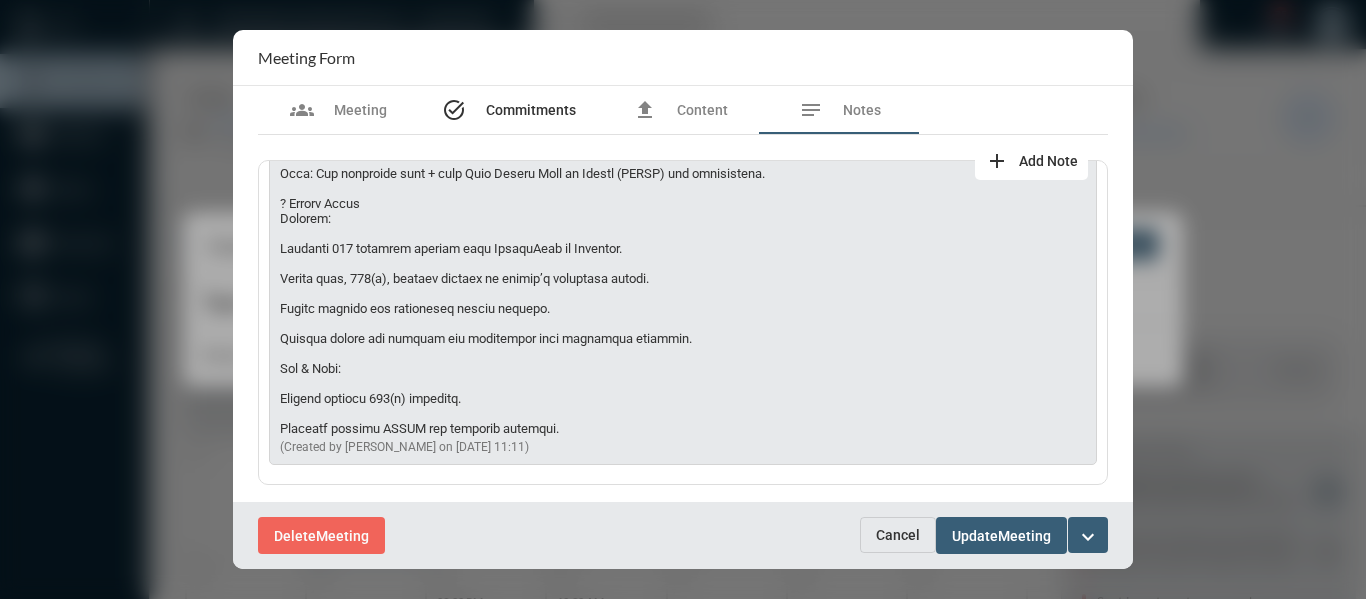 click on "Commitments" at bounding box center (531, 110) 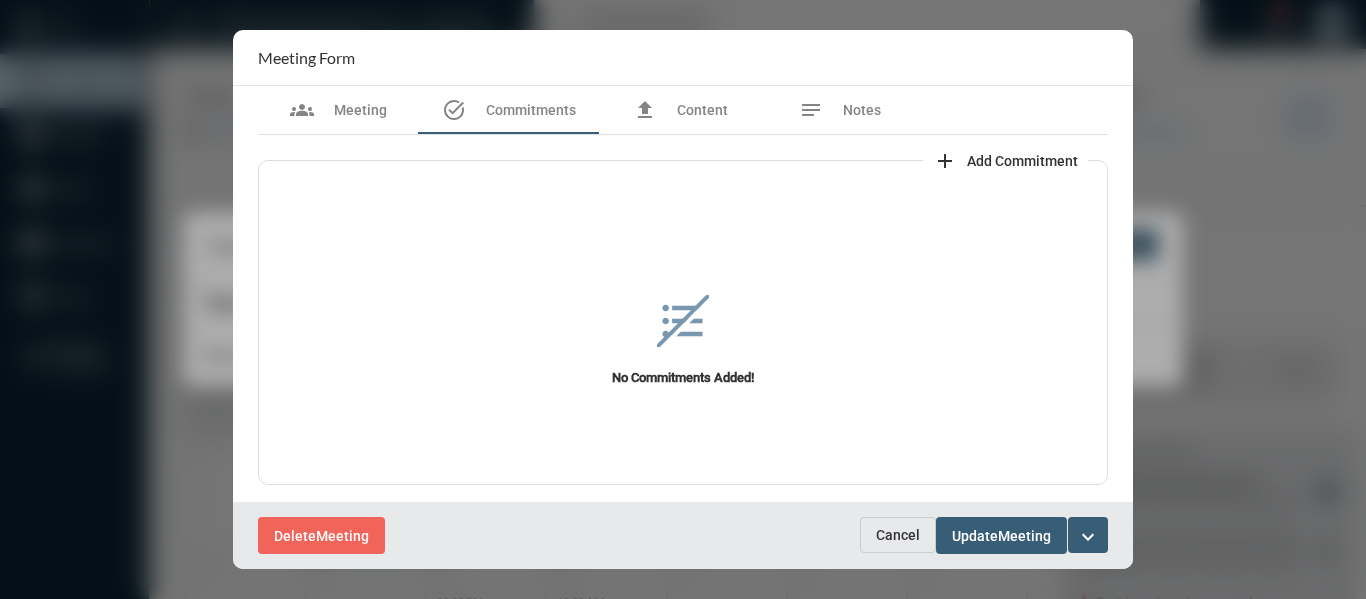click on "Add Commitment" at bounding box center (1022, 161) 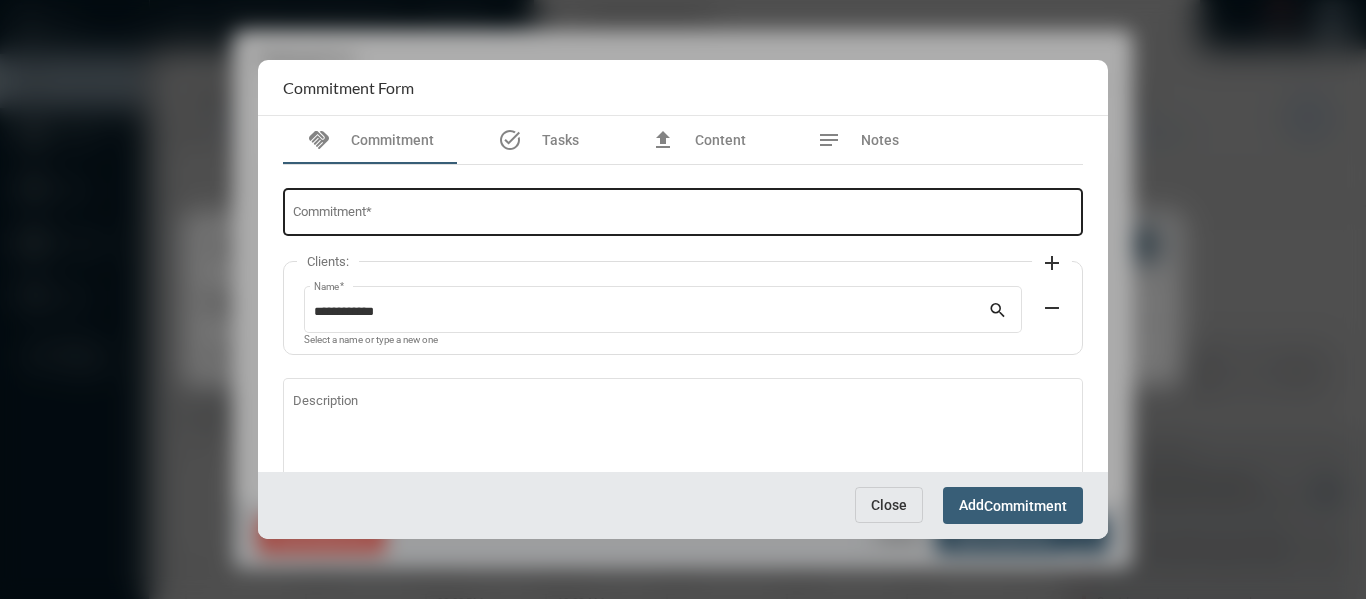 click on "Commitment  *" at bounding box center (683, 215) 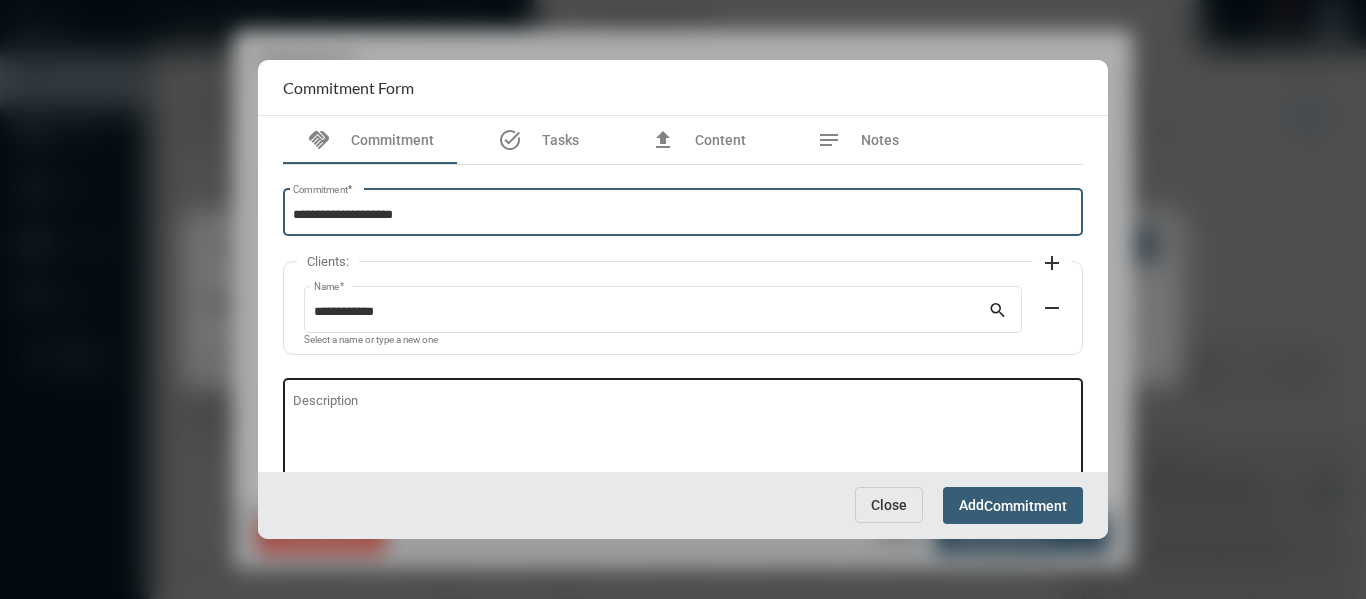 type on "**********" 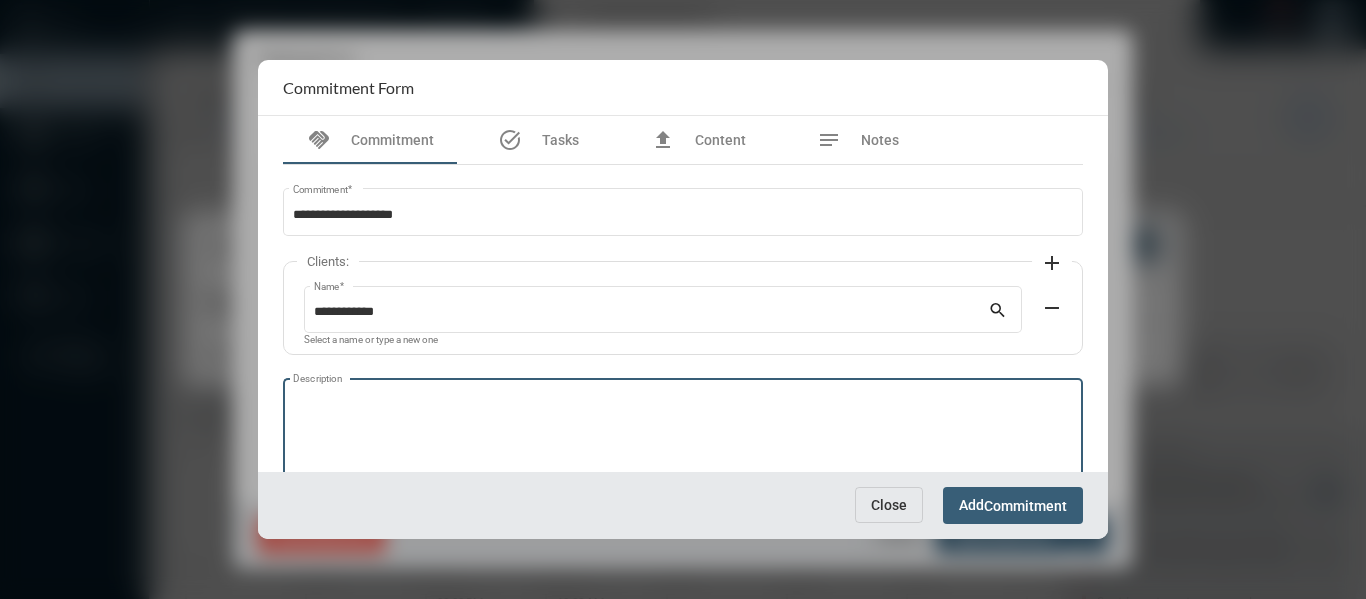 paste on "**********" 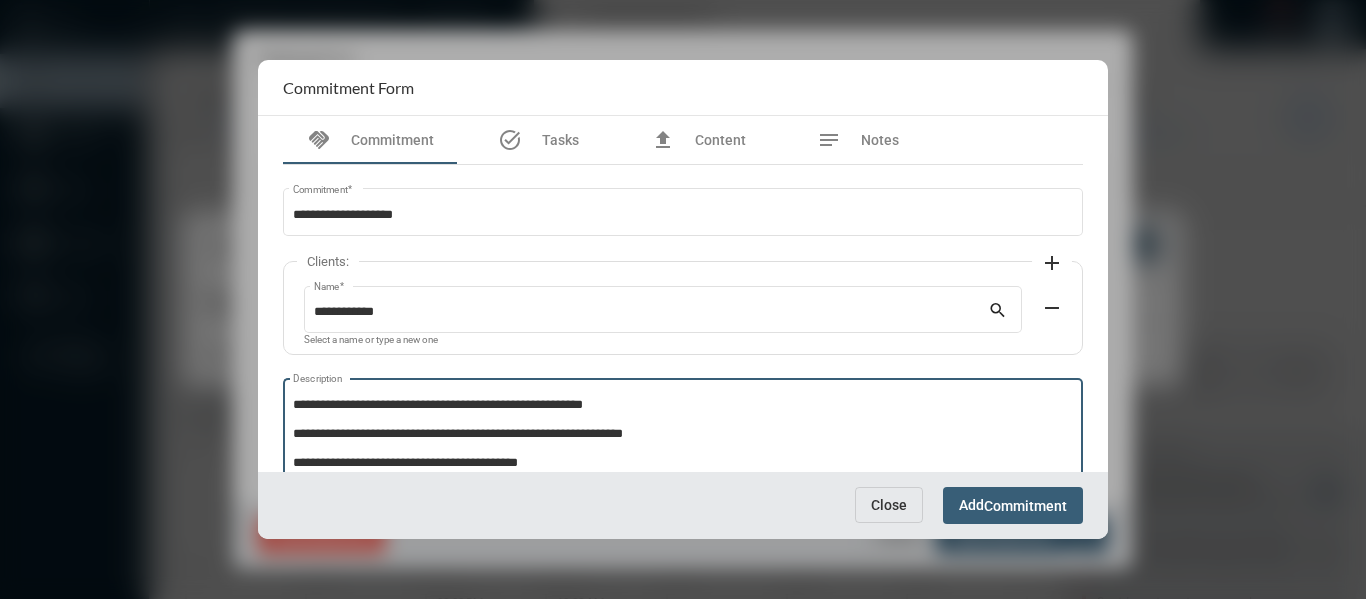 scroll, scrollTop: 25, scrollLeft: 0, axis: vertical 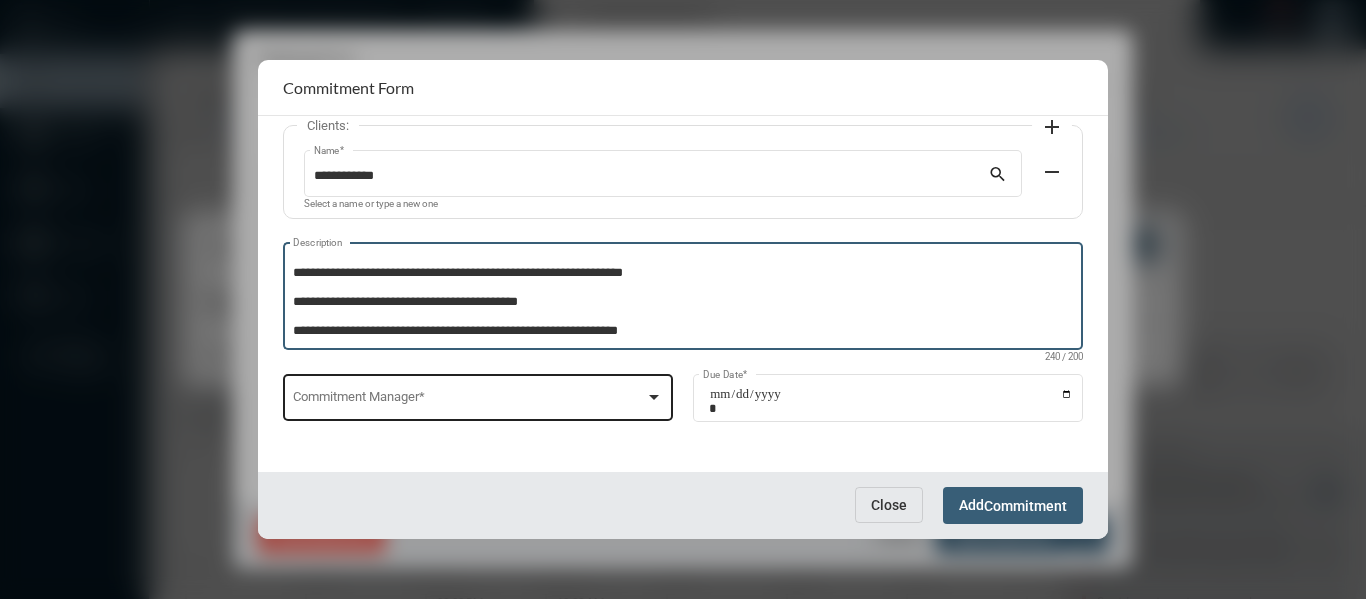 type on "**********" 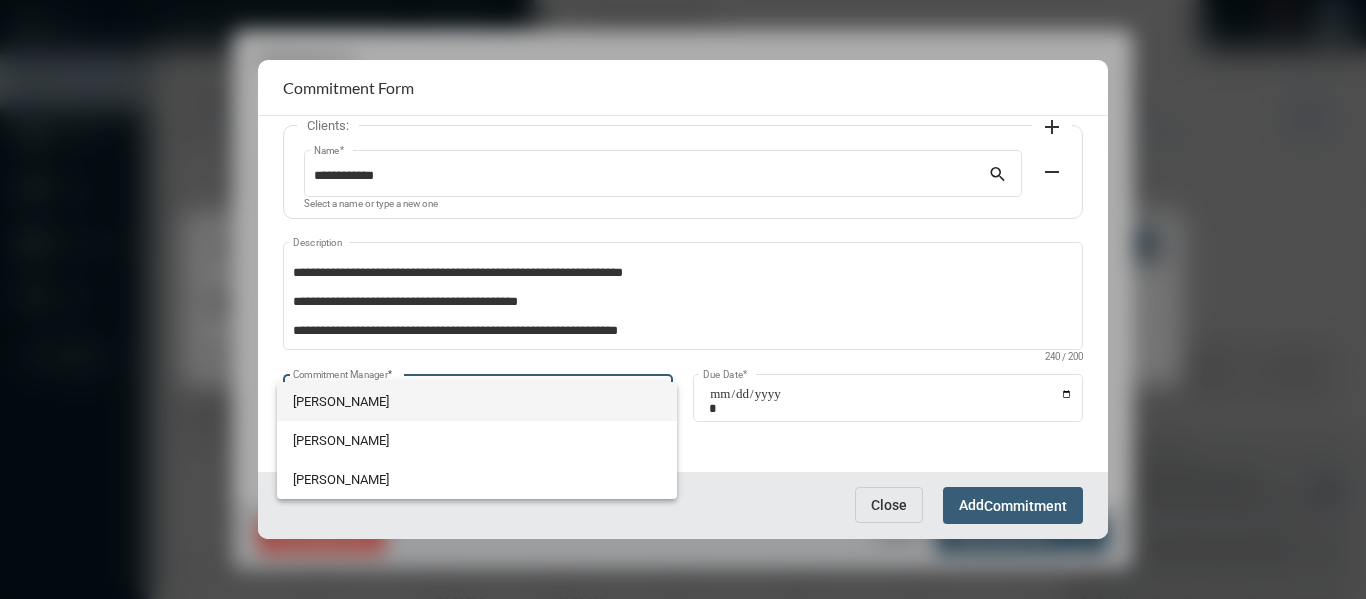 click on "Bryndon Skelton" at bounding box center (477, 401) 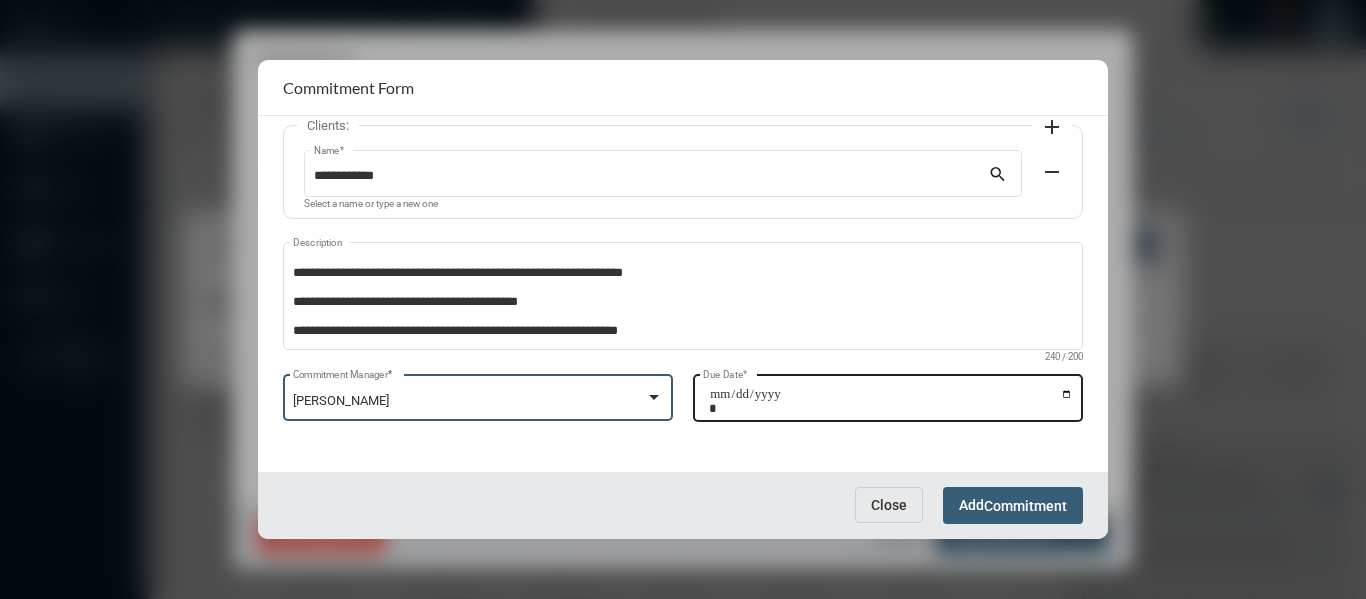 click on "Due Date  *" at bounding box center (891, 401) 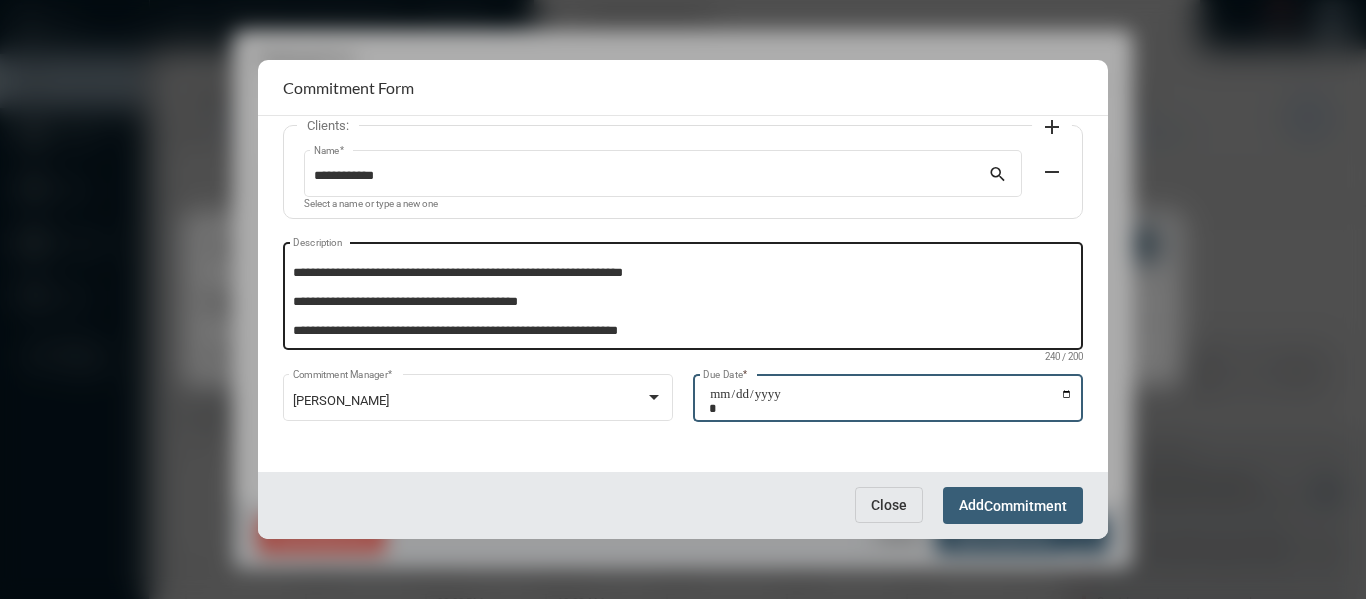 type on "**********" 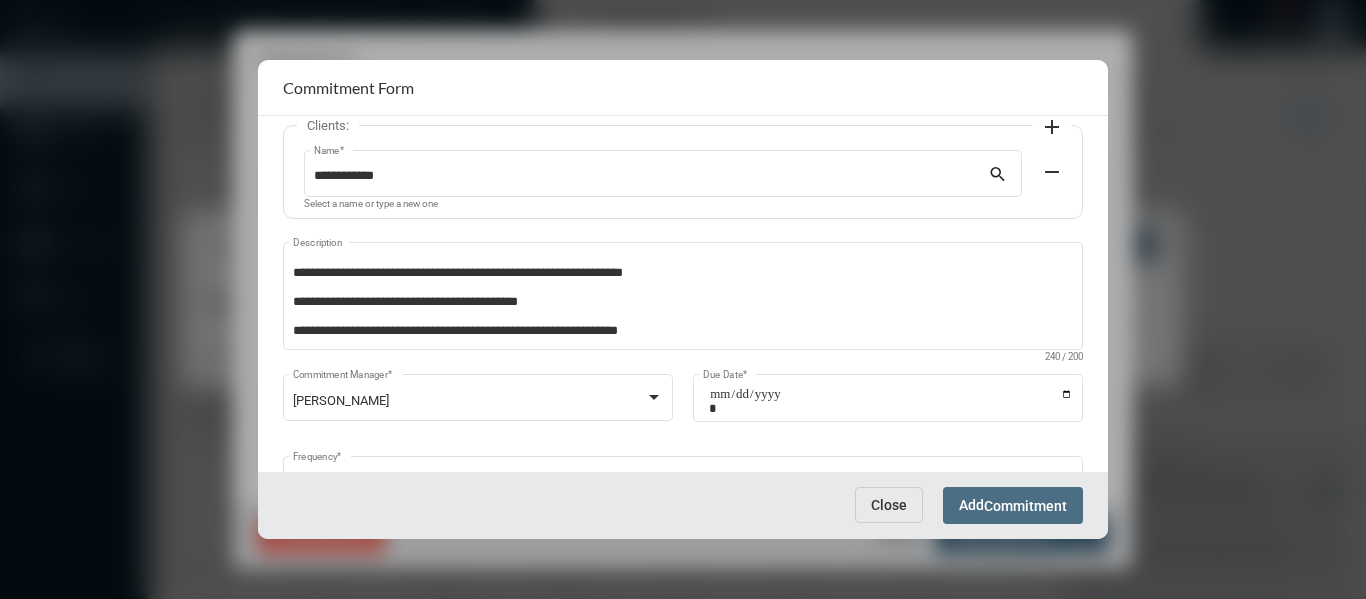 click on "Commitment" at bounding box center (1025, 506) 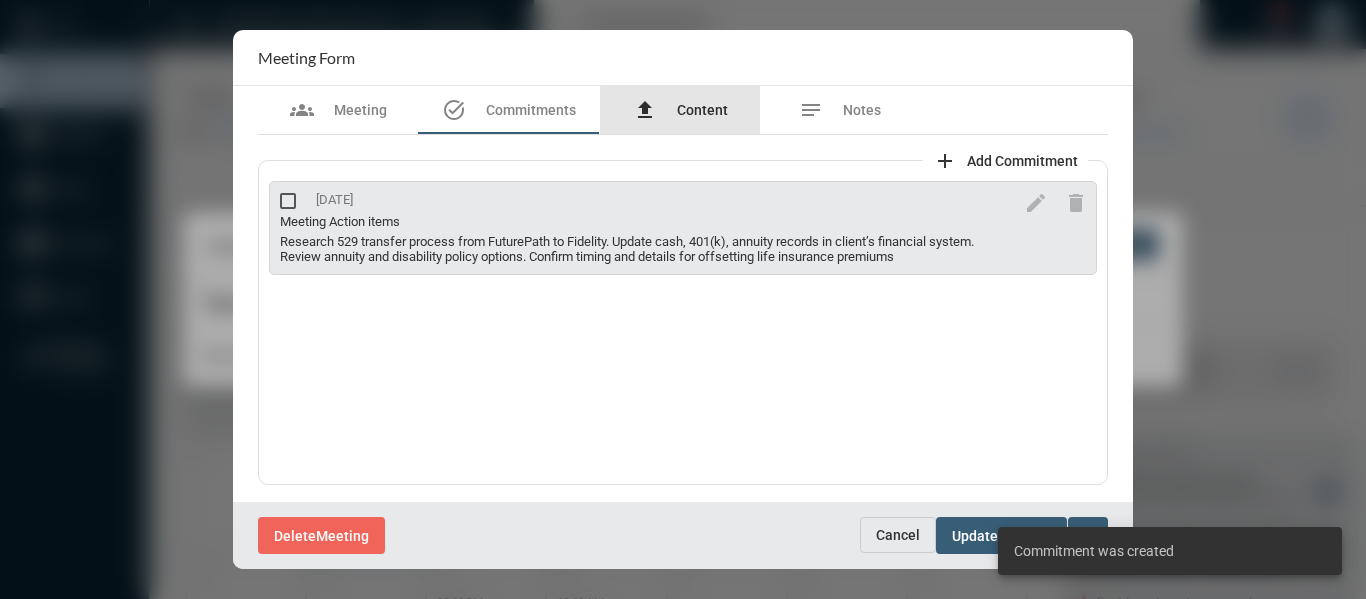 click on "Content" at bounding box center (702, 110) 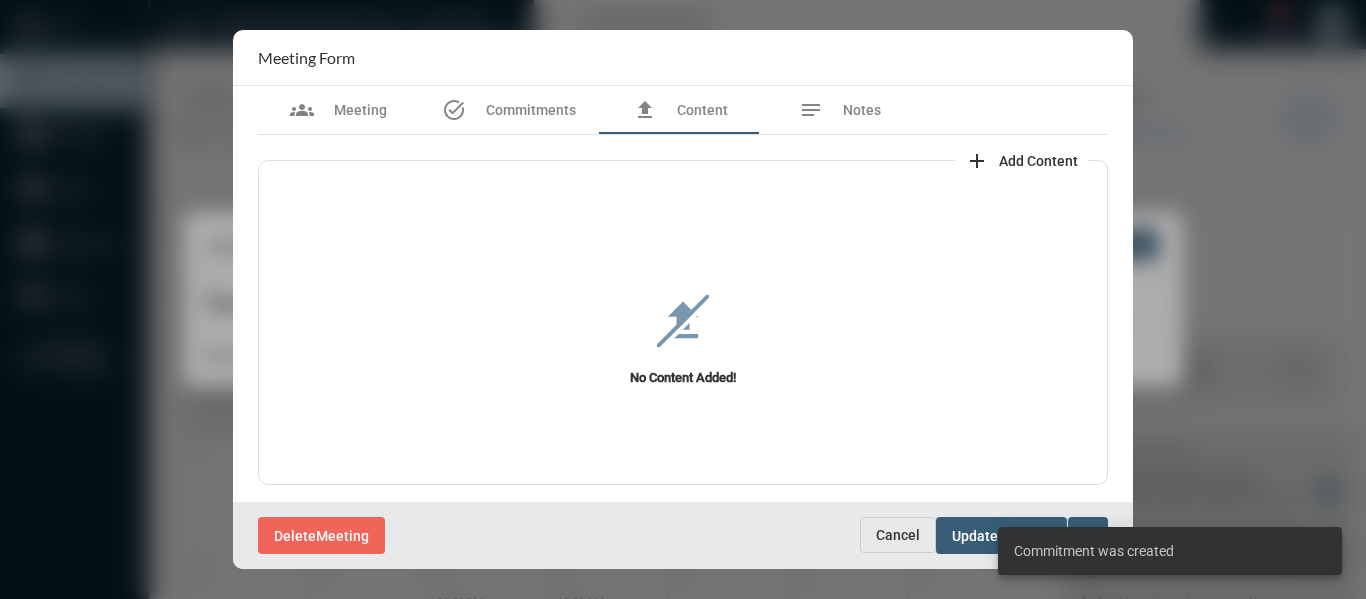 click on "add" at bounding box center [977, 161] 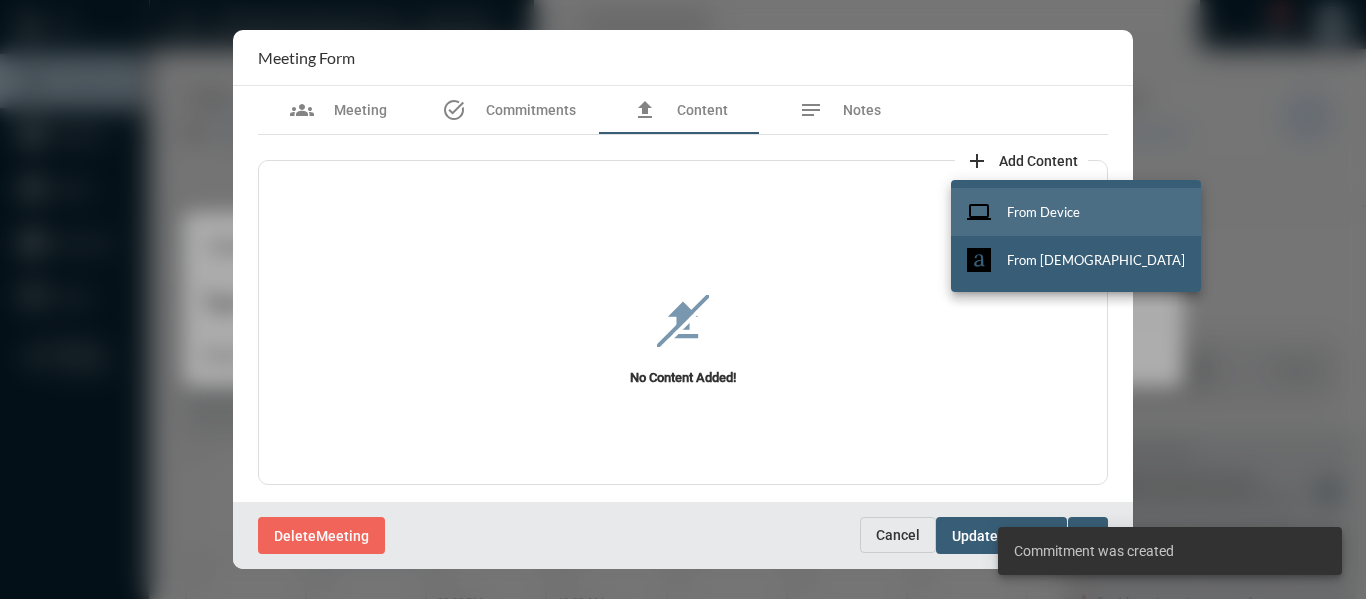 click on "From Device" at bounding box center [1043, 212] 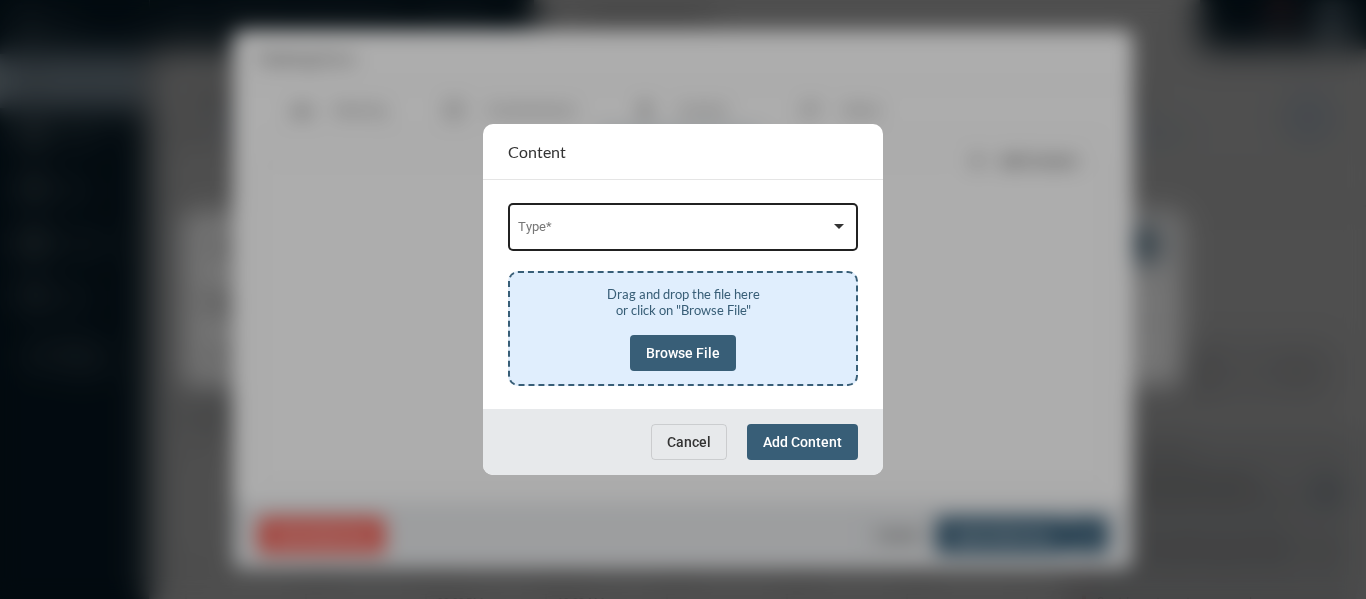 click at bounding box center [674, 230] 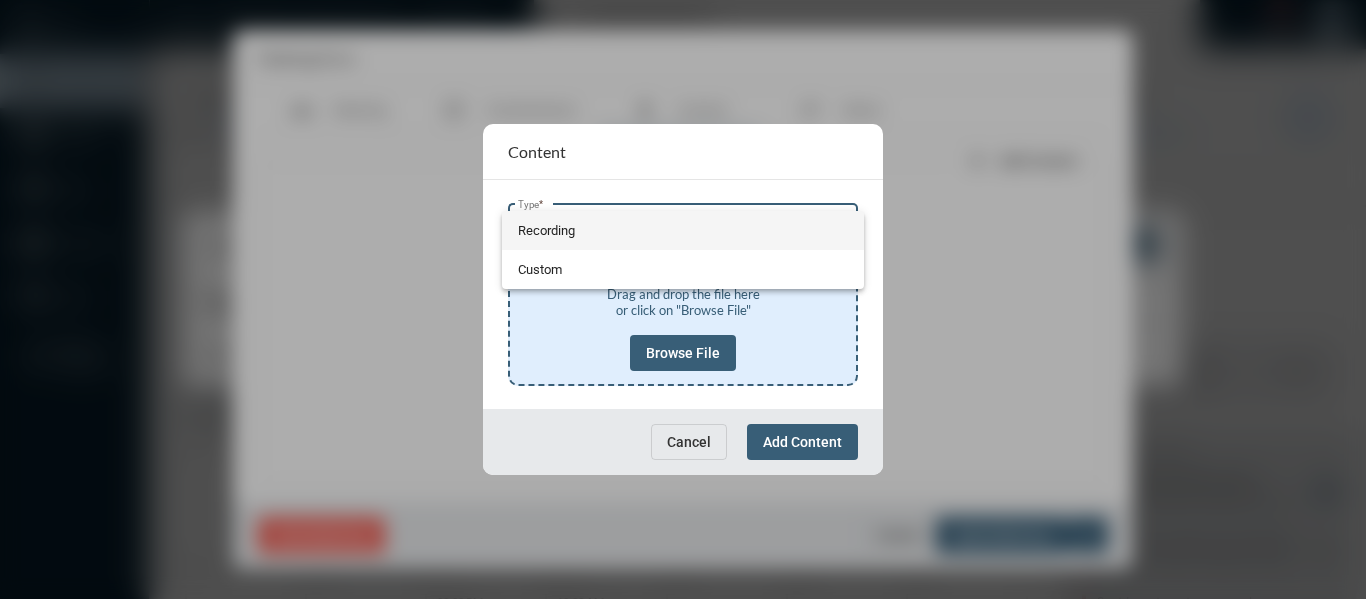 click on "Recording" at bounding box center [683, 230] 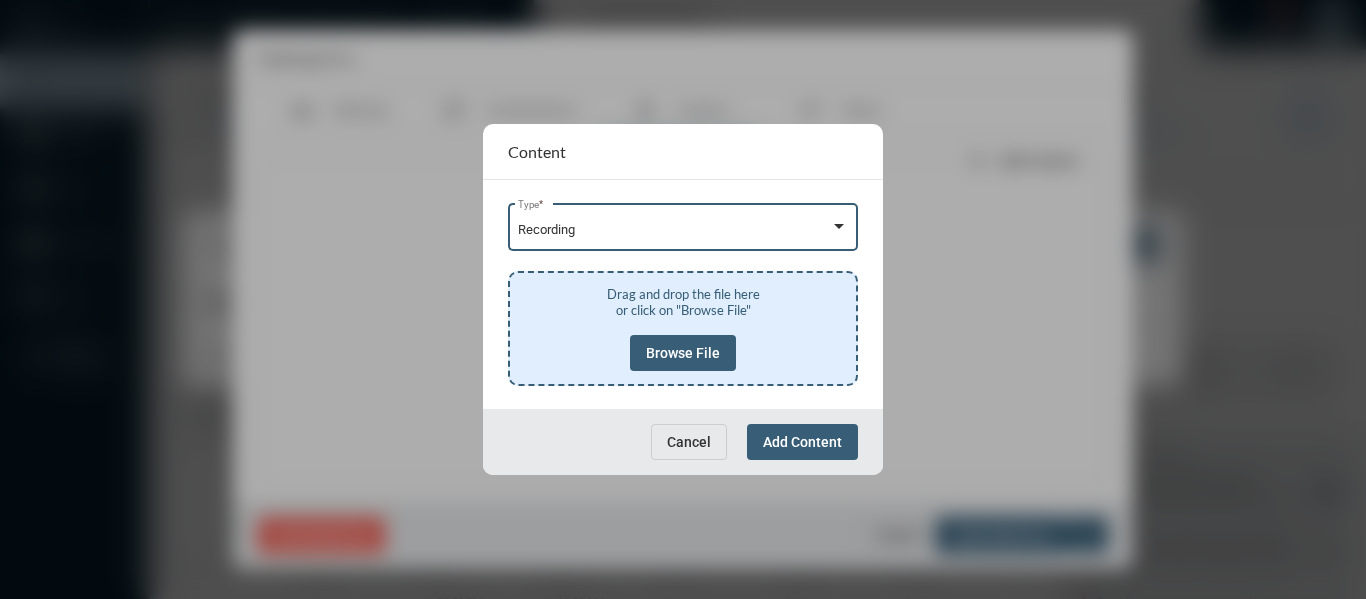 click on "Browse File" 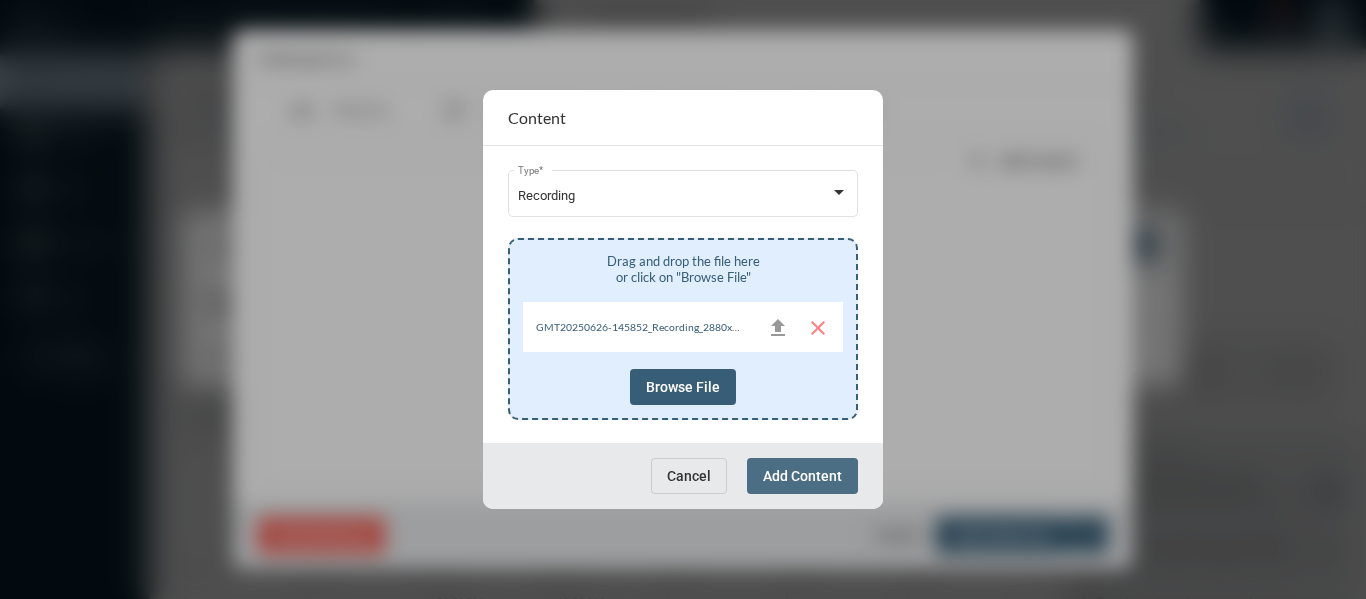 click on "Add Content" at bounding box center (802, 476) 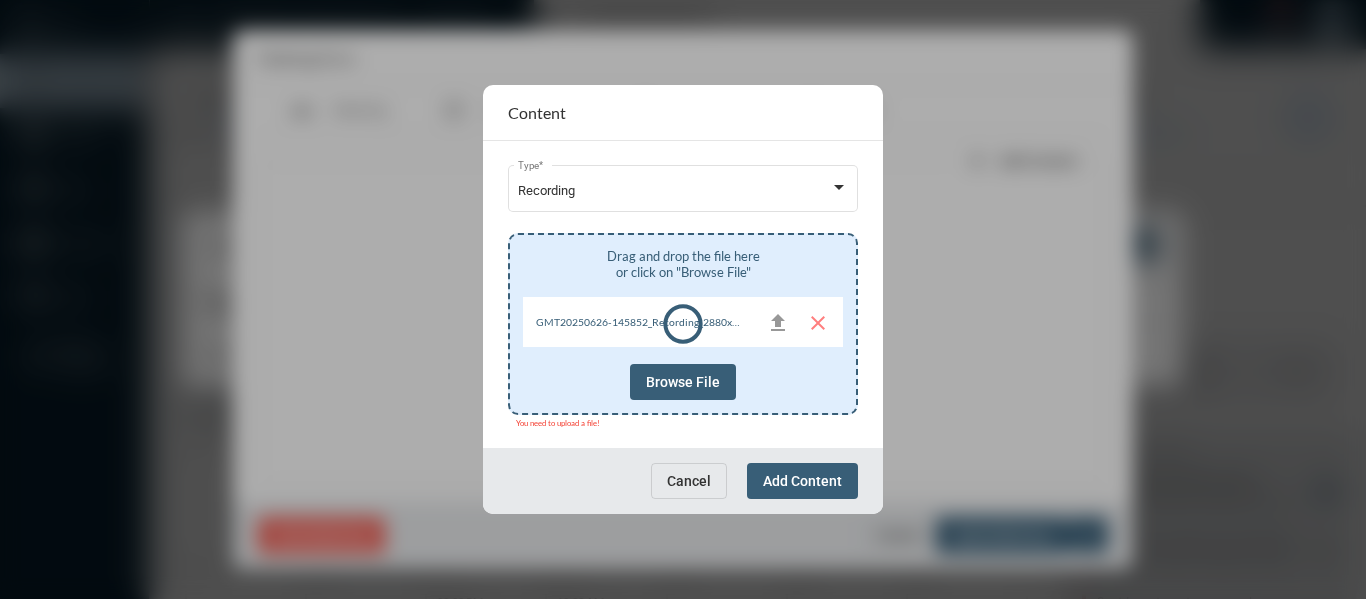 click 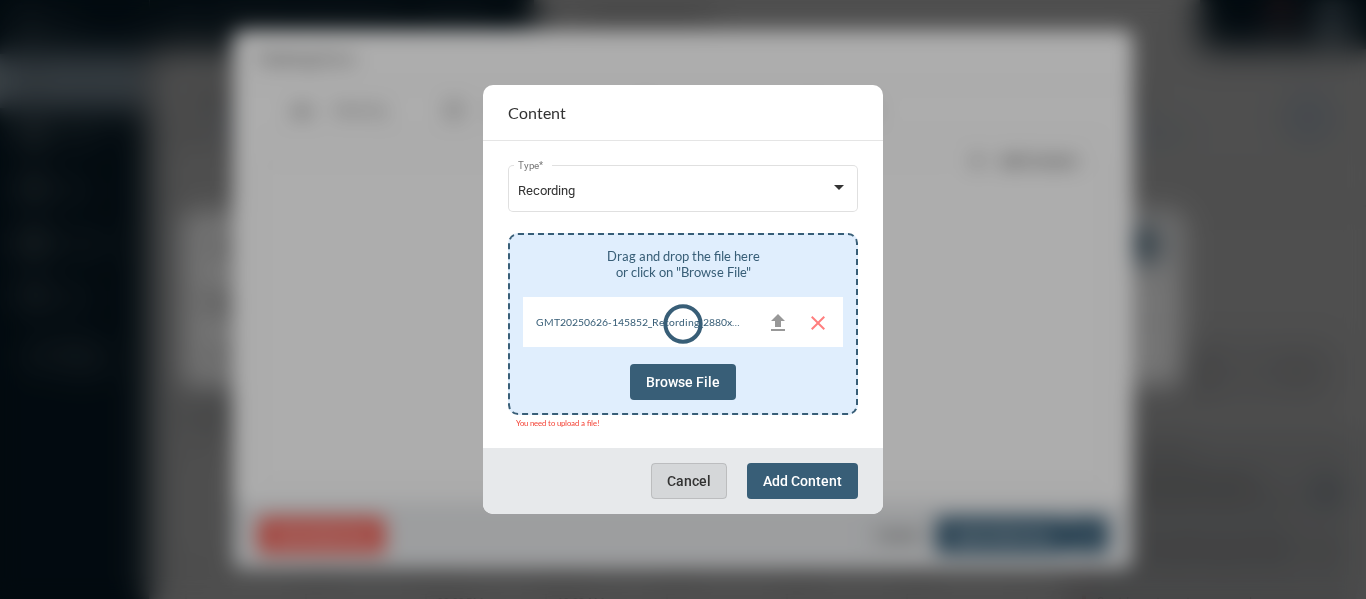click on "Cancel" at bounding box center [689, 481] 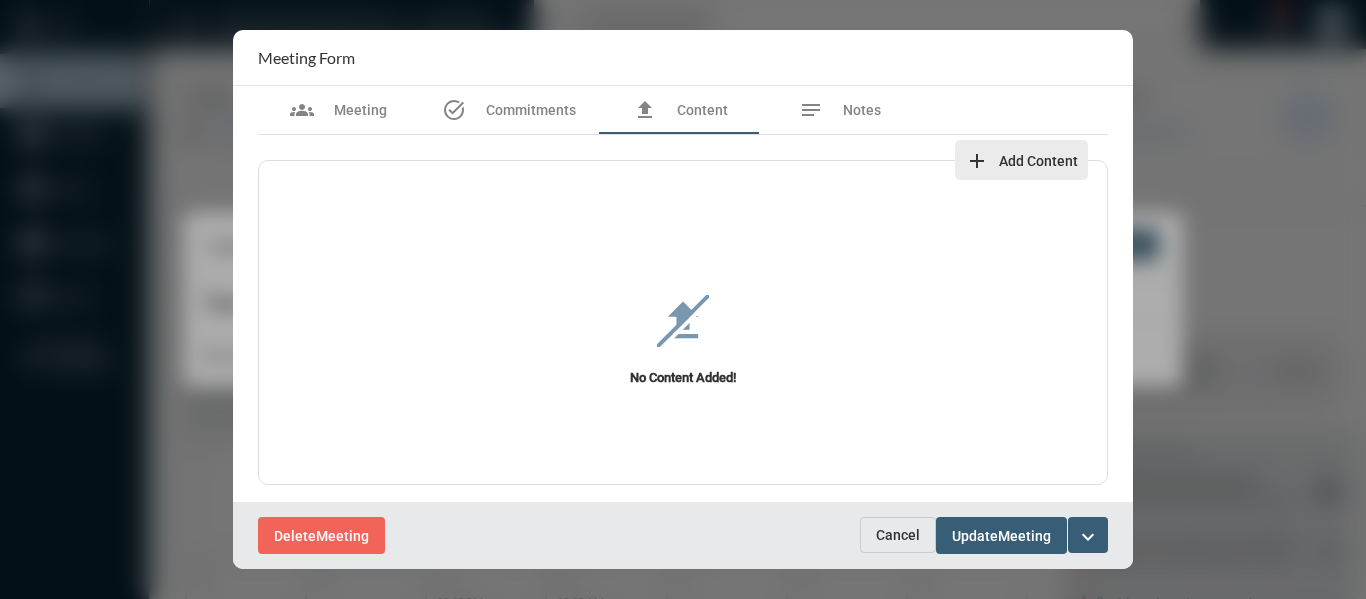 click on "Add Content" at bounding box center [1038, 161] 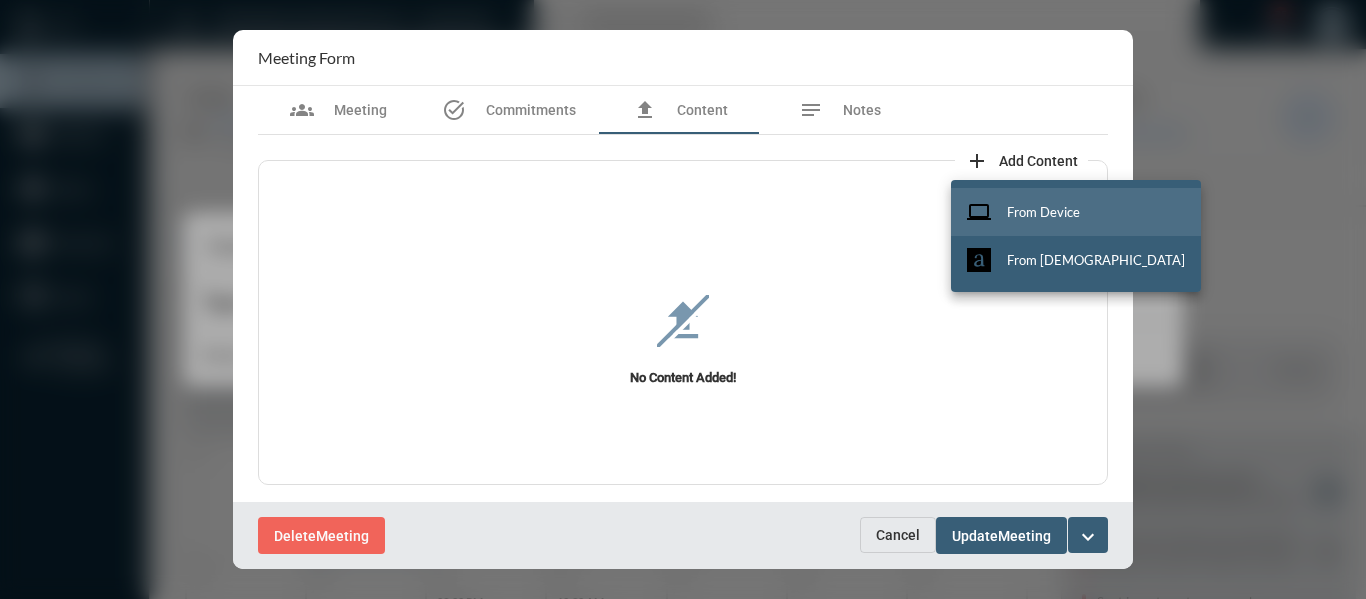 drag, startPoint x: 1117, startPoint y: 207, endPoint x: 1095, endPoint y: 206, distance: 22.022715 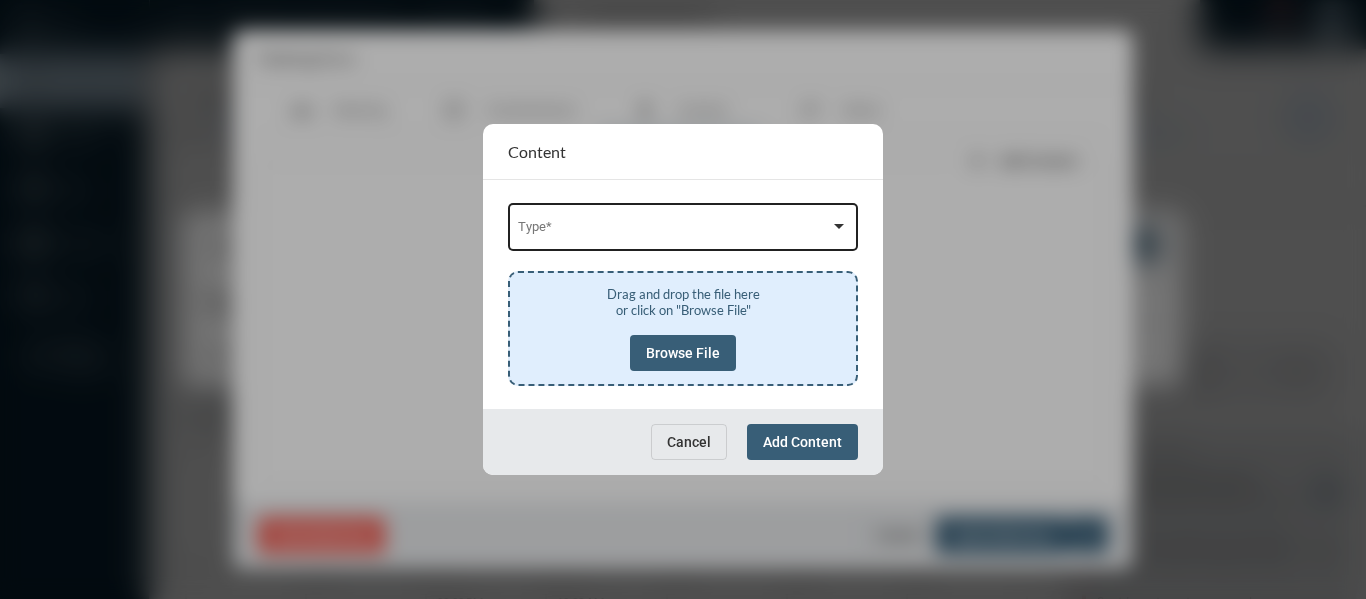 click on "Type  *" at bounding box center [683, 225] 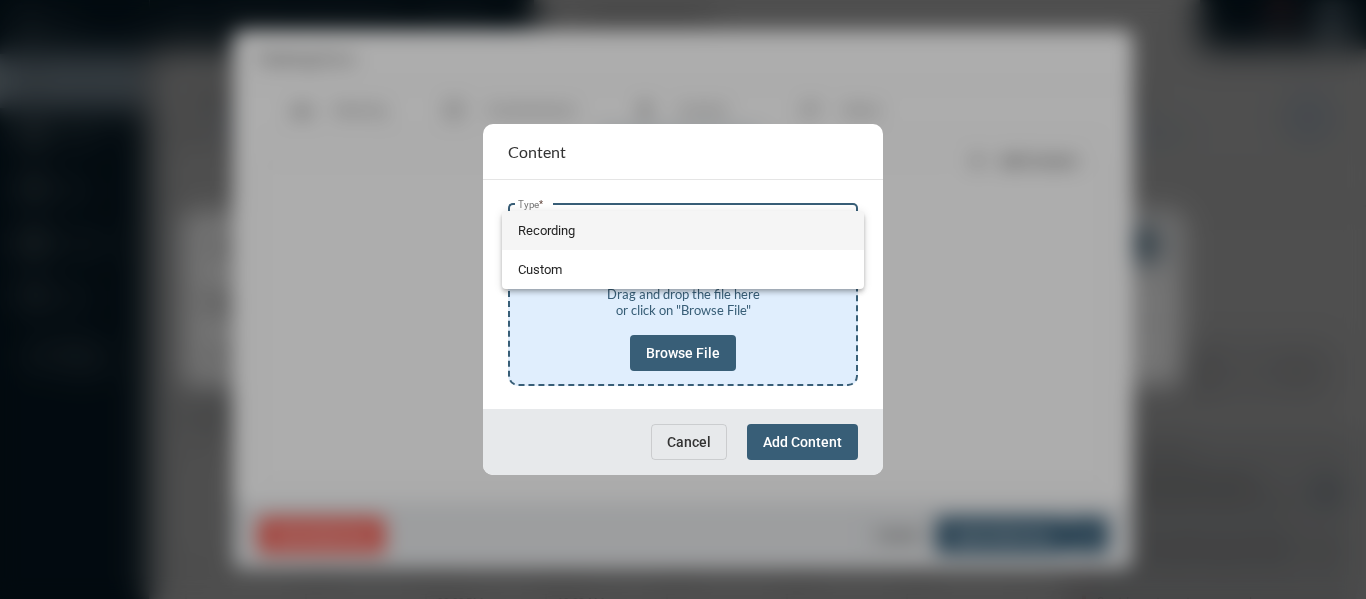 click on "Recording" at bounding box center (683, 230) 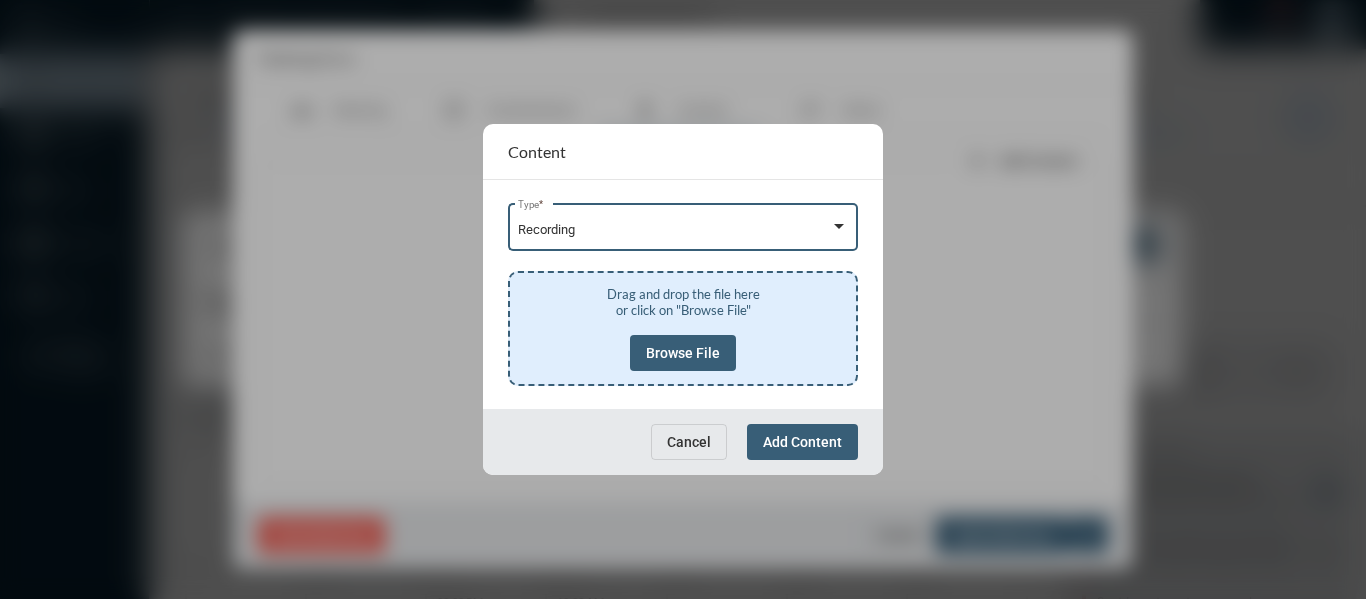 click on "Browse File" 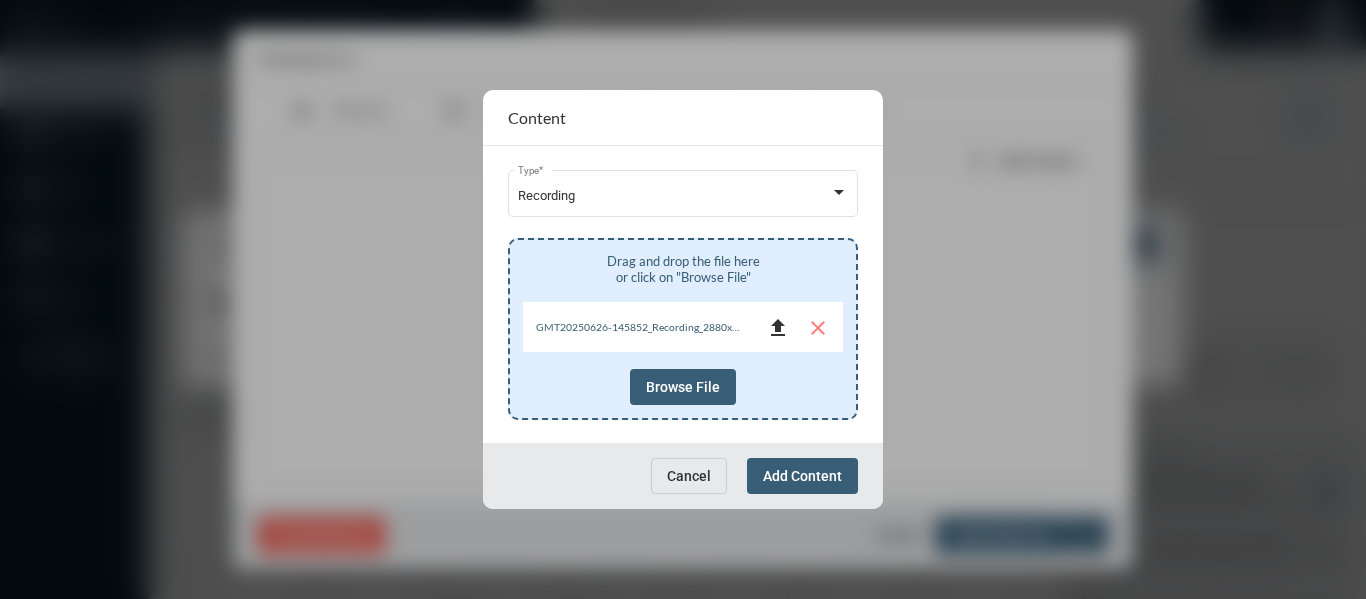 click on "file_upload" 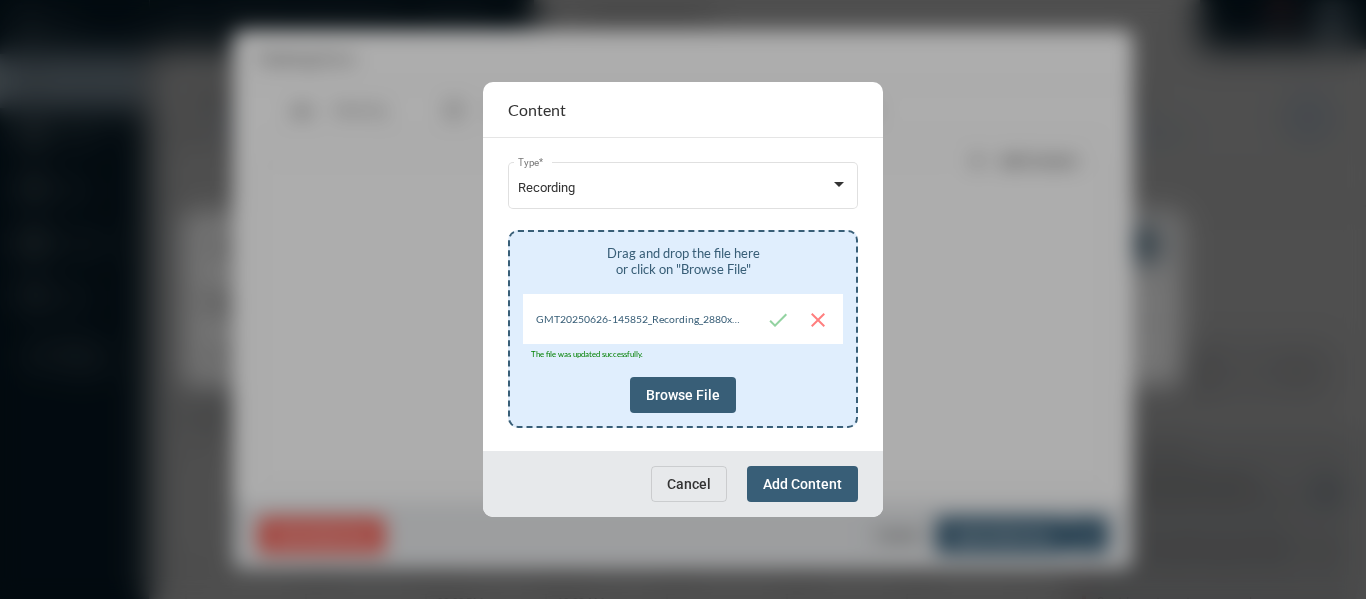 click on "Add Content" at bounding box center [802, 484] 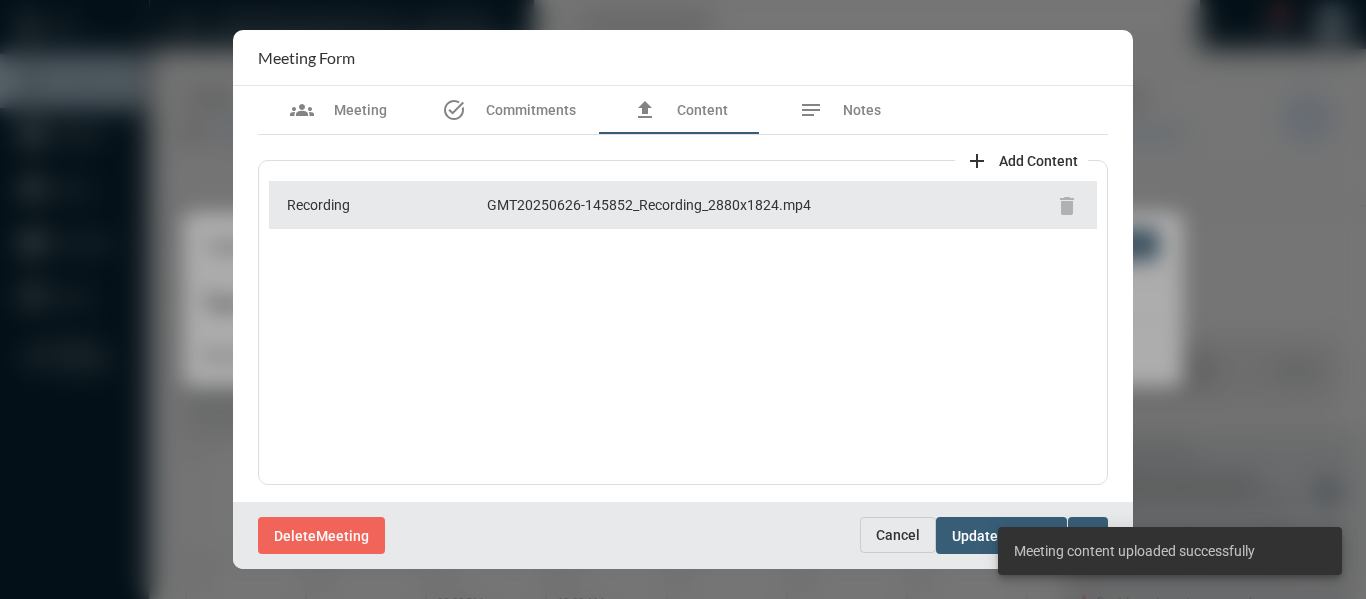 click on "Delete  Meeting" at bounding box center [559, 535] 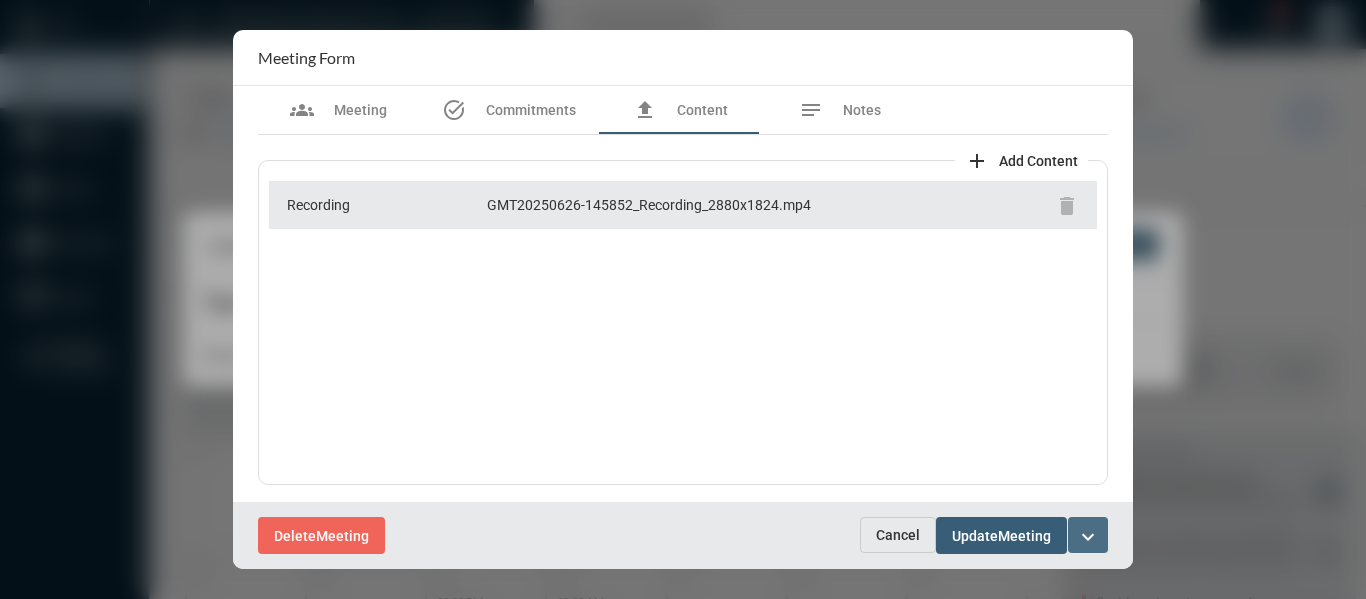 click on "expand_more" at bounding box center [1088, 537] 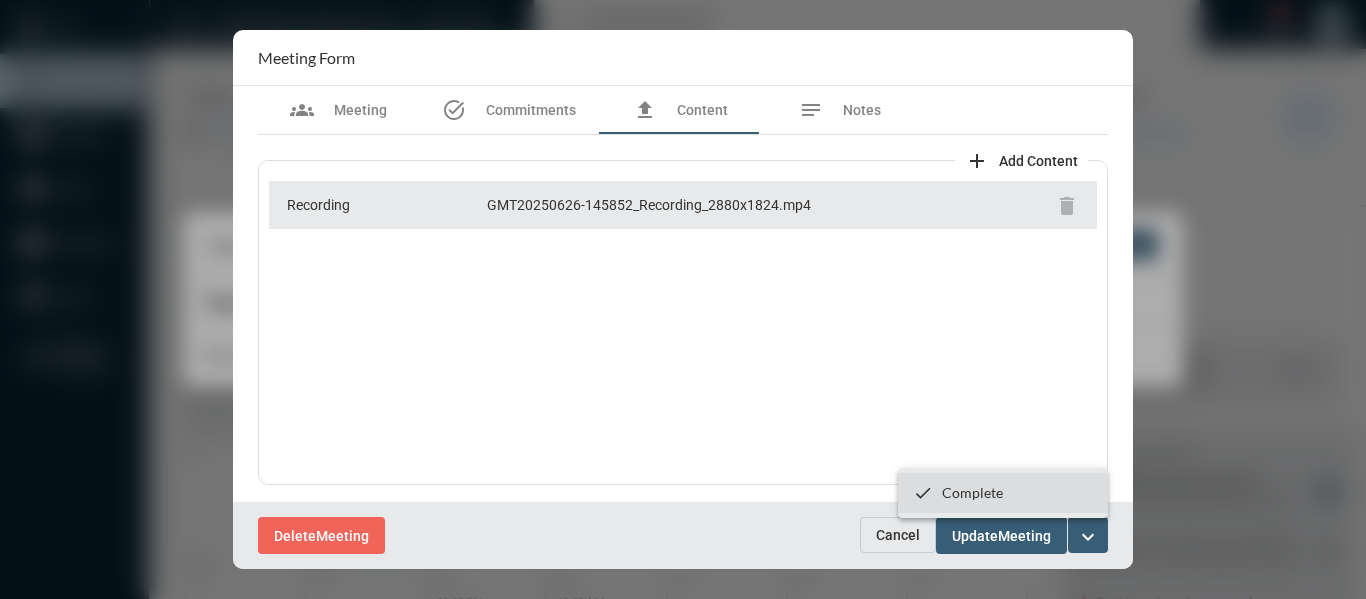 click on "Complete" at bounding box center (972, 492) 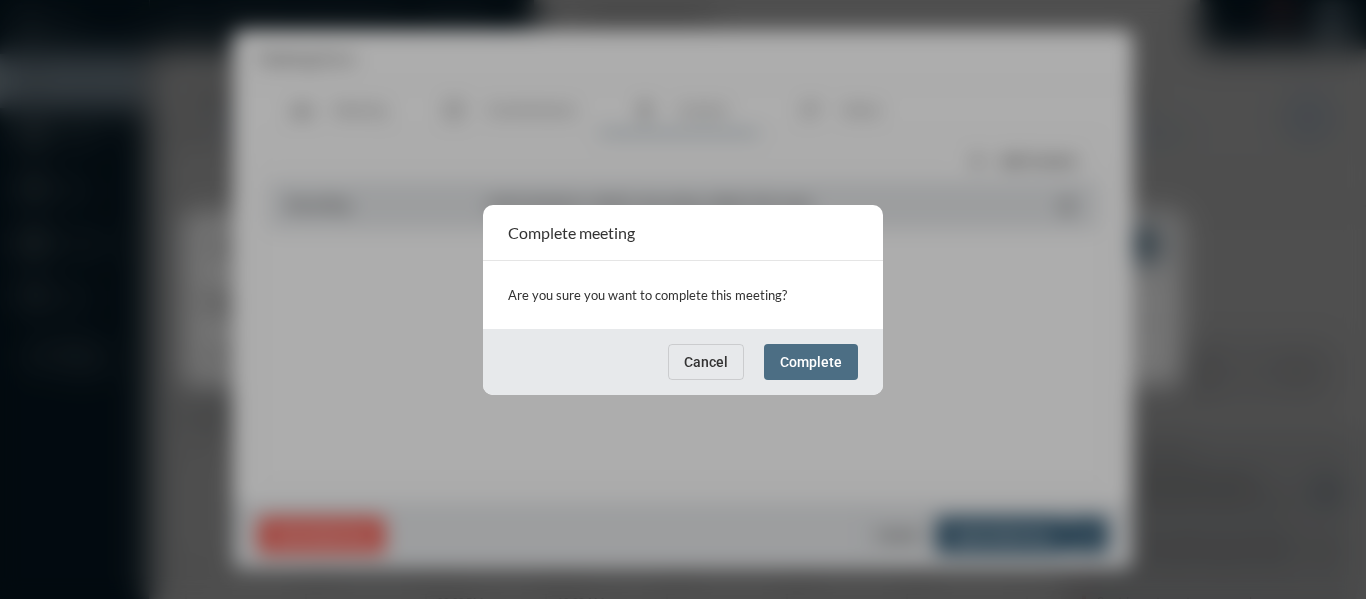 click on "Complete" at bounding box center [811, 362] 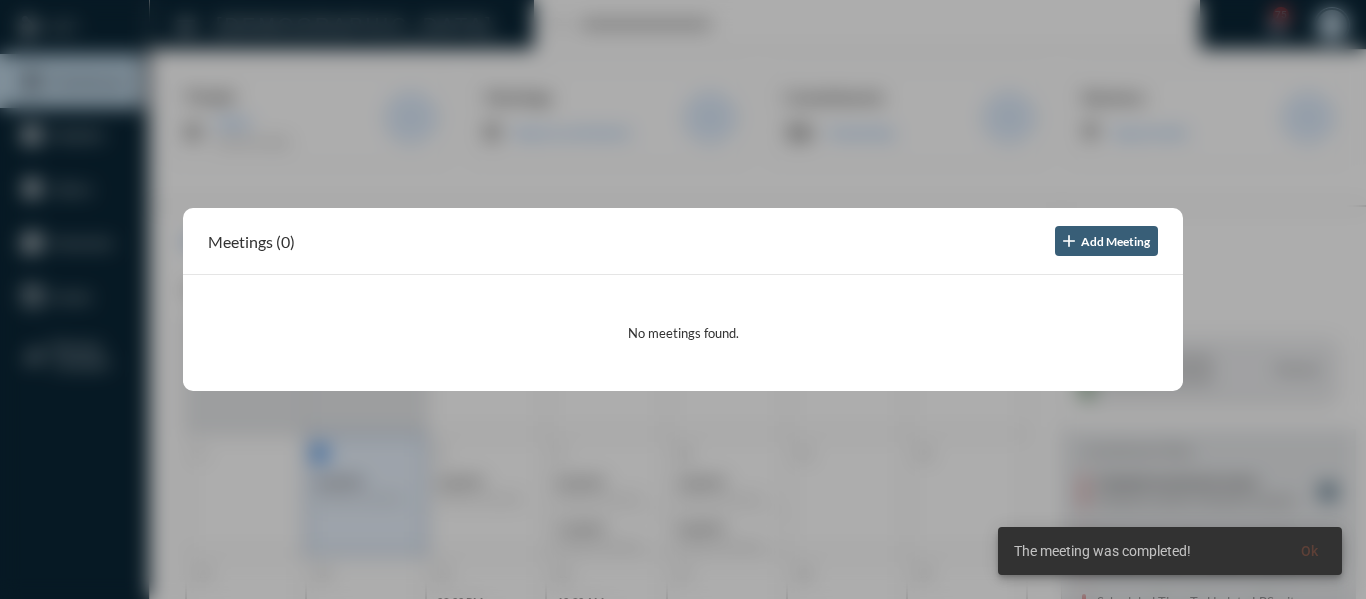 click at bounding box center (683, 299) 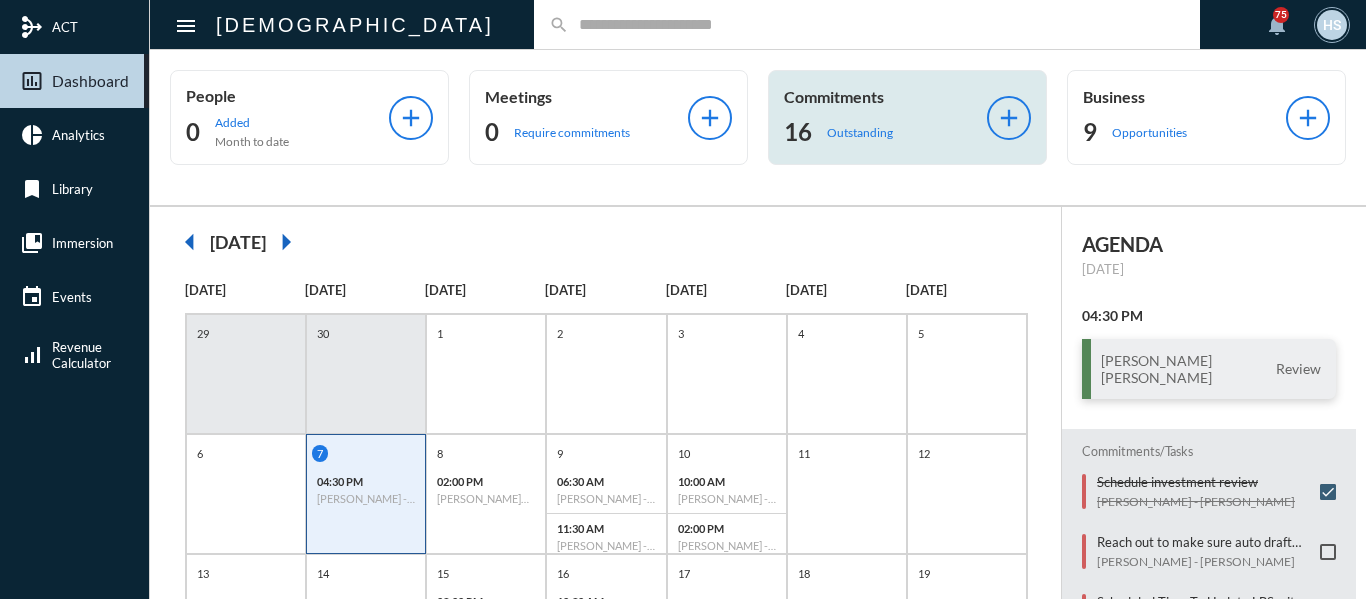 click on "Outstanding" 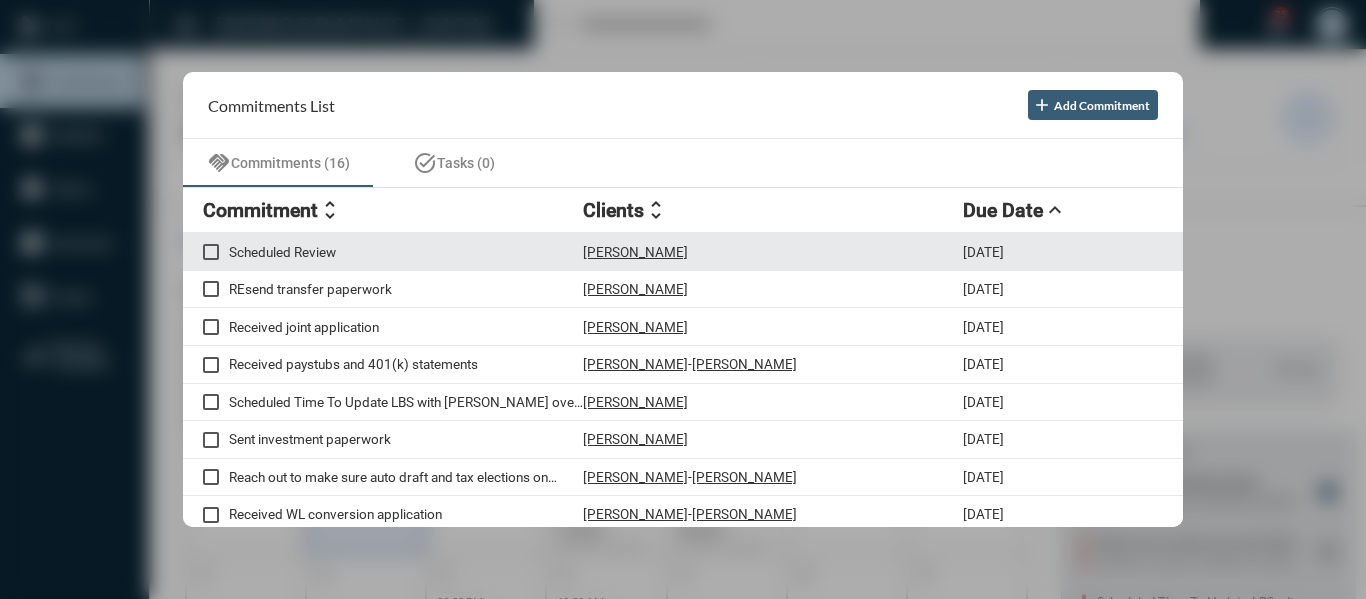 click on "Scheduled Review   Lory Deza-Barrera  7/7/25" at bounding box center [683, 252] 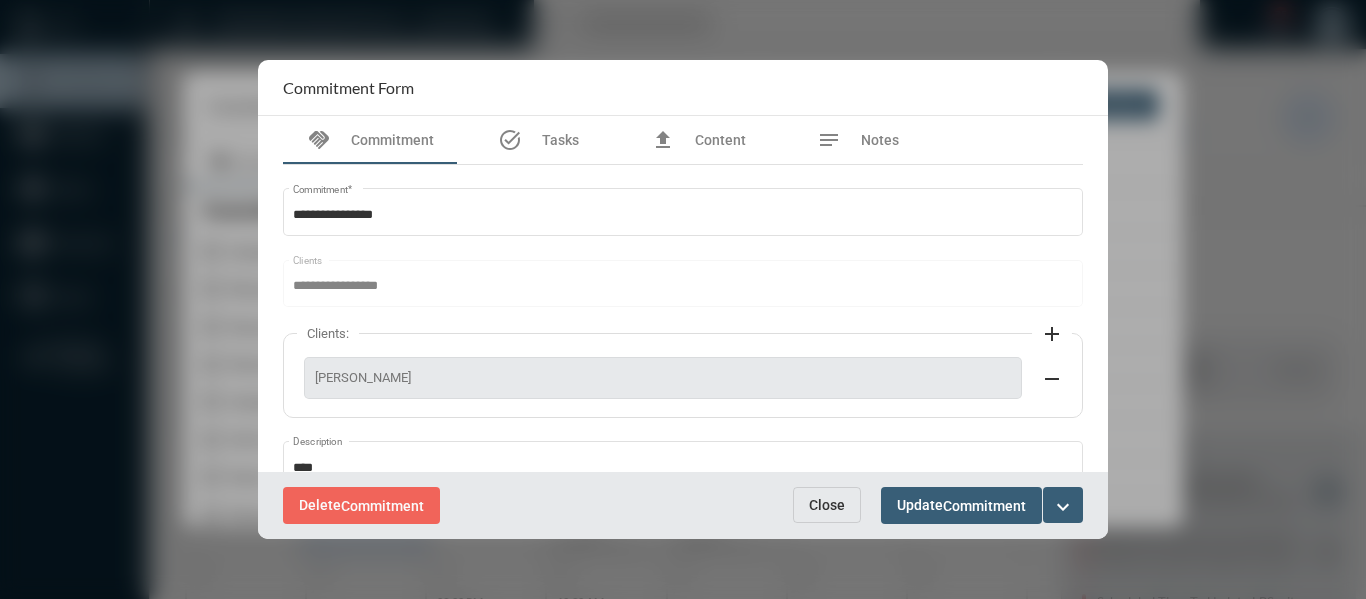 scroll, scrollTop: 100, scrollLeft: 0, axis: vertical 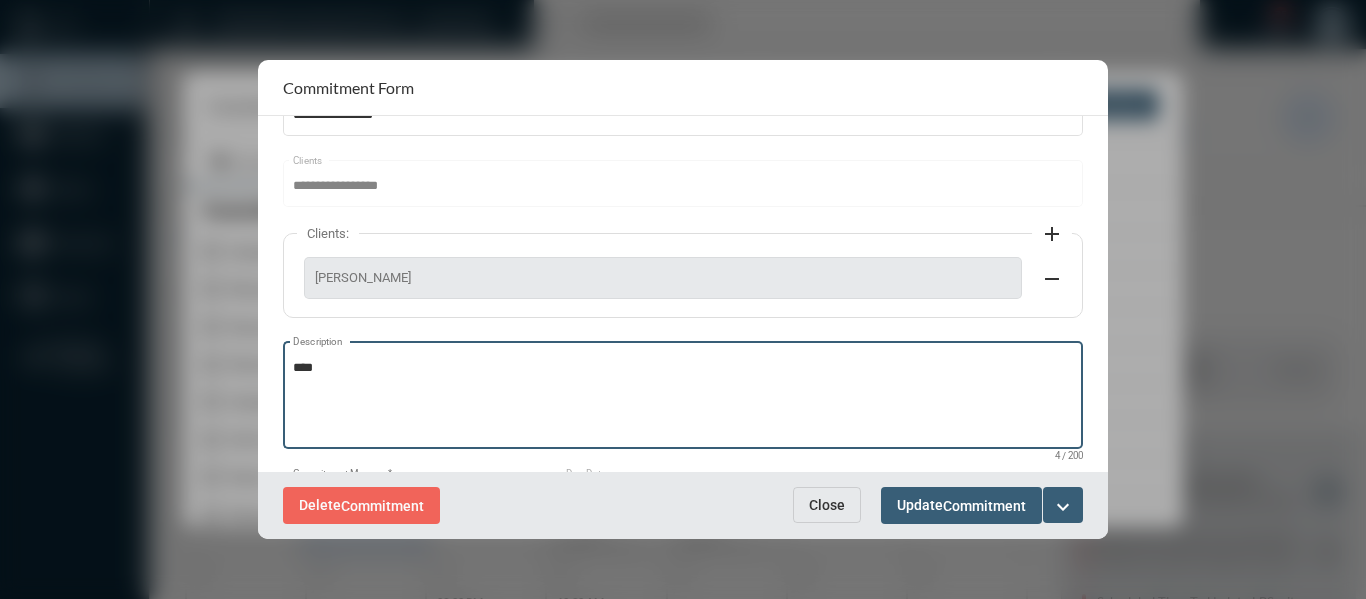 click on "****" at bounding box center [683, 398] 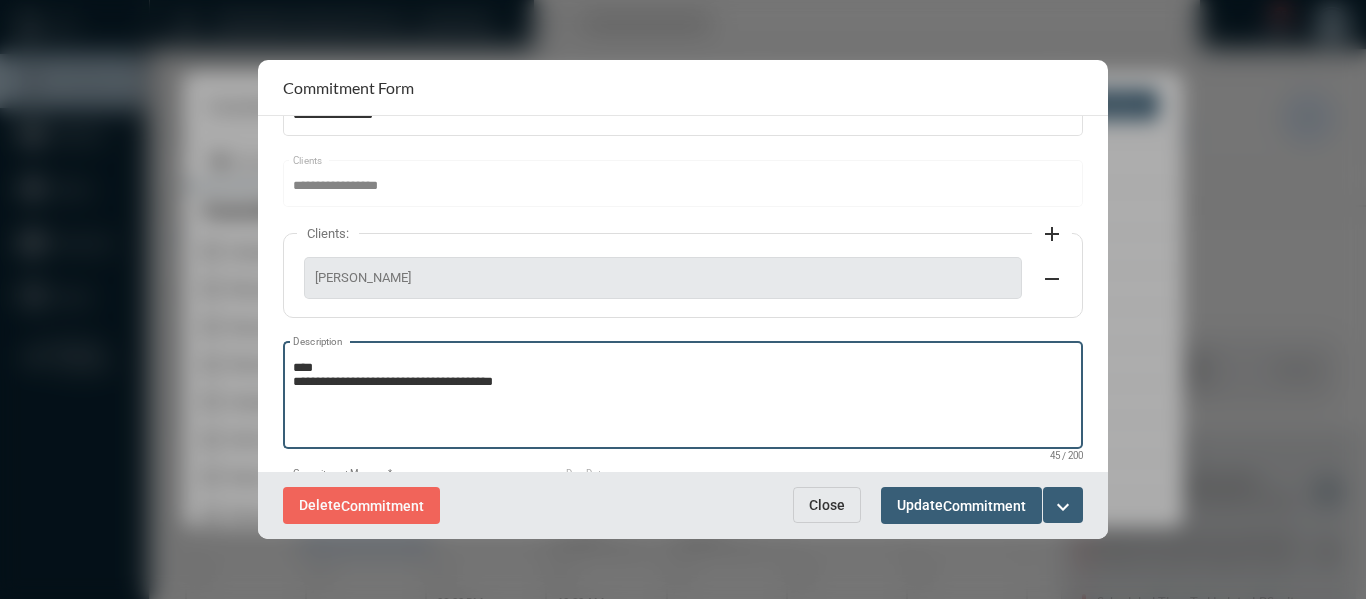 drag, startPoint x: 533, startPoint y: 385, endPoint x: 269, endPoint y: 386, distance: 264.0019 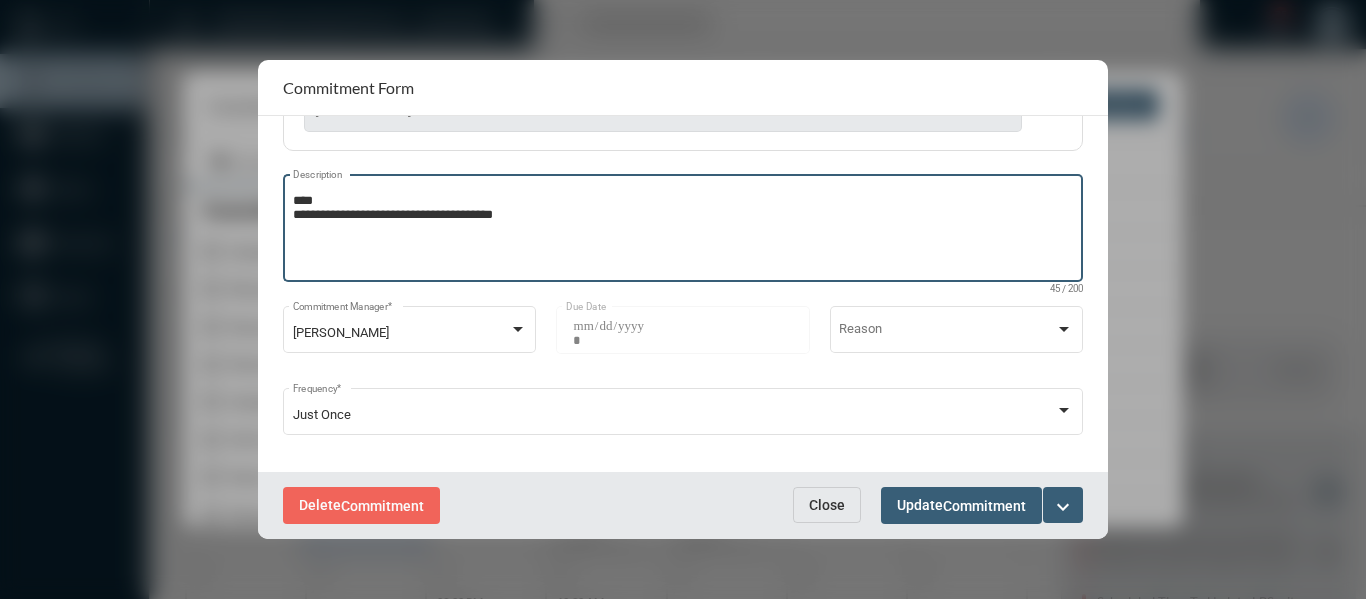 scroll, scrollTop: 280, scrollLeft: 0, axis: vertical 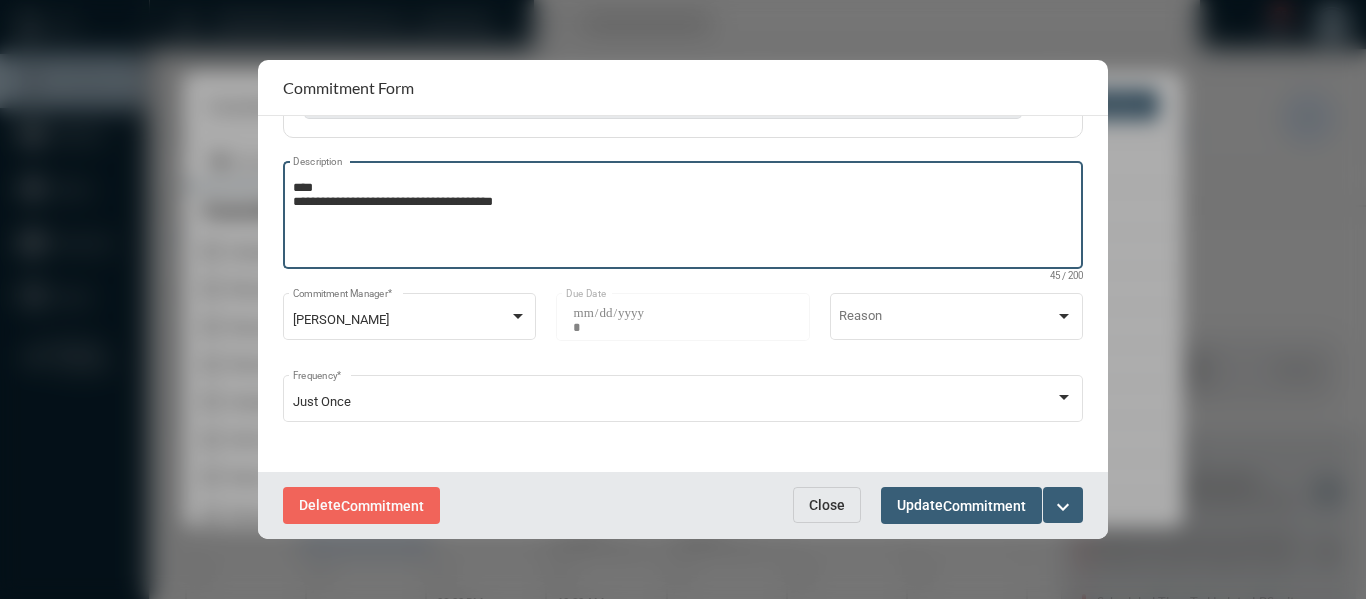 type on "**********" 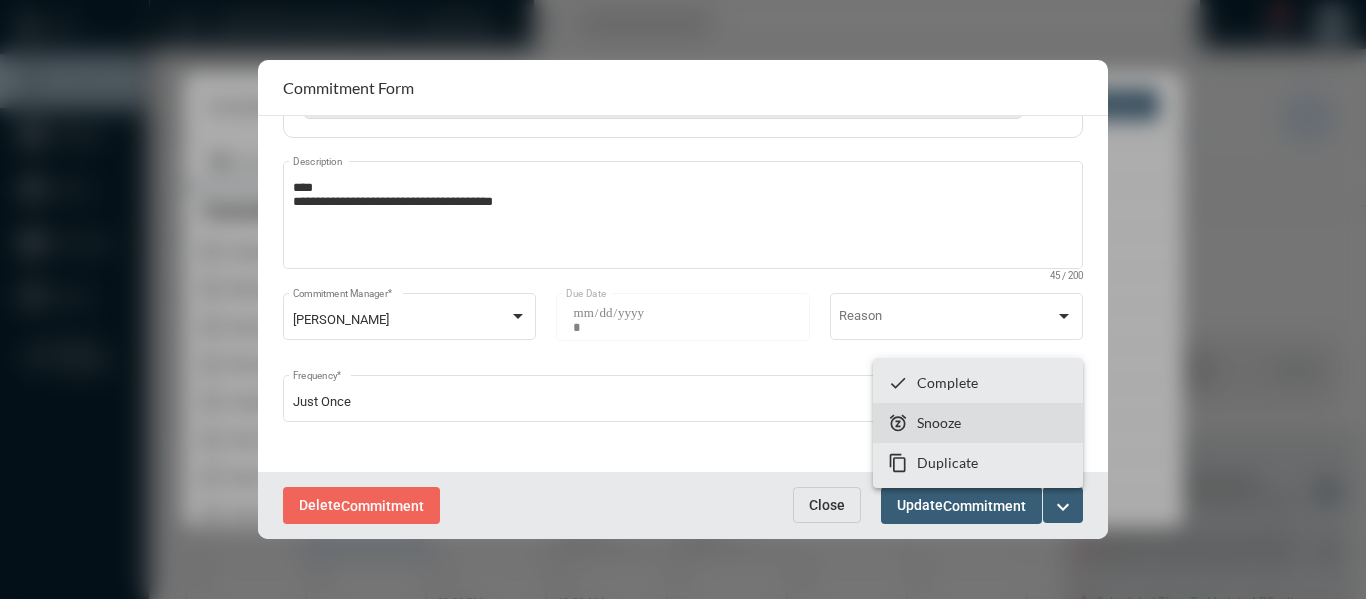 click on "Snooze" at bounding box center [939, 422] 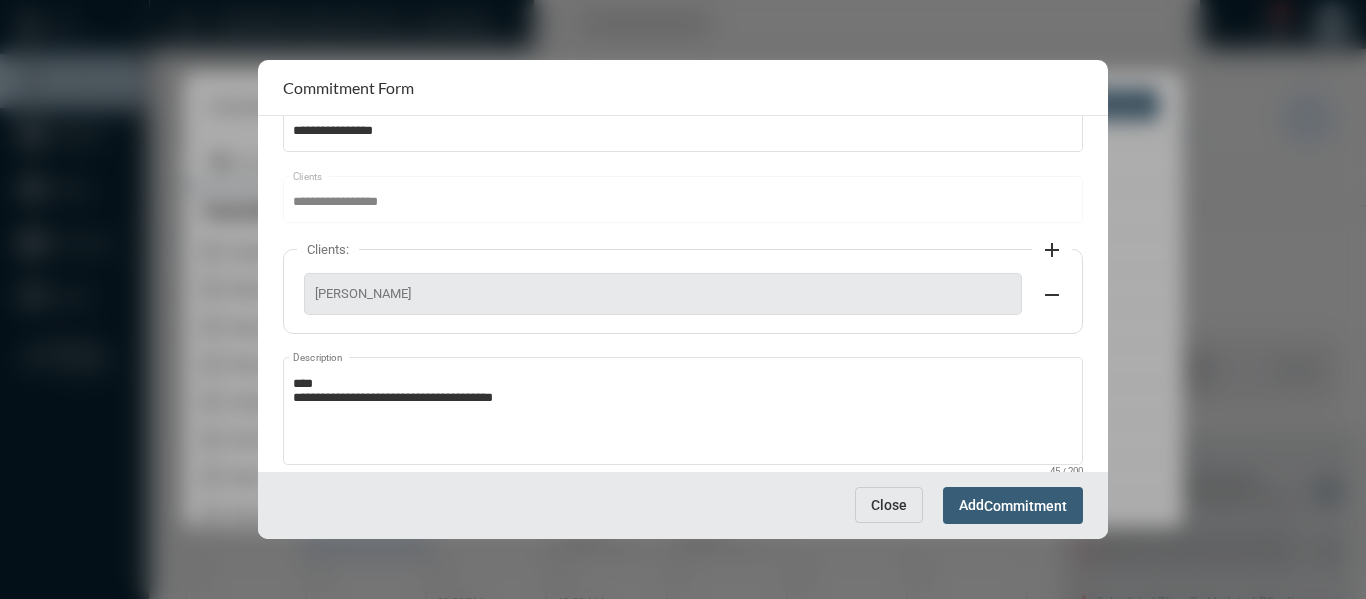scroll, scrollTop: 199, scrollLeft: 0, axis: vertical 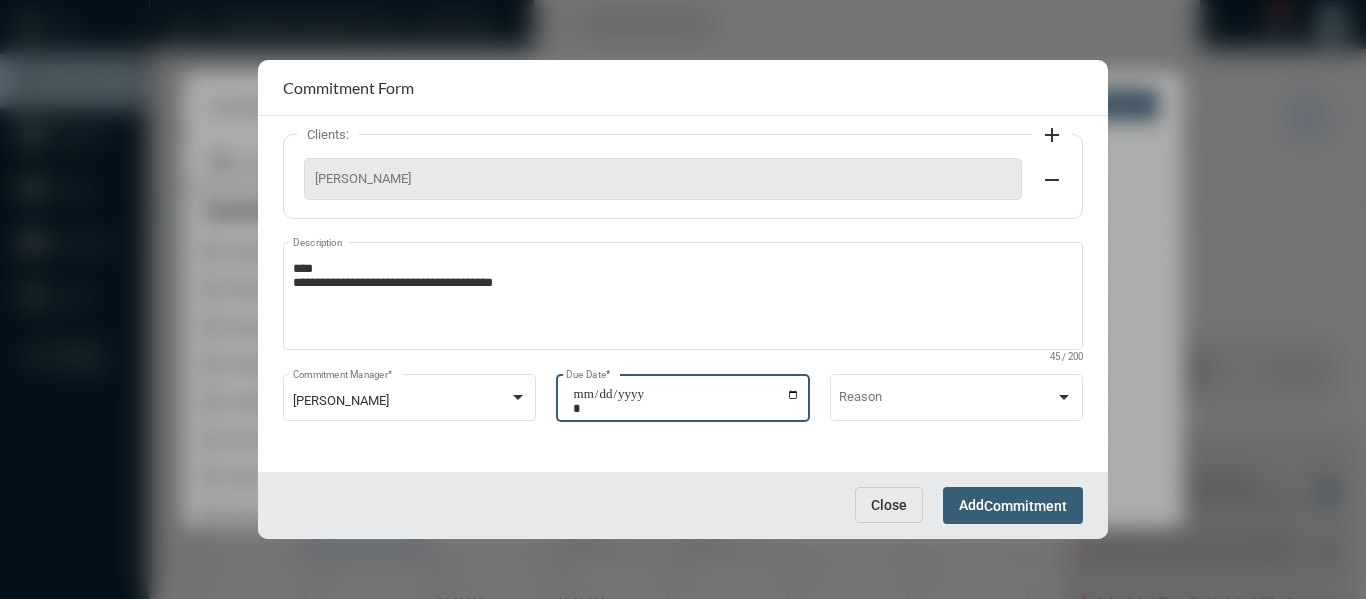 click on "**********" at bounding box center (686, 401) 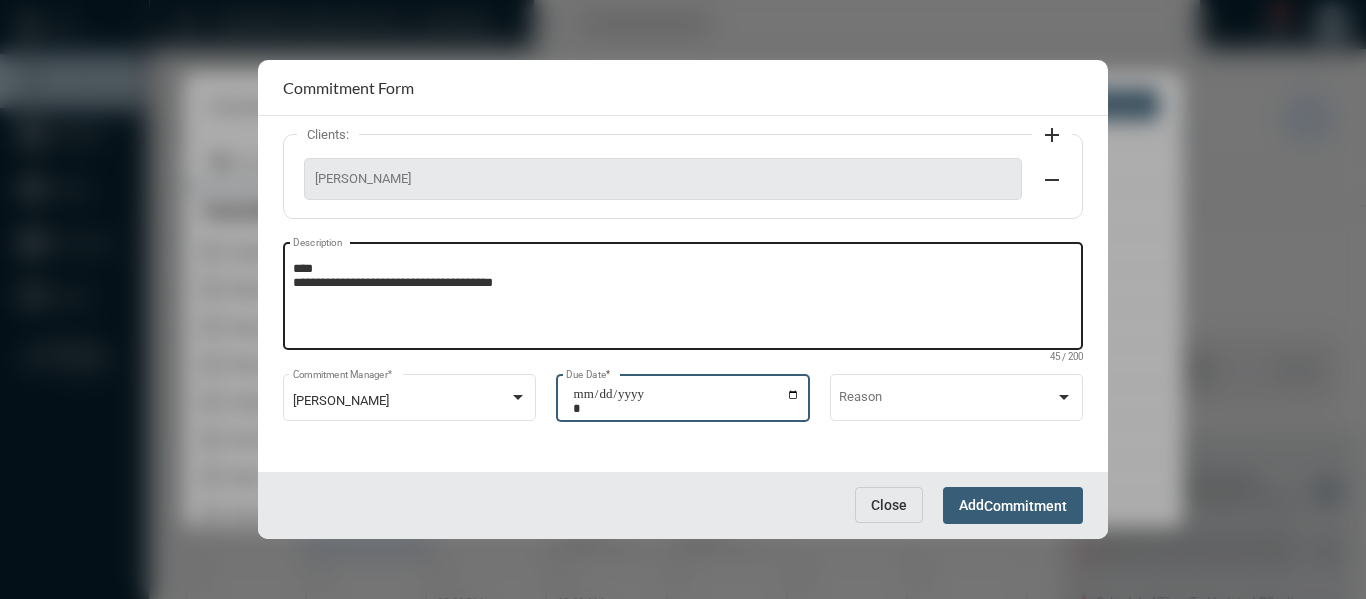 type on "**********" 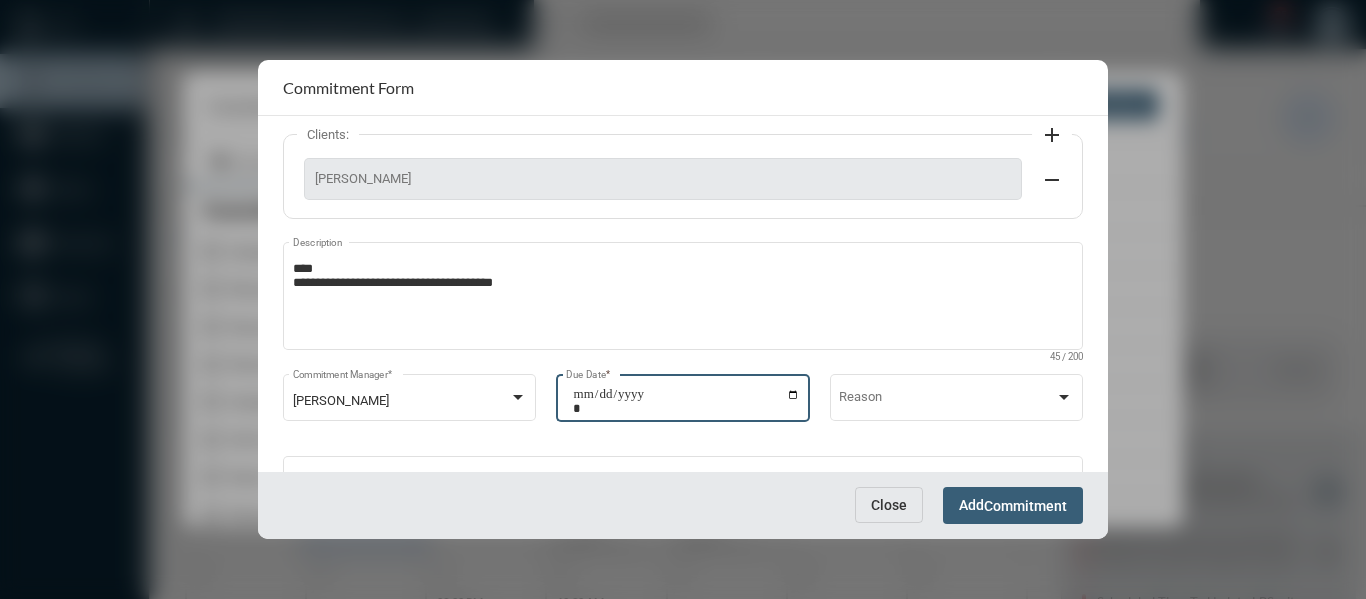 click on "Commitment" at bounding box center [1025, 506] 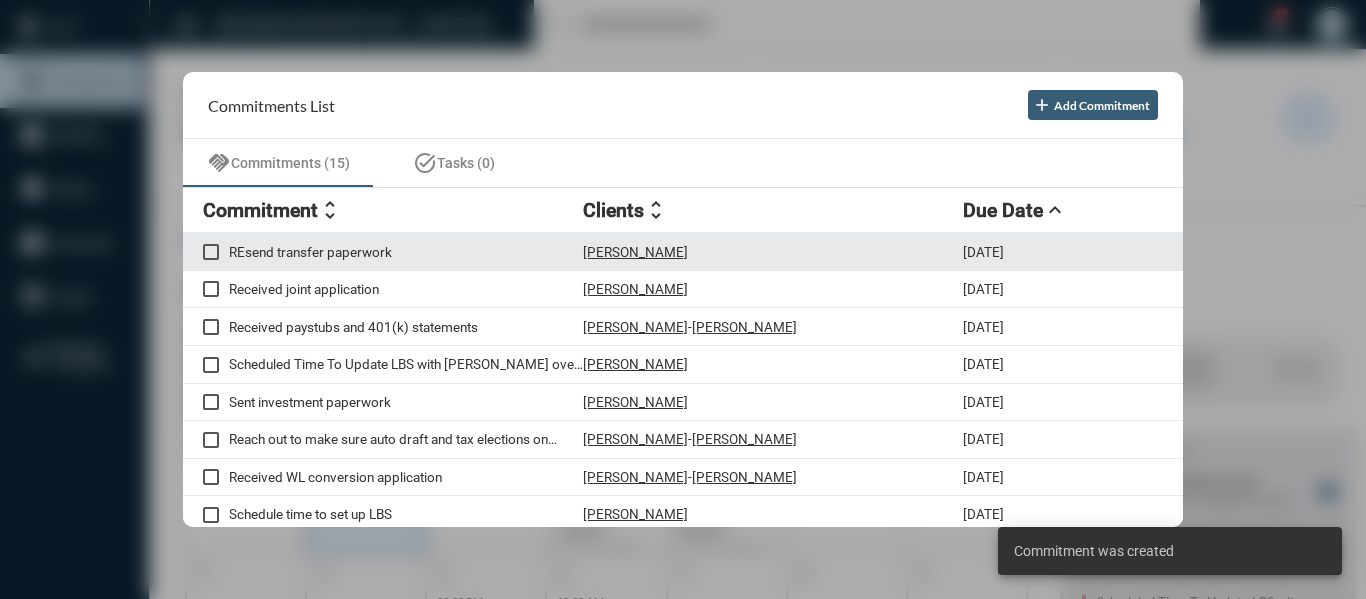 click on "REsend transfer paperwork" at bounding box center [406, 252] 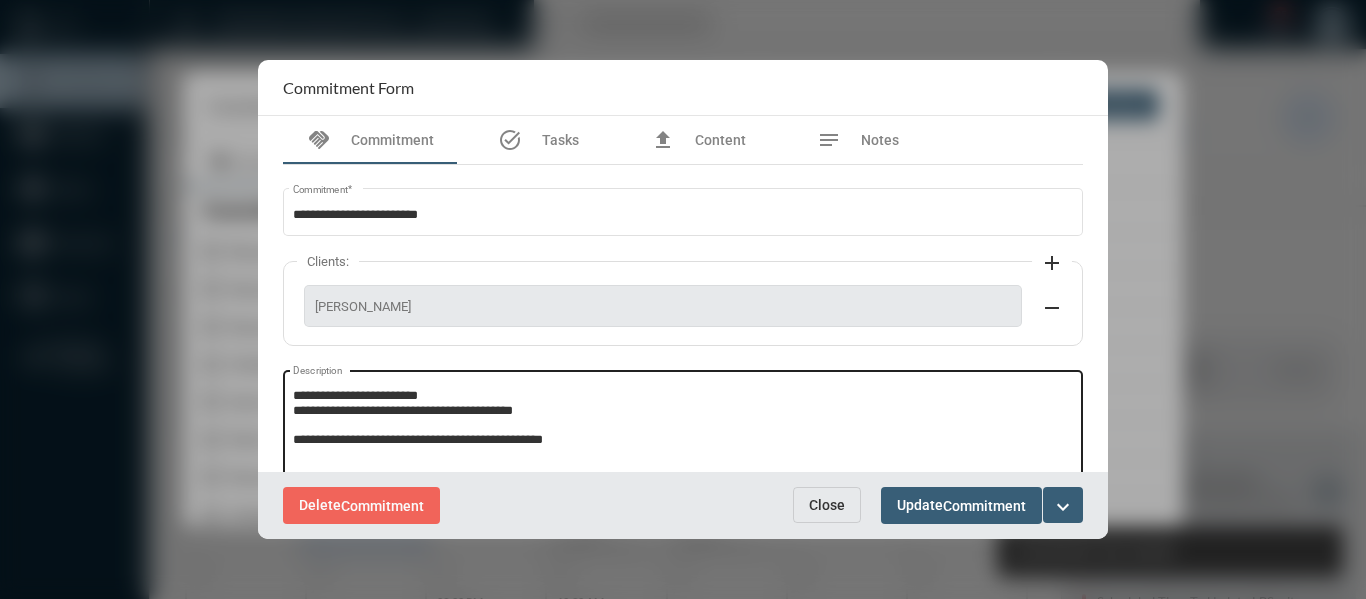 scroll, scrollTop: 100, scrollLeft: 0, axis: vertical 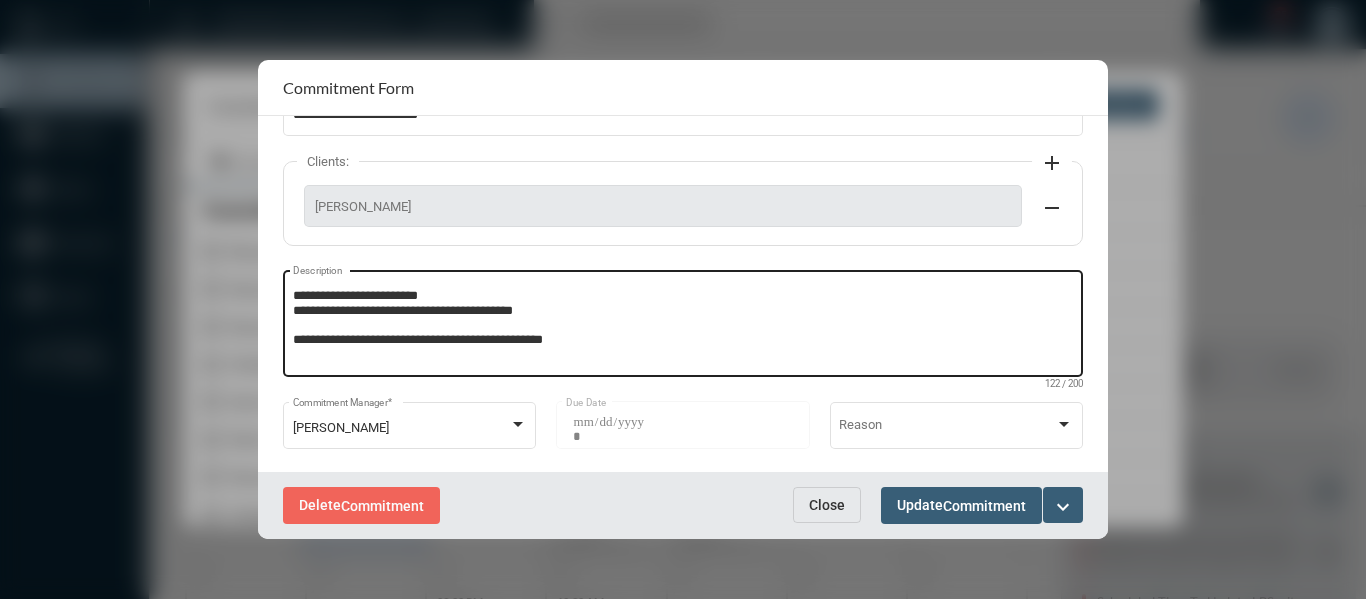 click on "**********" at bounding box center [683, 326] 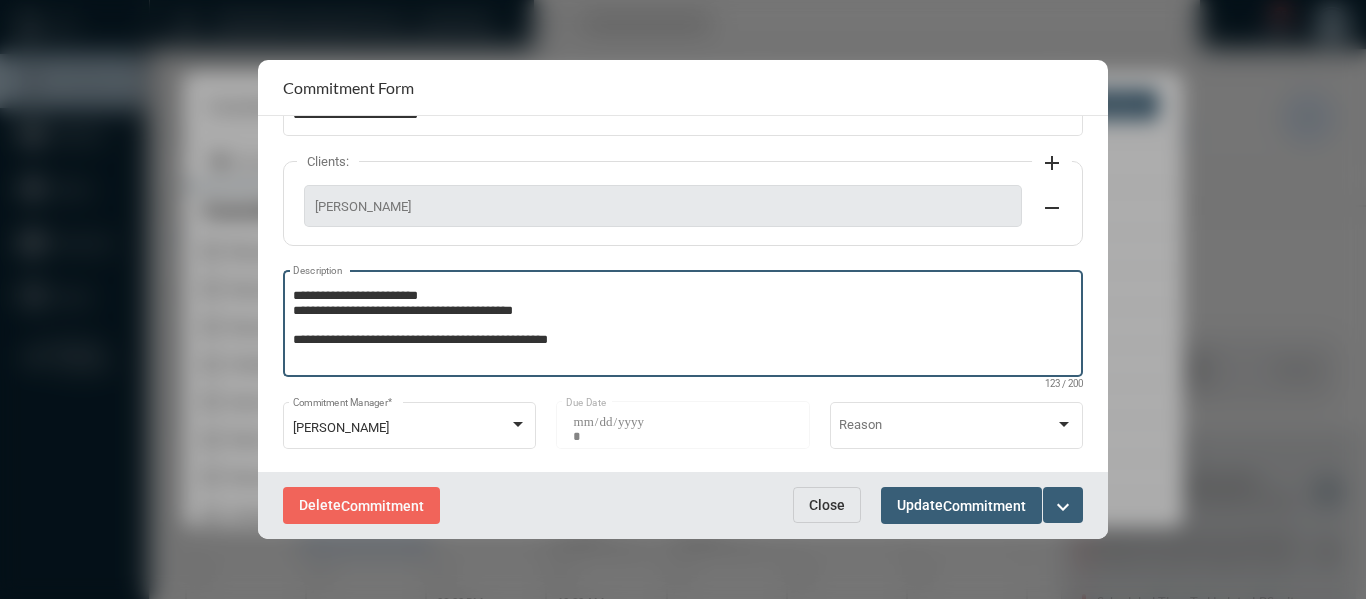 paste on "**********" 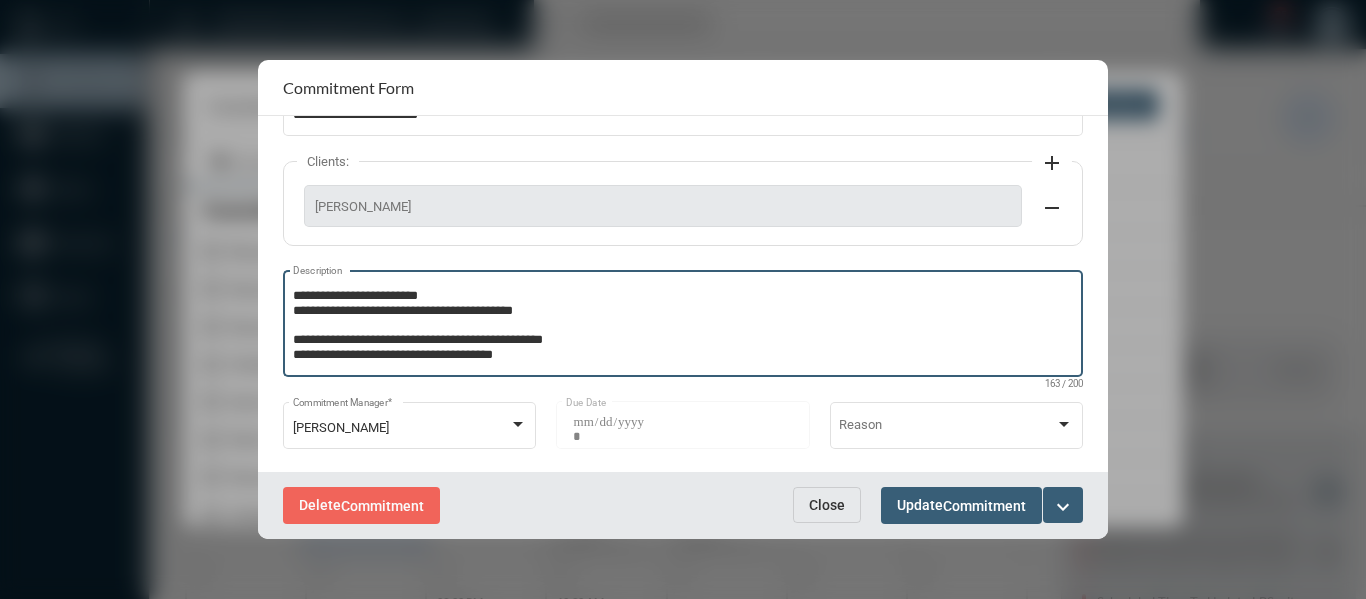 type on "**********" 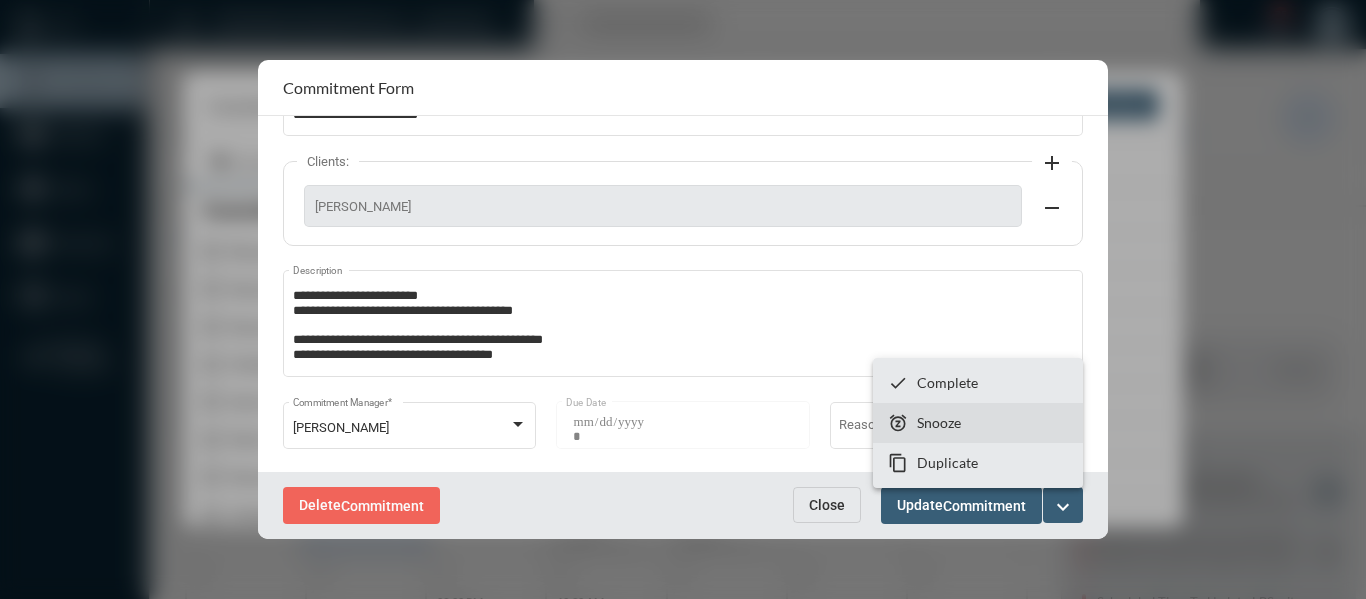 click on "snooze Snooze" at bounding box center [978, 423] 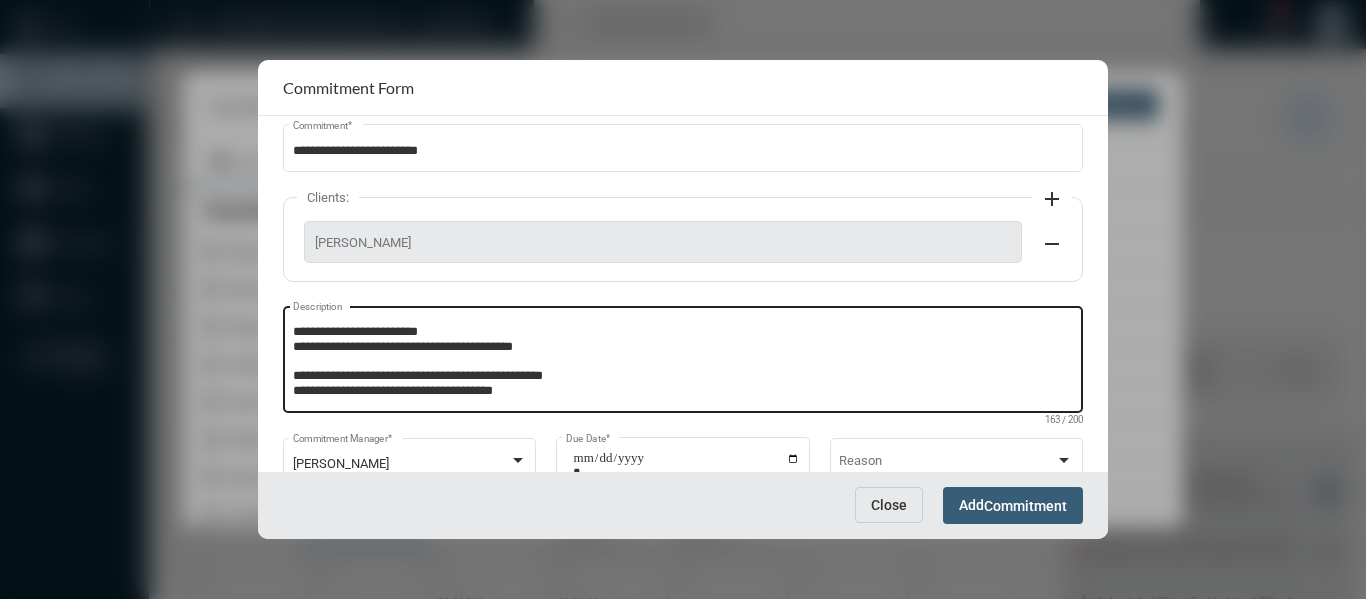 scroll, scrollTop: 127, scrollLeft: 0, axis: vertical 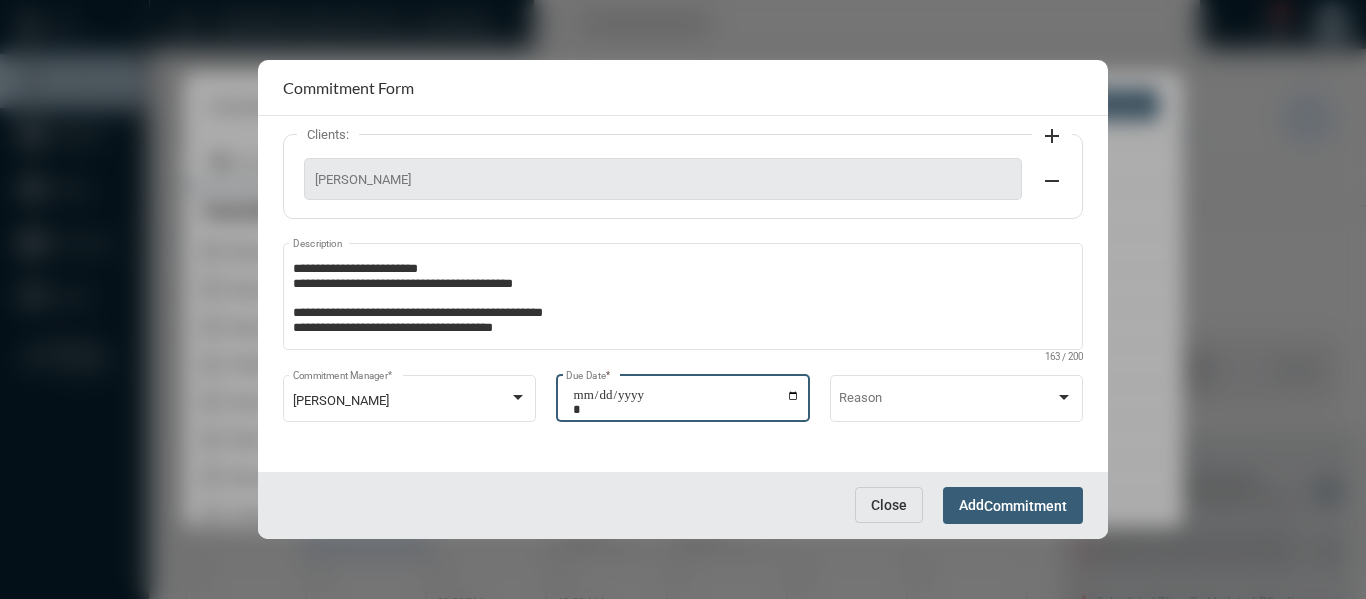 click on "**********" at bounding box center (686, 402) 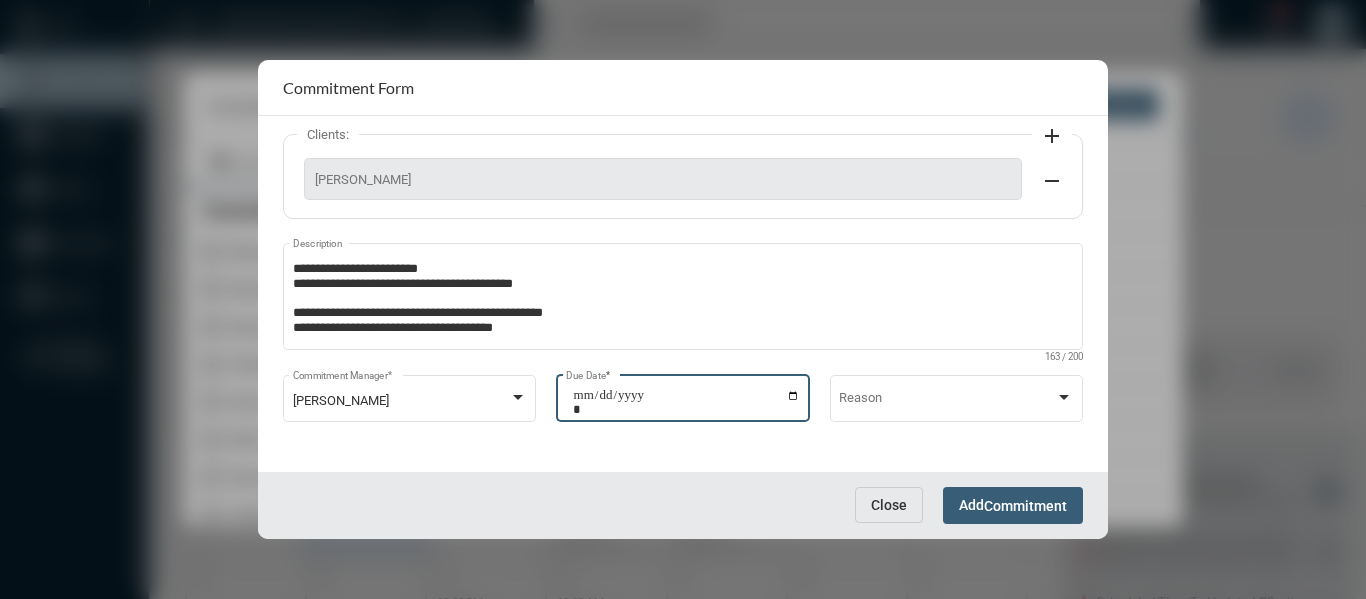 type on "**********" 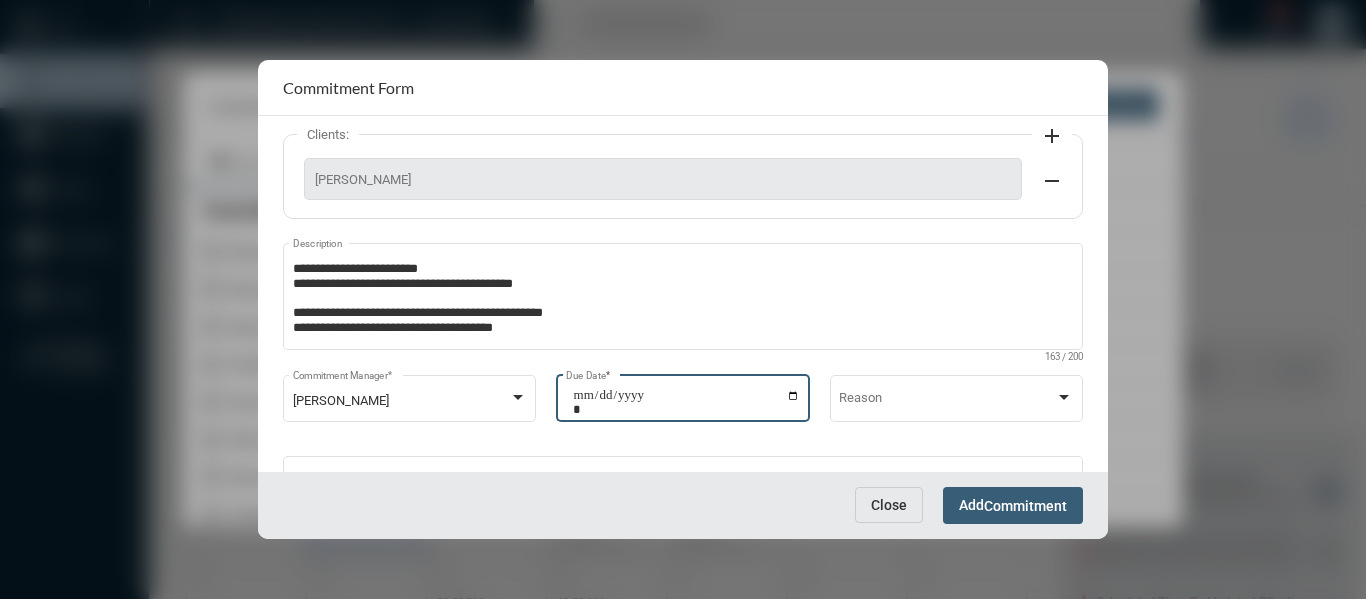 click on "Commitment" at bounding box center (1025, 506) 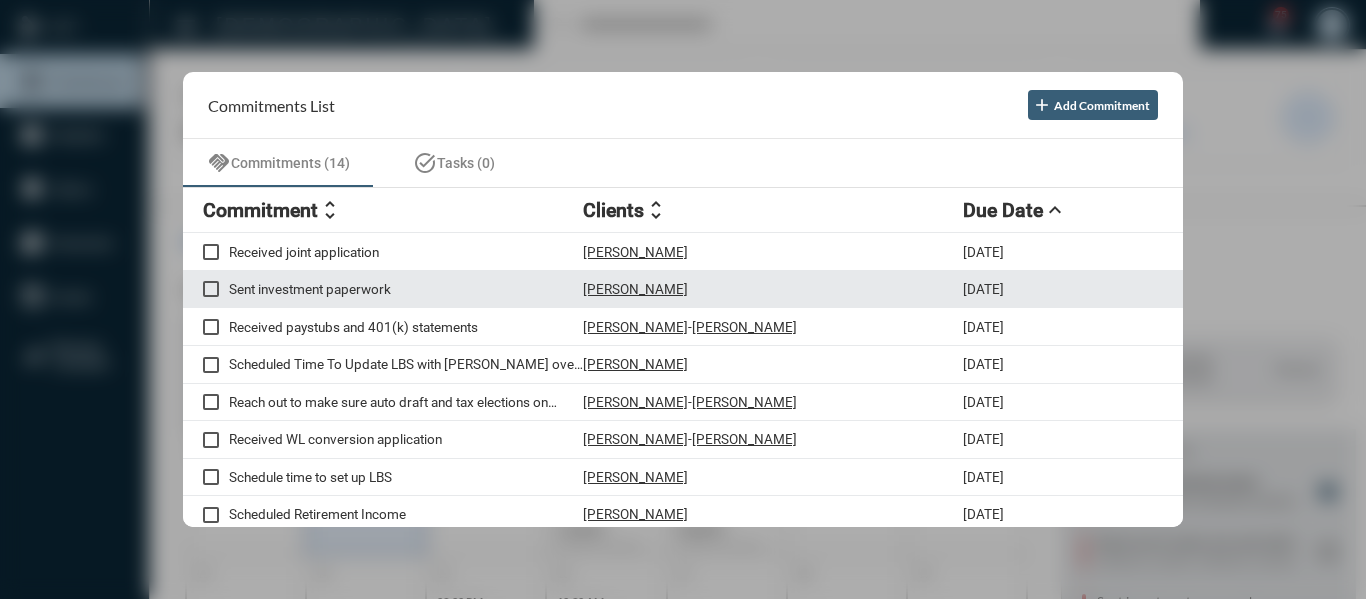 click on "Sent investment paperwork" at bounding box center [406, 289] 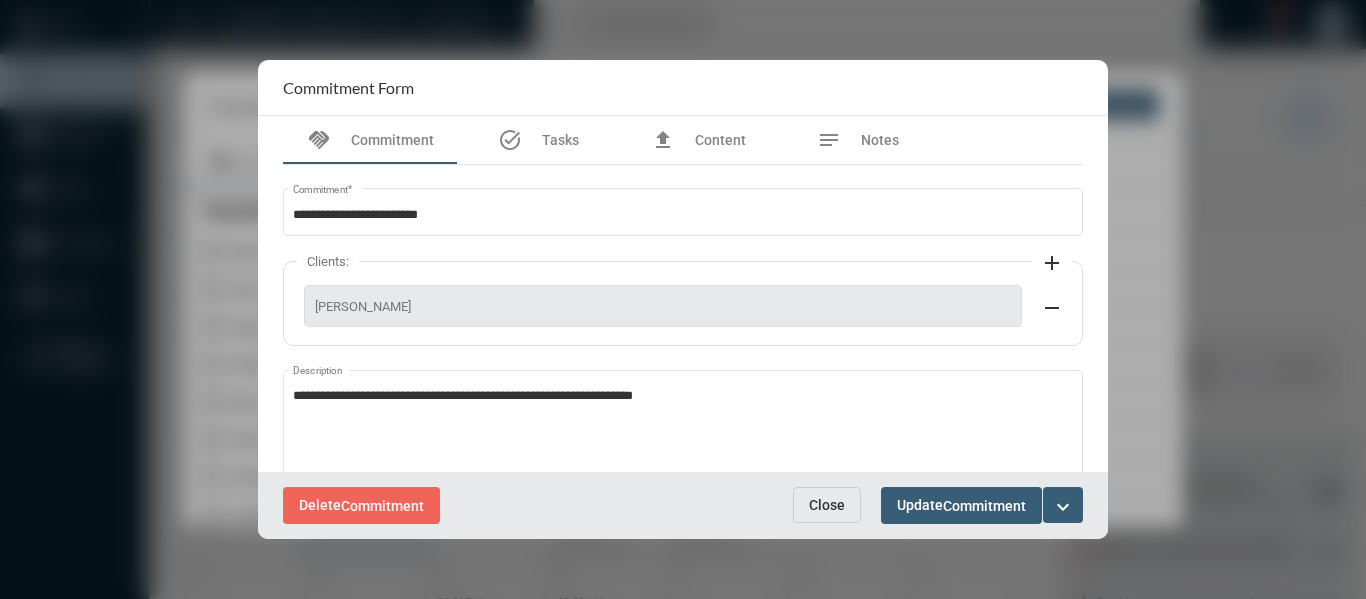 click on "Close" at bounding box center (827, 505) 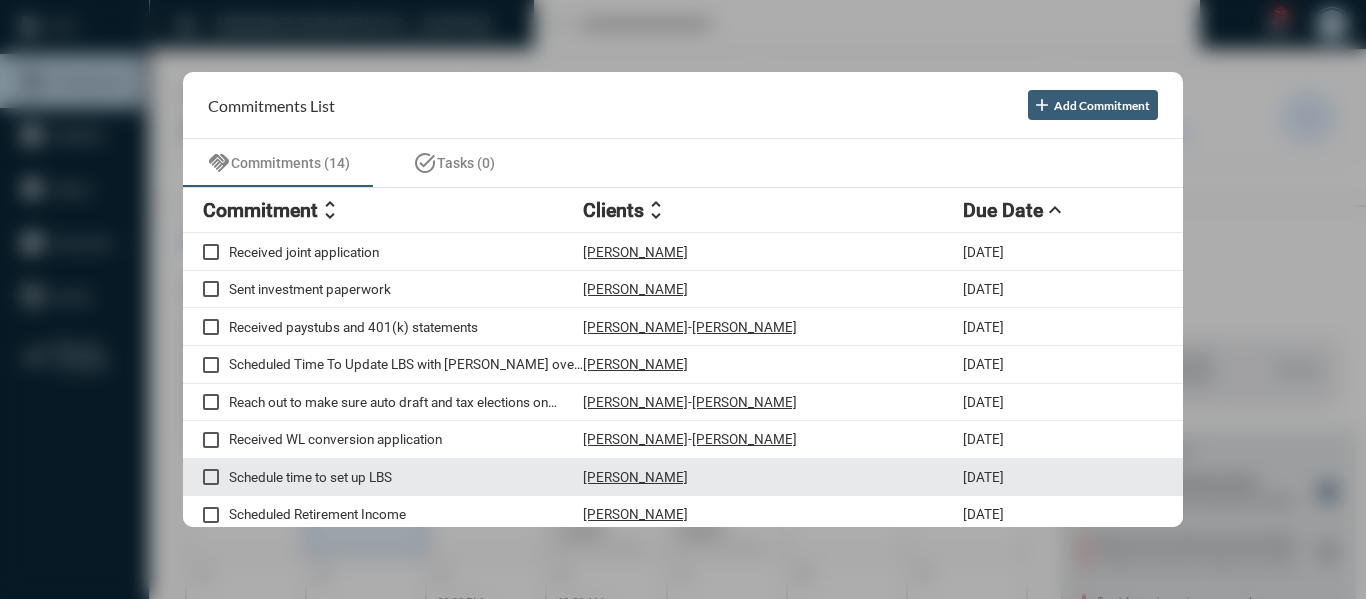 click on "Schedule time to set up LBS" at bounding box center [406, 477] 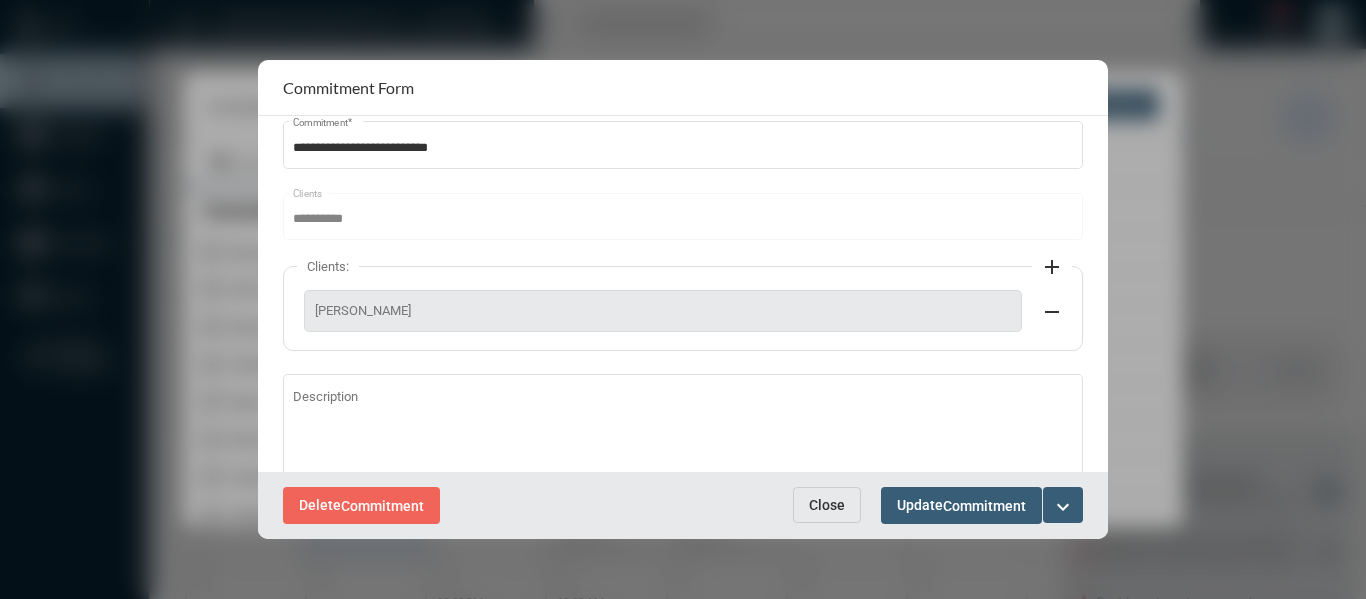 scroll, scrollTop: 100, scrollLeft: 0, axis: vertical 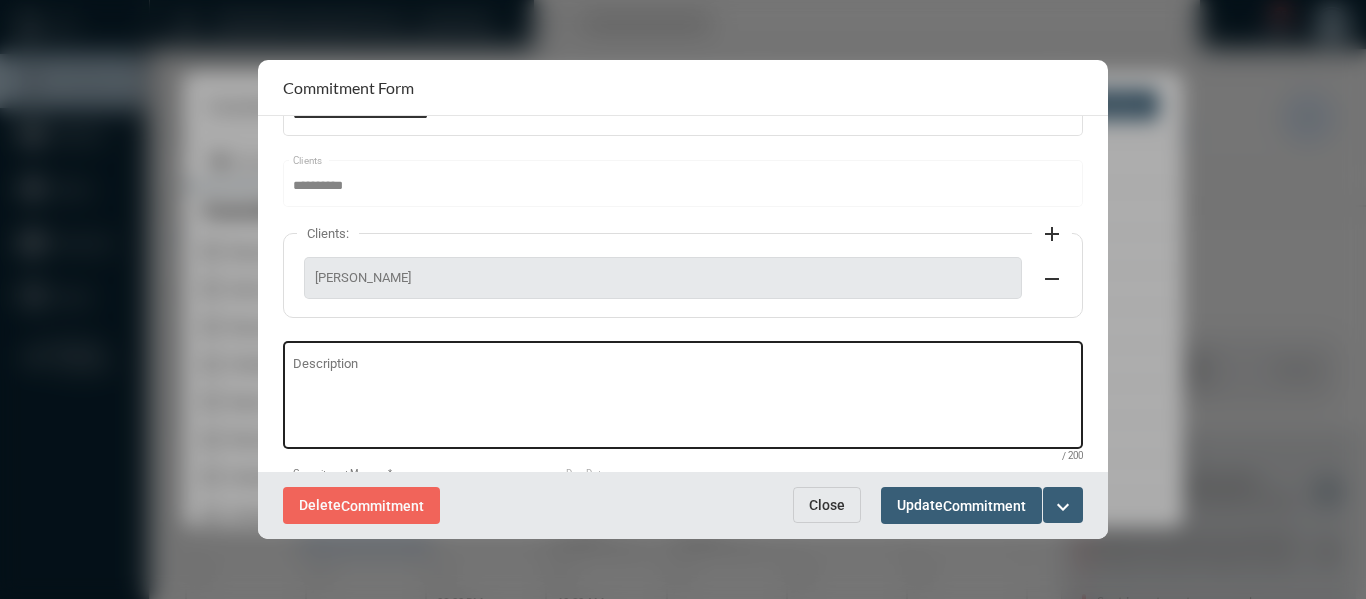 click on "Description" at bounding box center [683, 398] 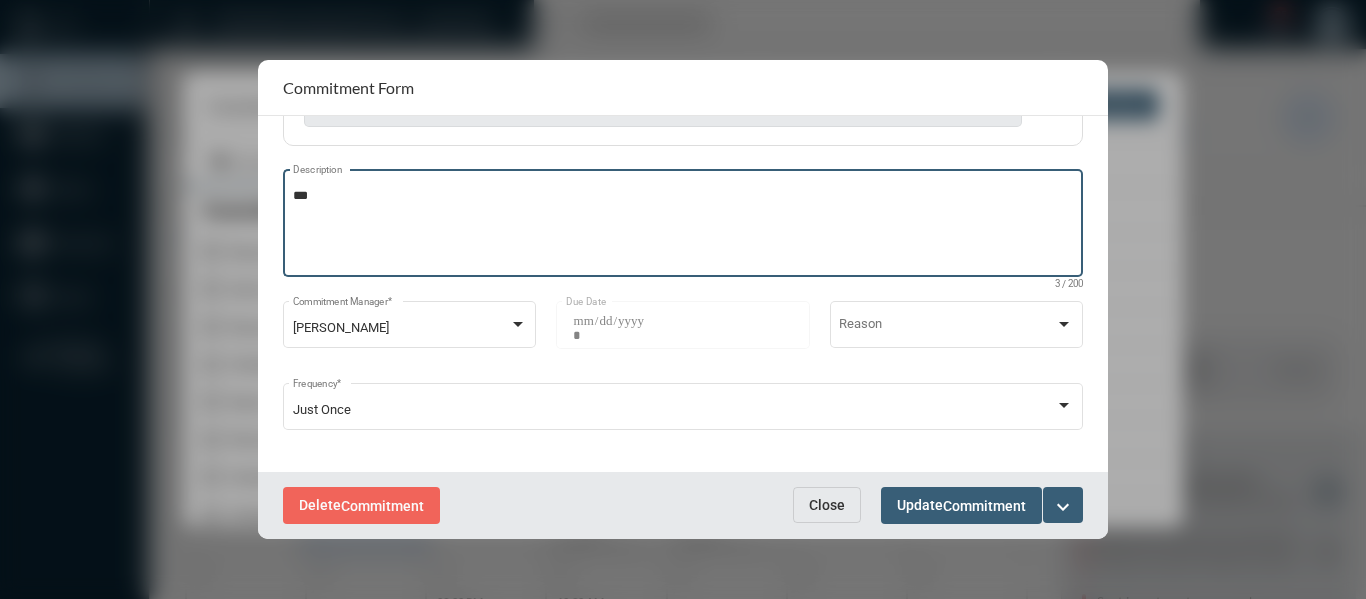 scroll, scrollTop: 280, scrollLeft: 0, axis: vertical 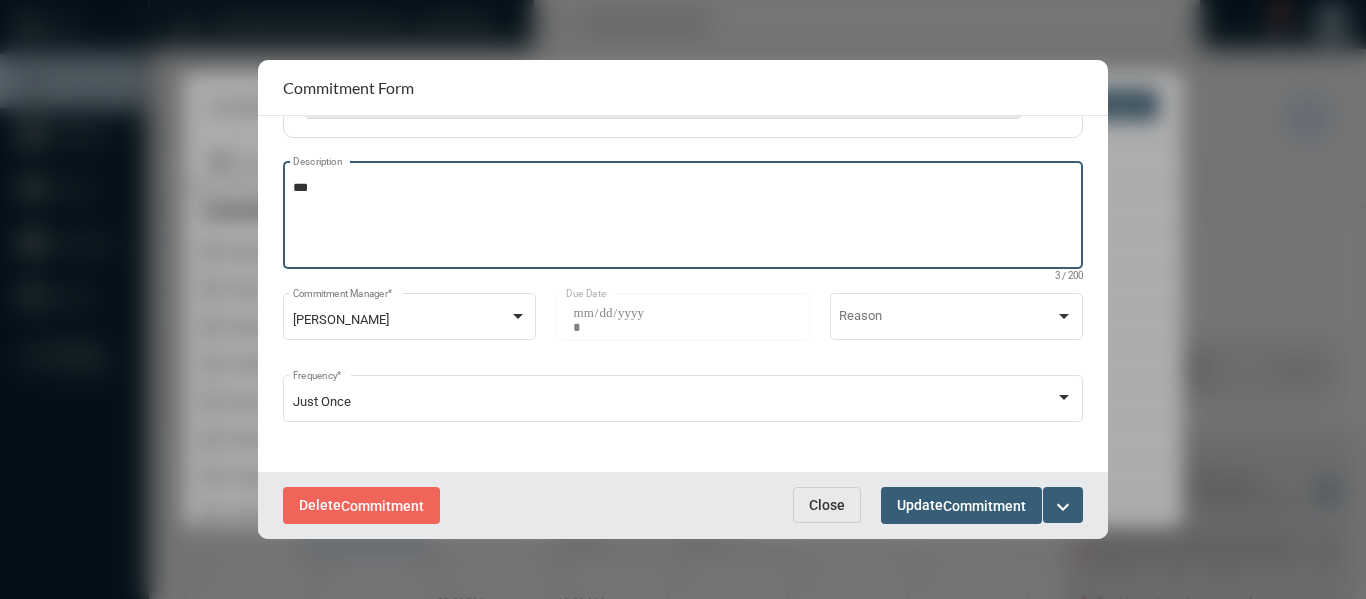 type on "***" 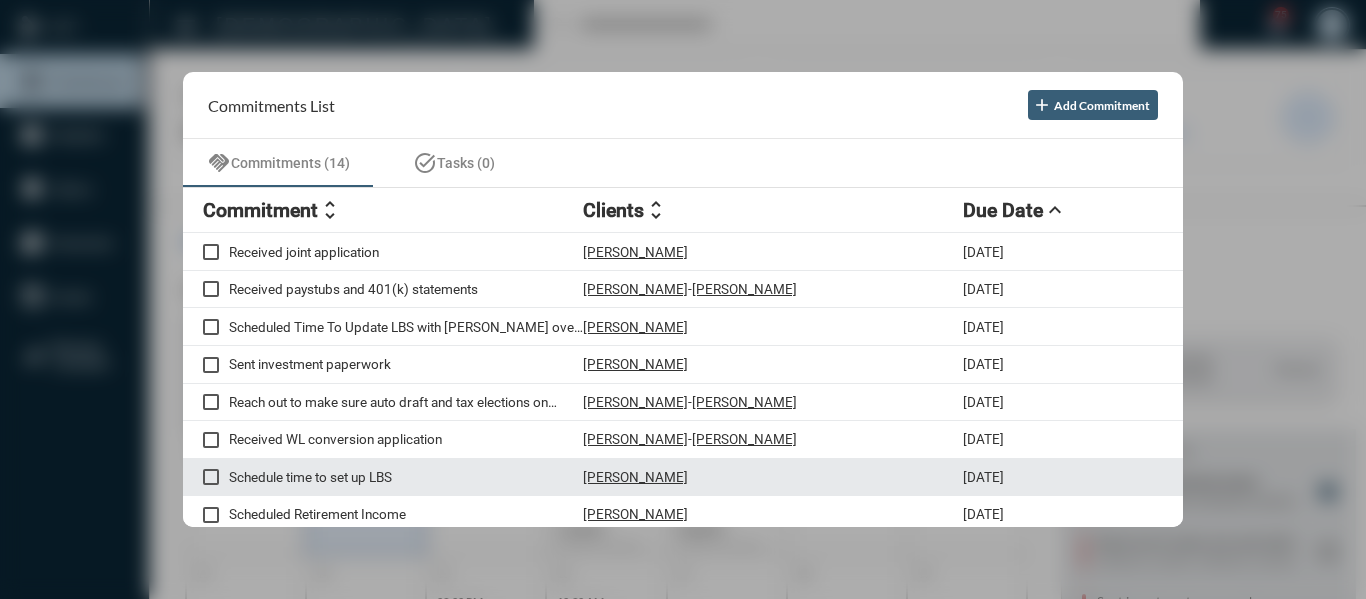 click on "Schedule time to set up LBS" at bounding box center [406, 477] 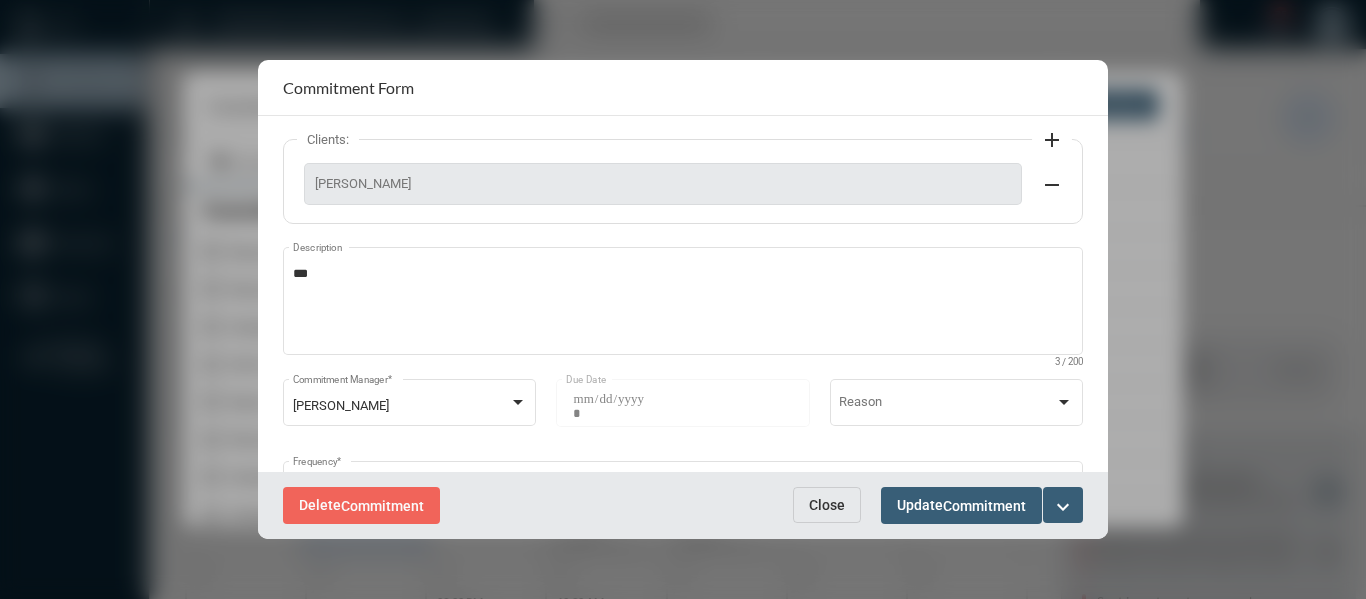 scroll, scrollTop: 200, scrollLeft: 0, axis: vertical 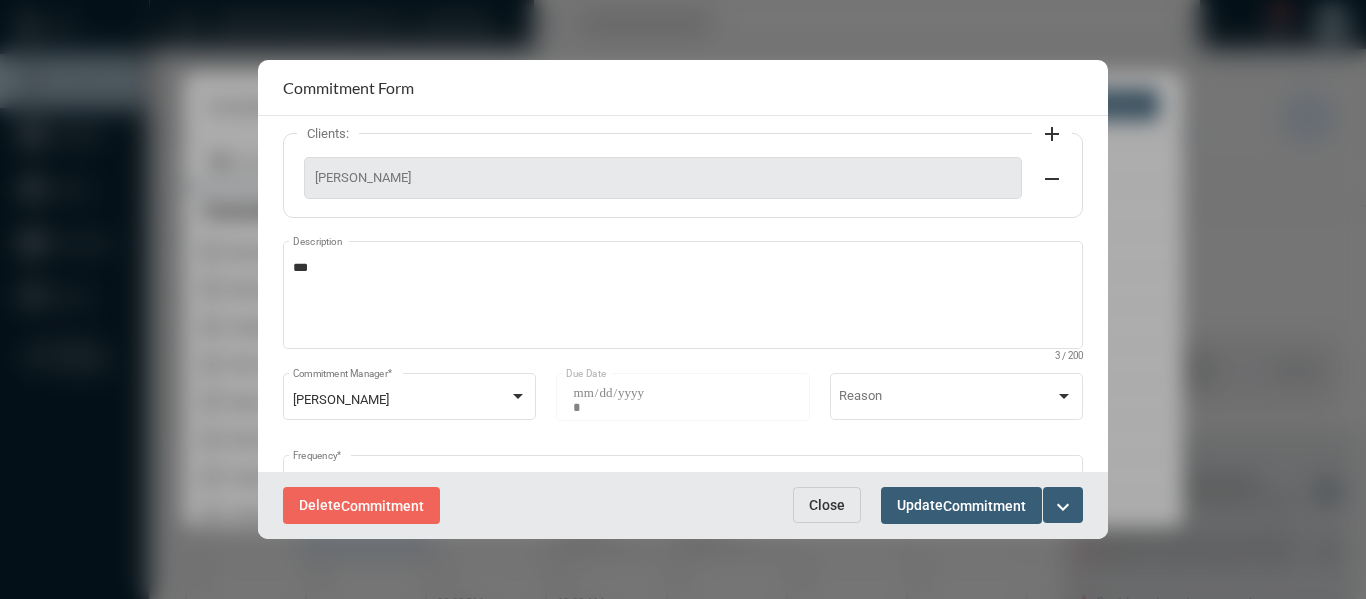 click on "expand_more" at bounding box center [1063, 507] 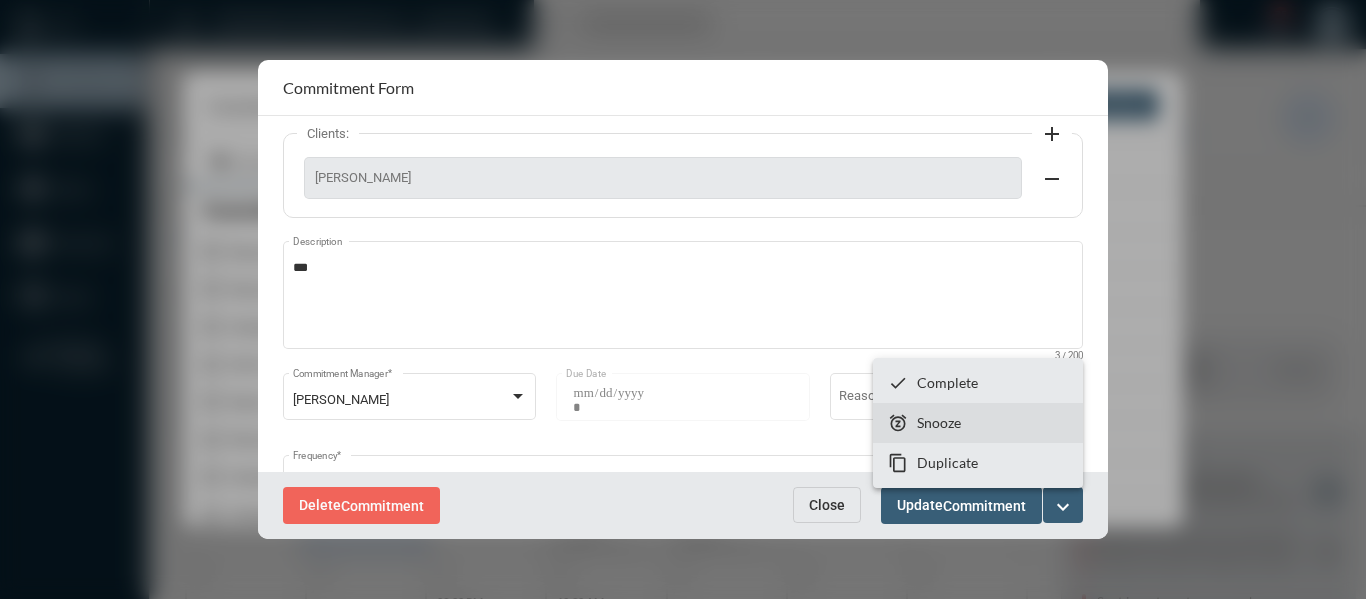 click on "snooze Snooze" at bounding box center [978, 423] 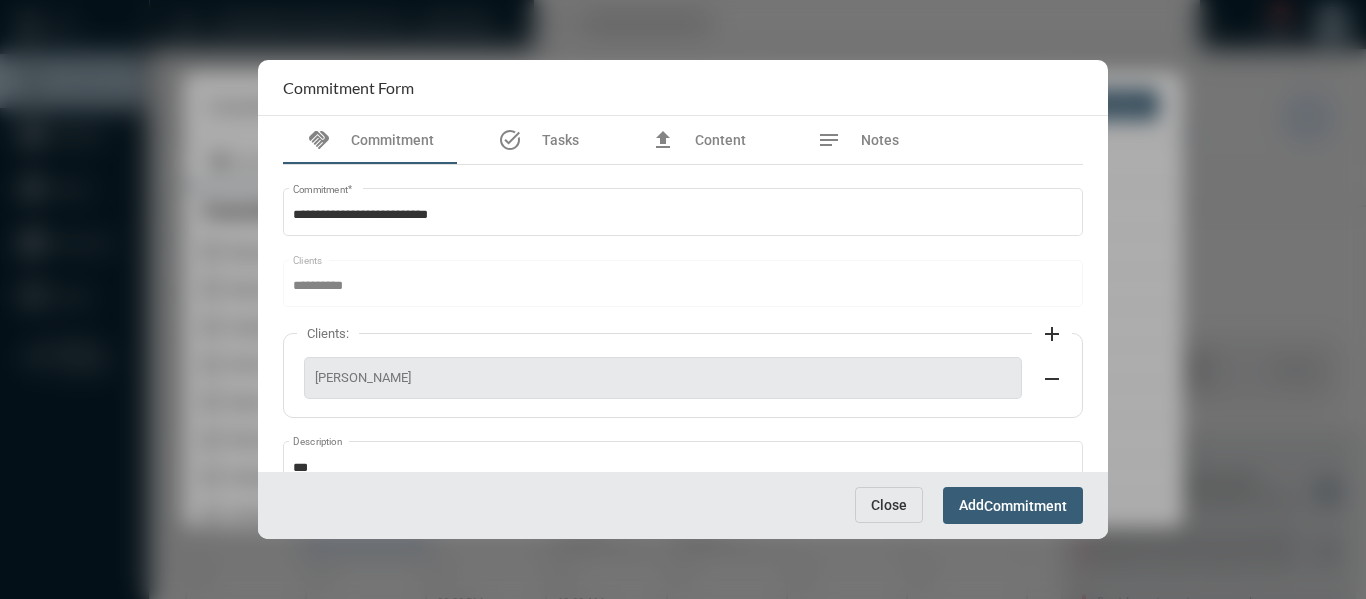 scroll, scrollTop: 199, scrollLeft: 0, axis: vertical 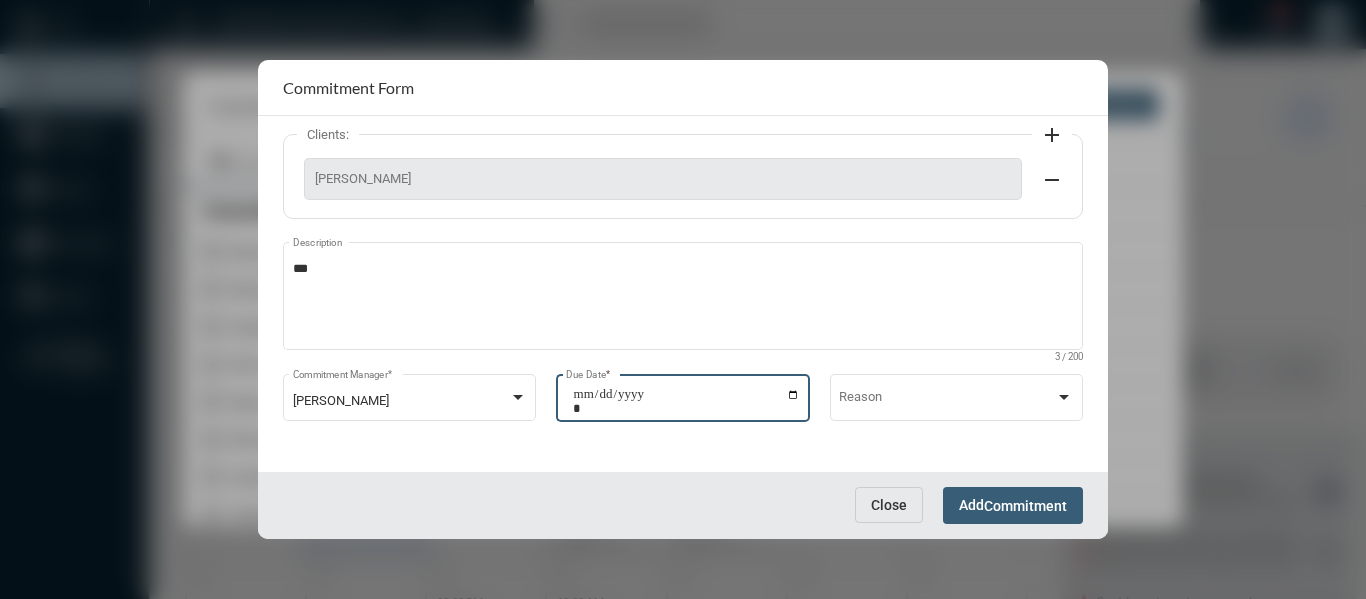click on "**********" at bounding box center [686, 401] 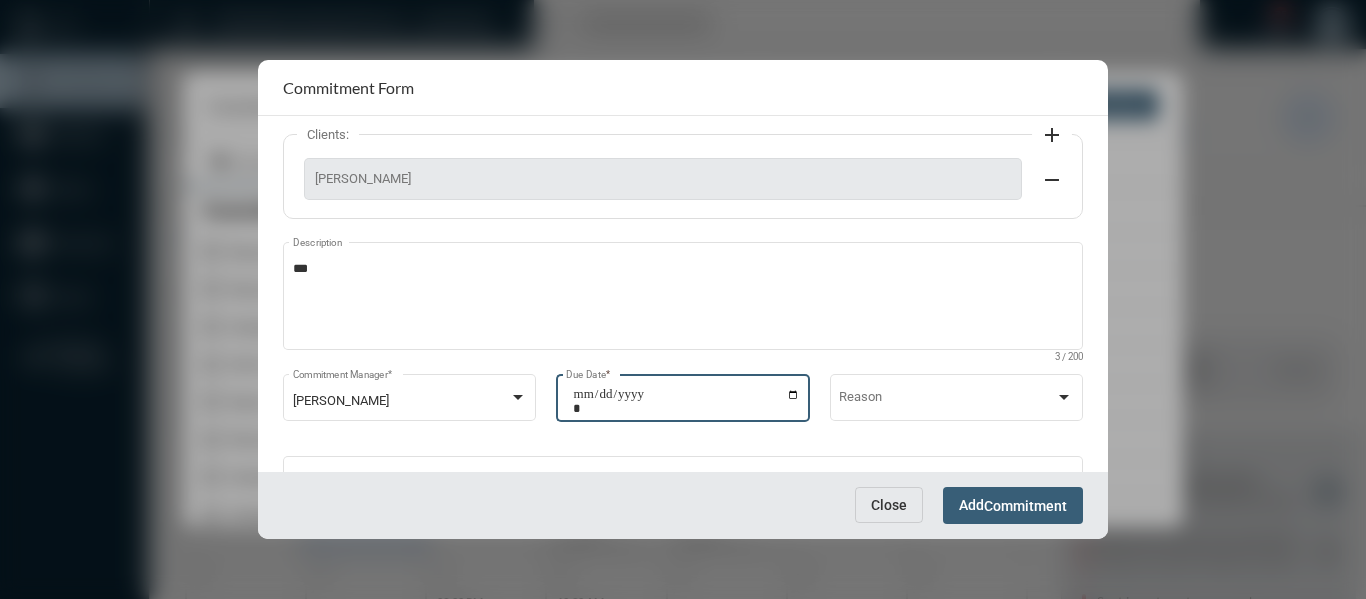 click on "Commitment" at bounding box center (1025, 506) 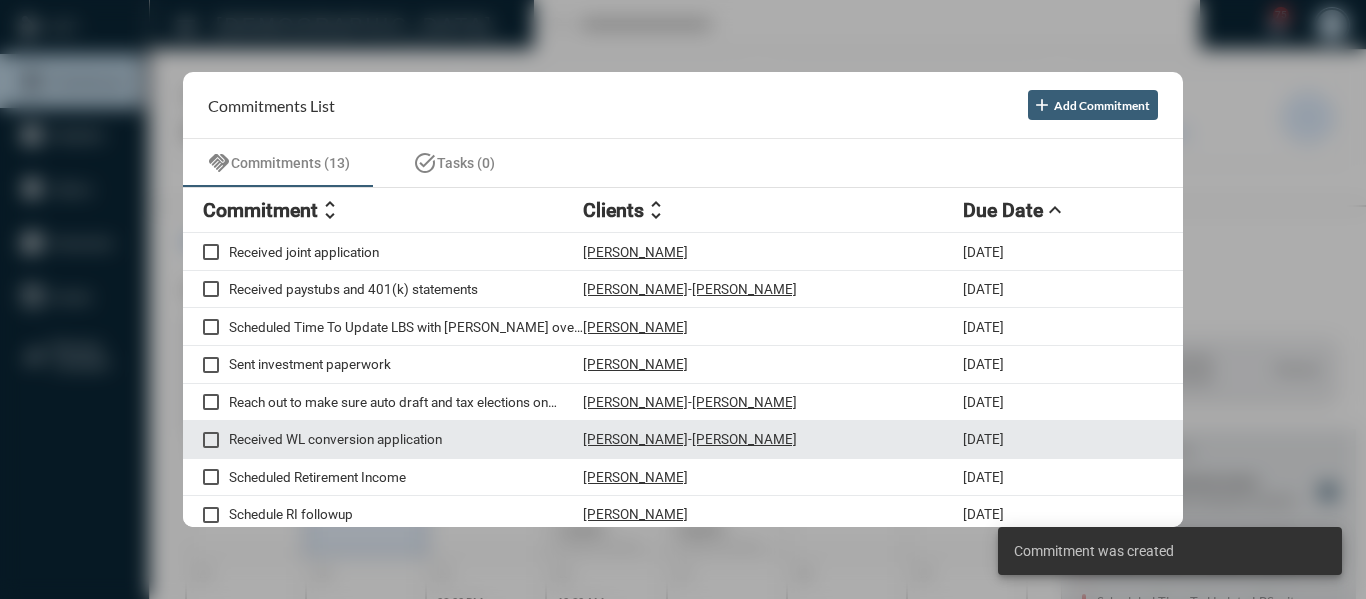 click on "Received WL conversion application" at bounding box center [406, 439] 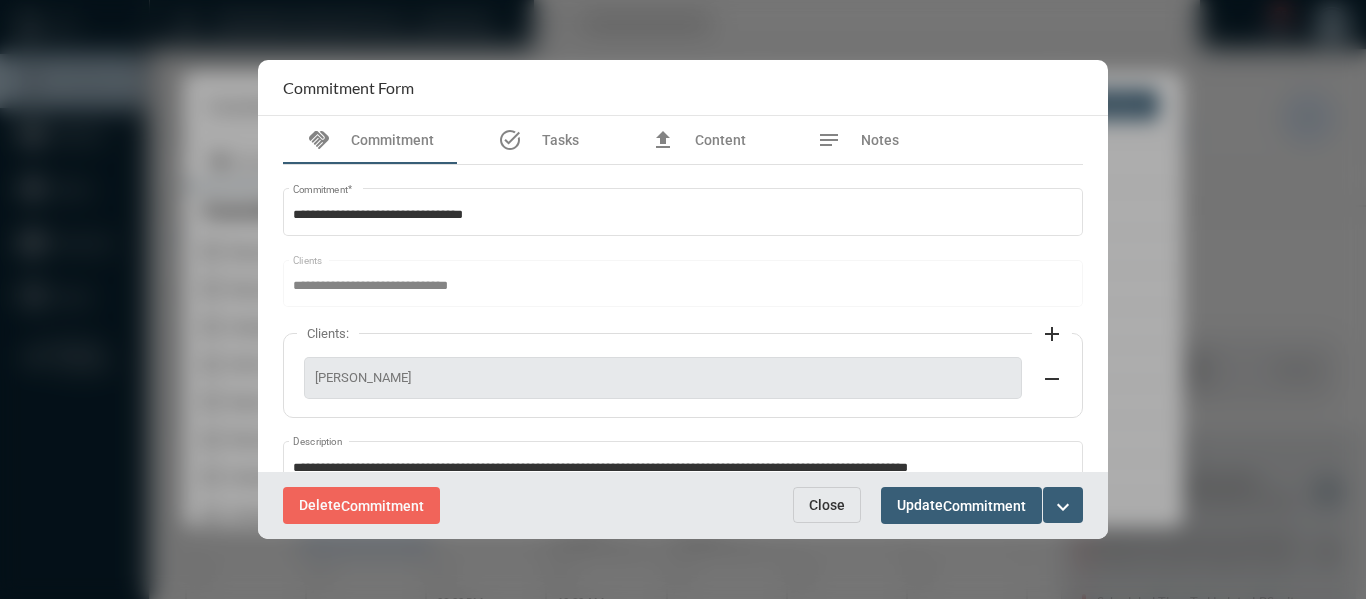 scroll, scrollTop: 100, scrollLeft: 0, axis: vertical 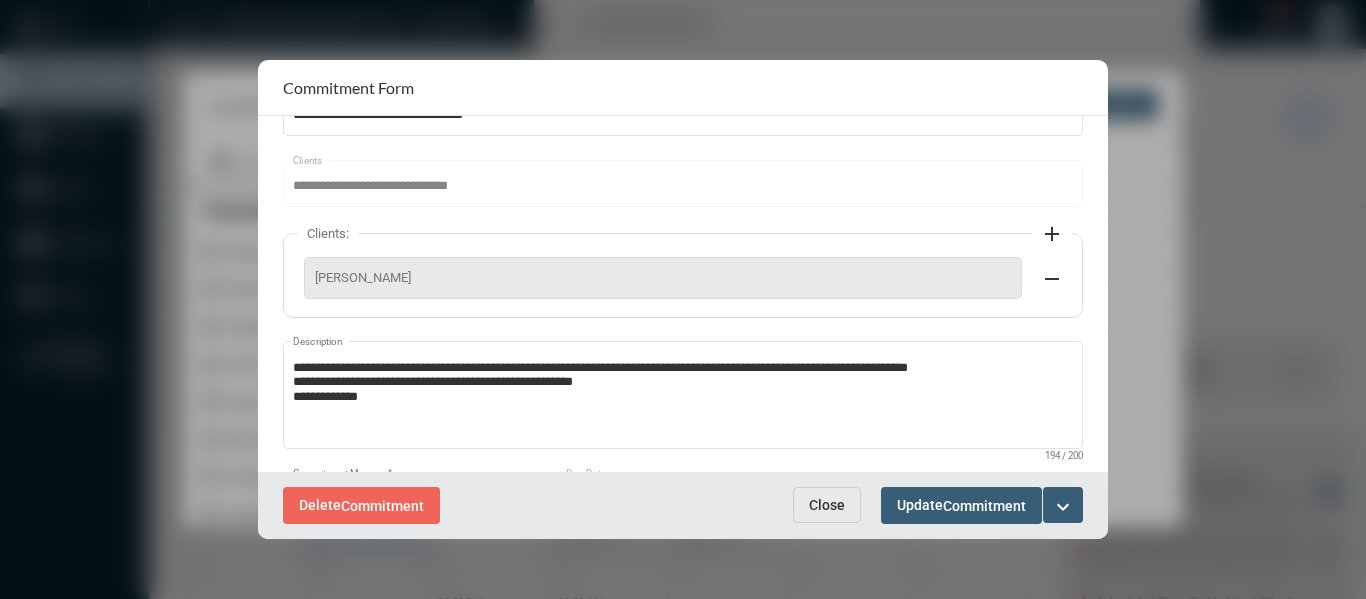 click on "Close" at bounding box center [827, 505] 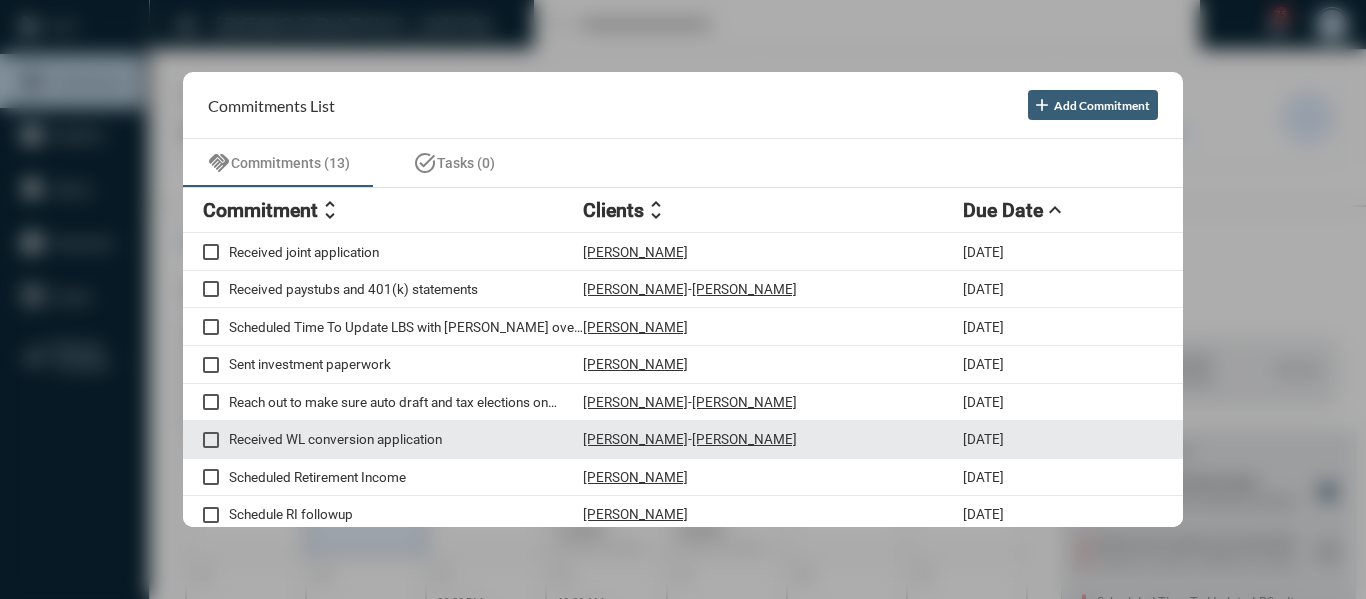 click at bounding box center [211, 440] 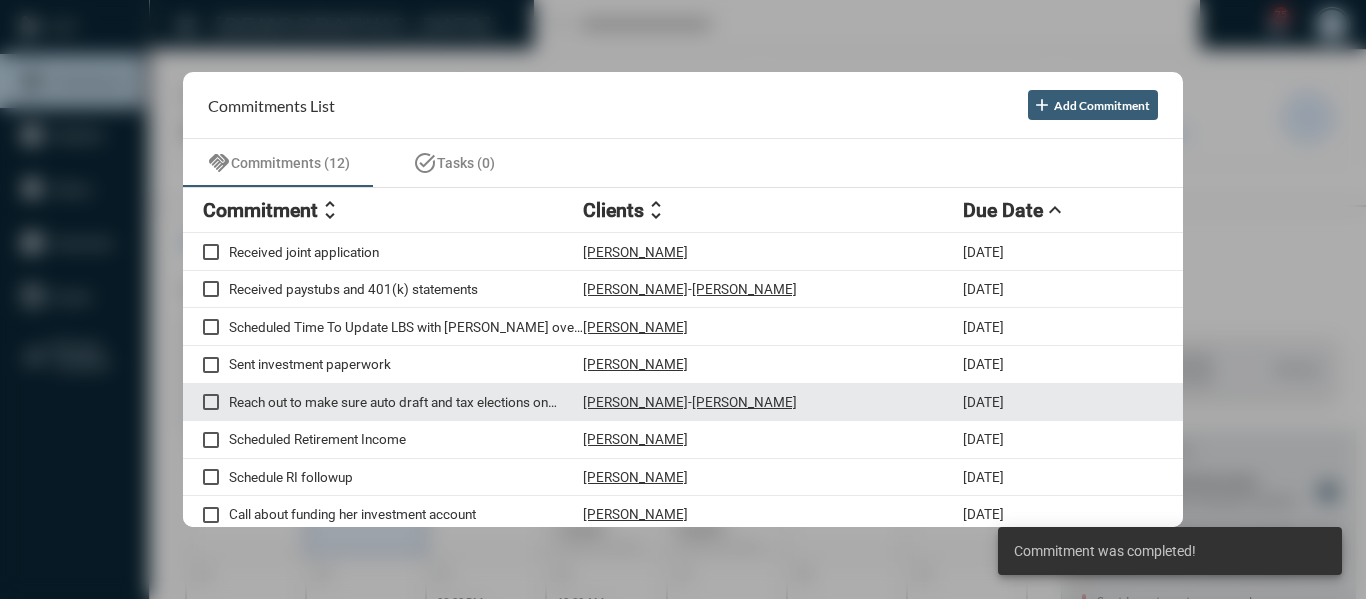 click on "Reach out to make sure auto draft and tax elections on annuity are good" at bounding box center [406, 402] 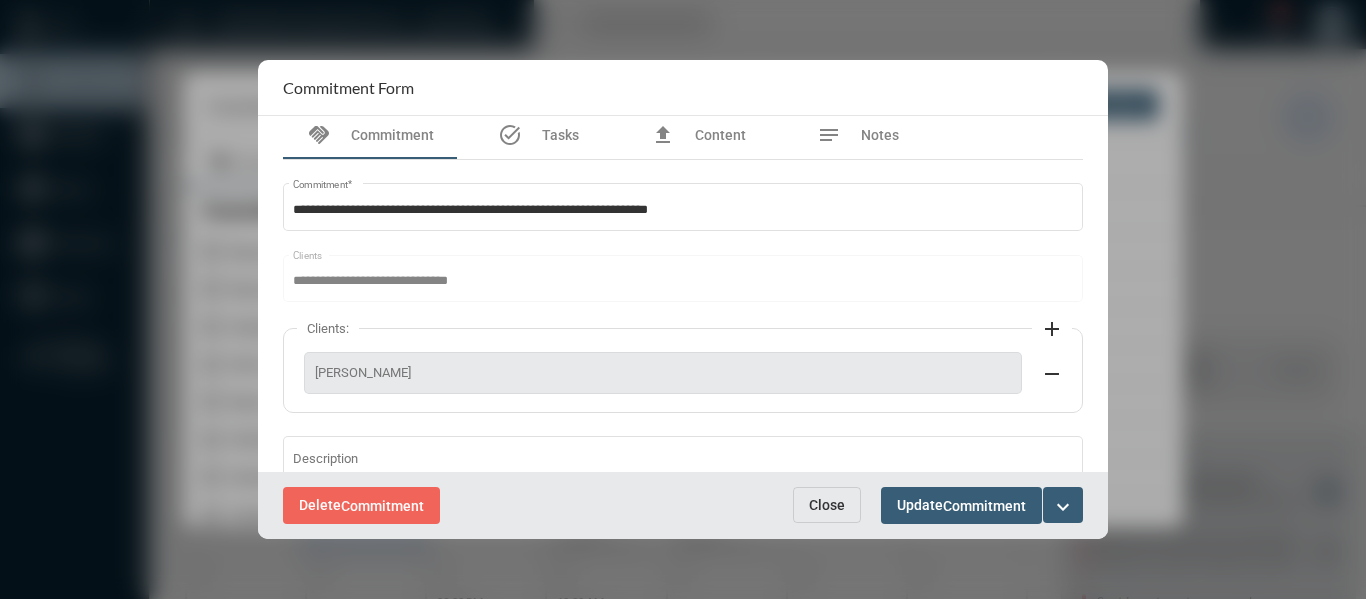 scroll, scrollTop: 0, scrollLeft: 0, axis: both 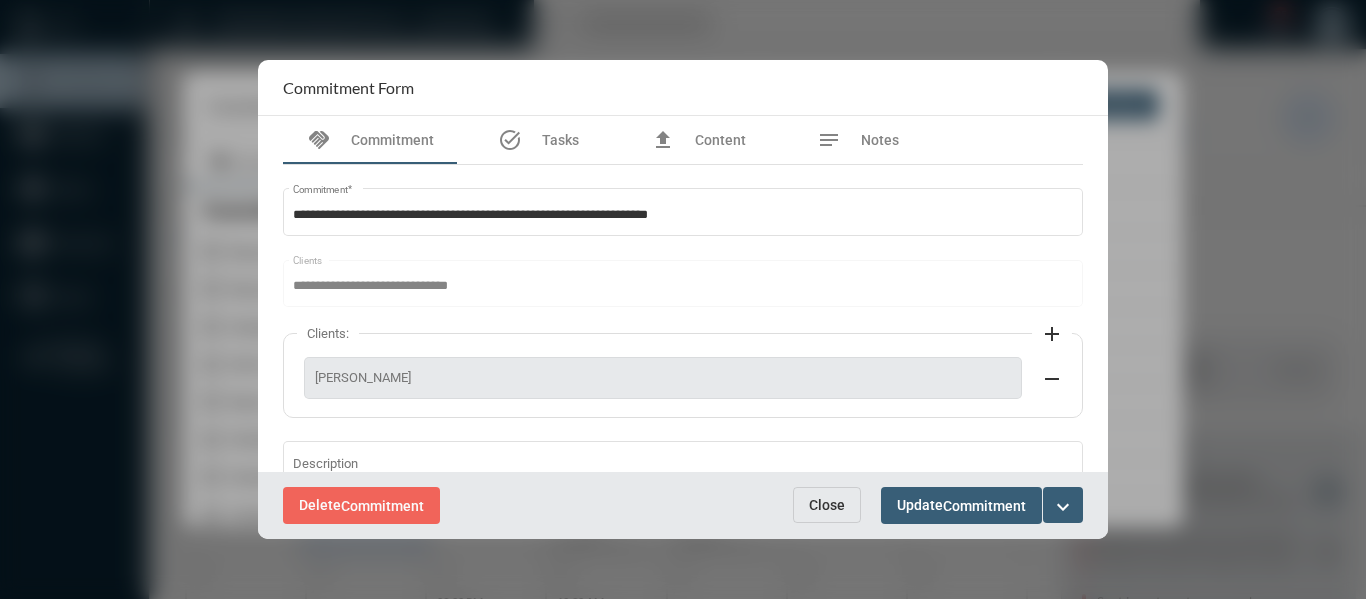 click on "Close" at bounding box center [827, 505] 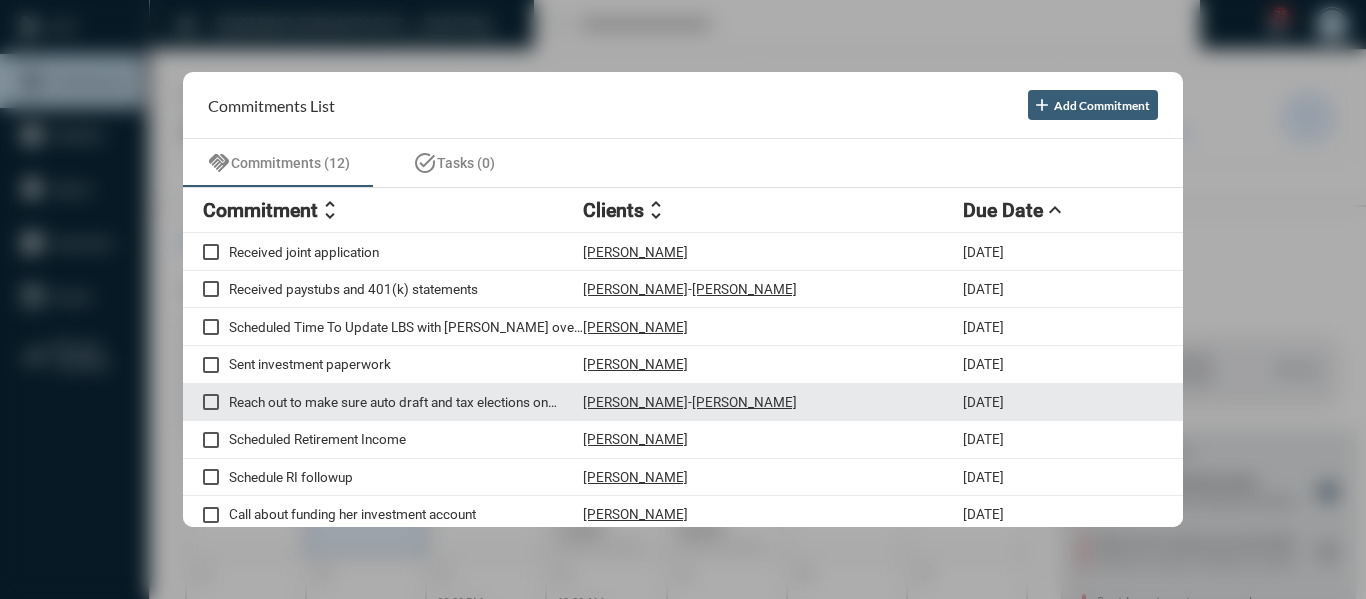 click on "Edward Johnson" at bounding box center (635, 402) 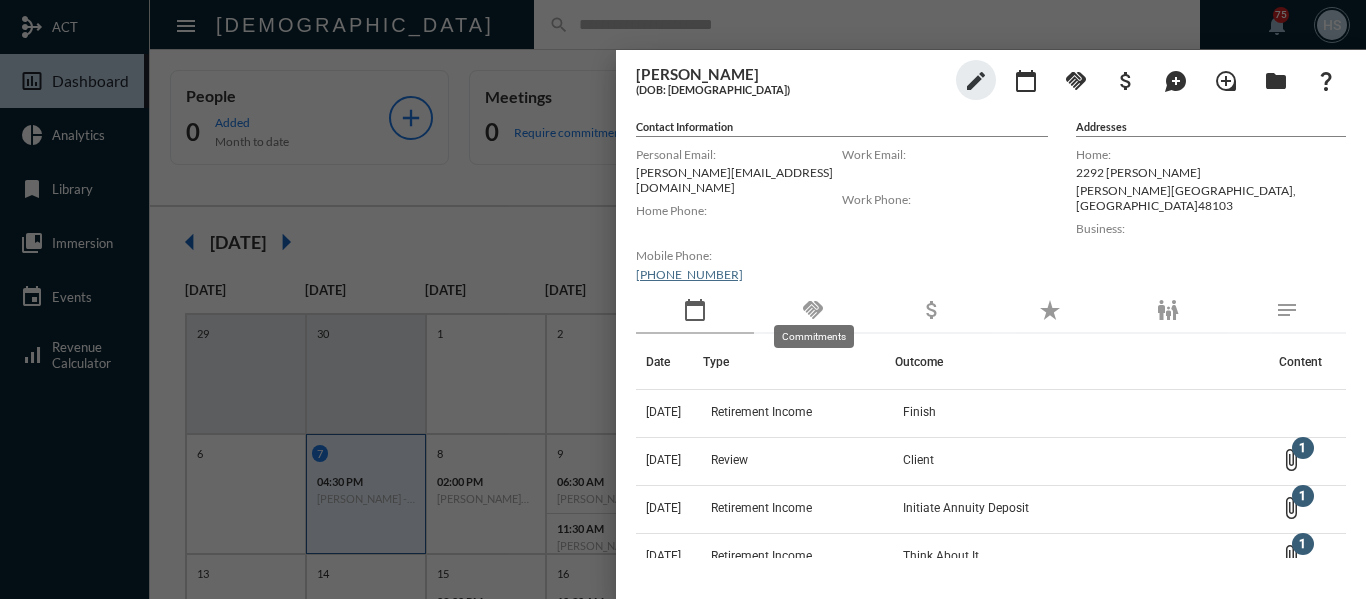 click on "handshake" 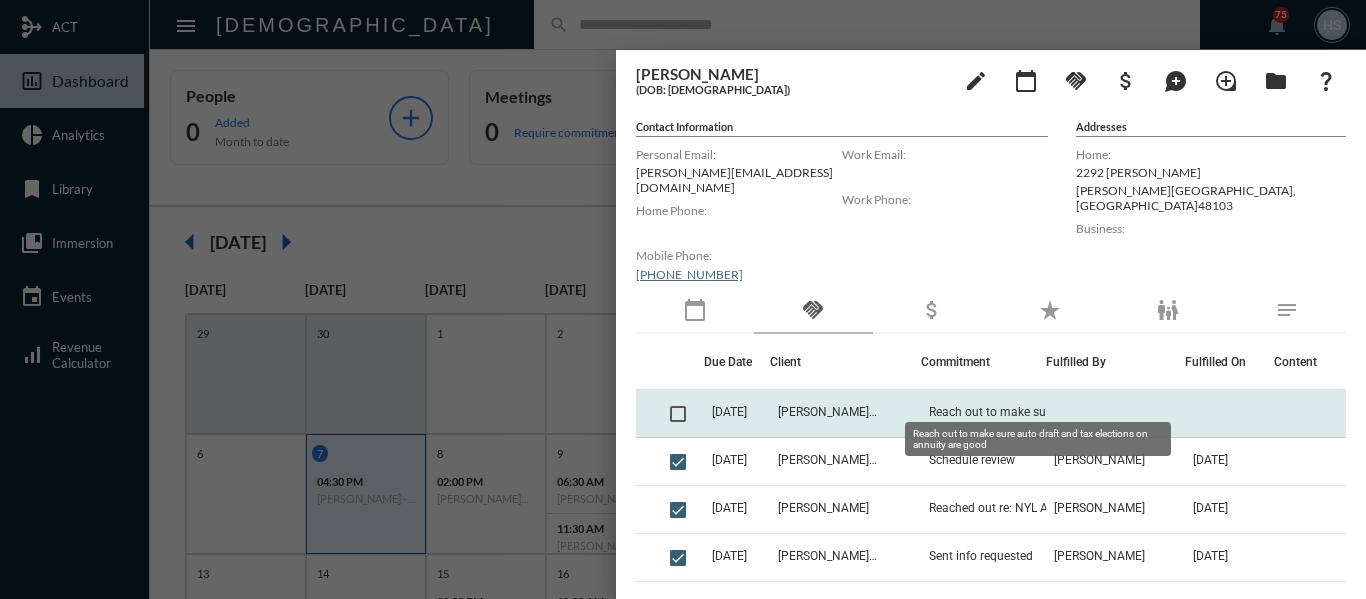 click on "Reach out to make sure auto draft and tax elections on annuity are good" 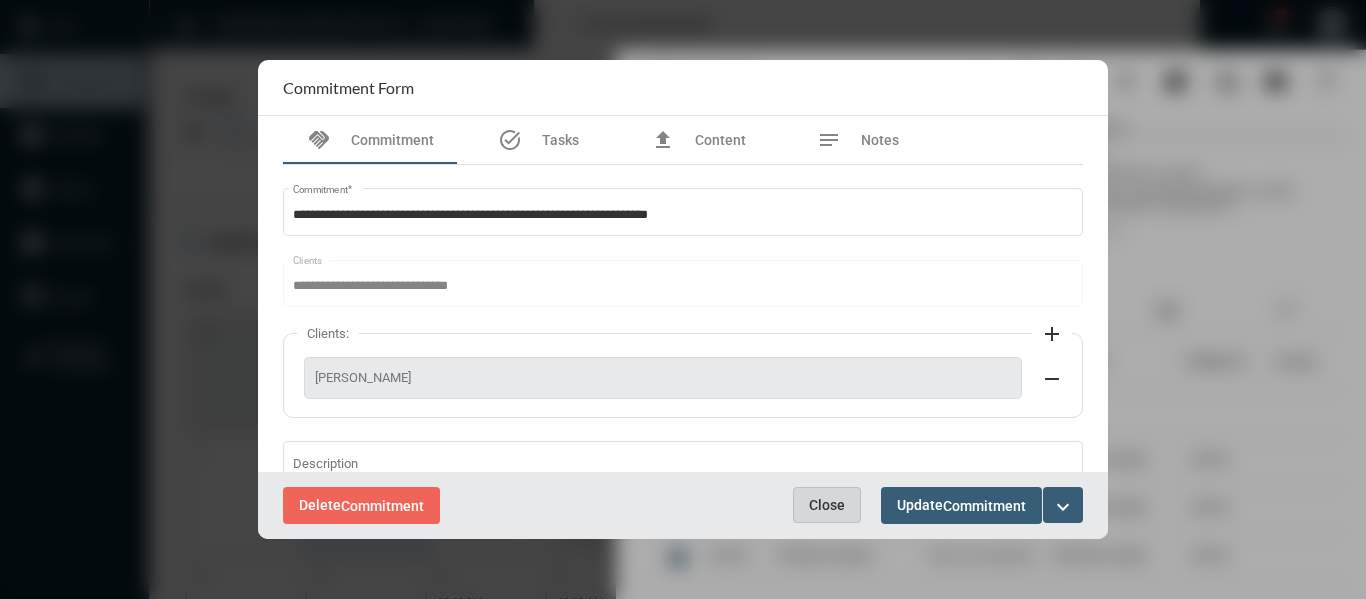 click on "Close" at bounding box center [827, 505] 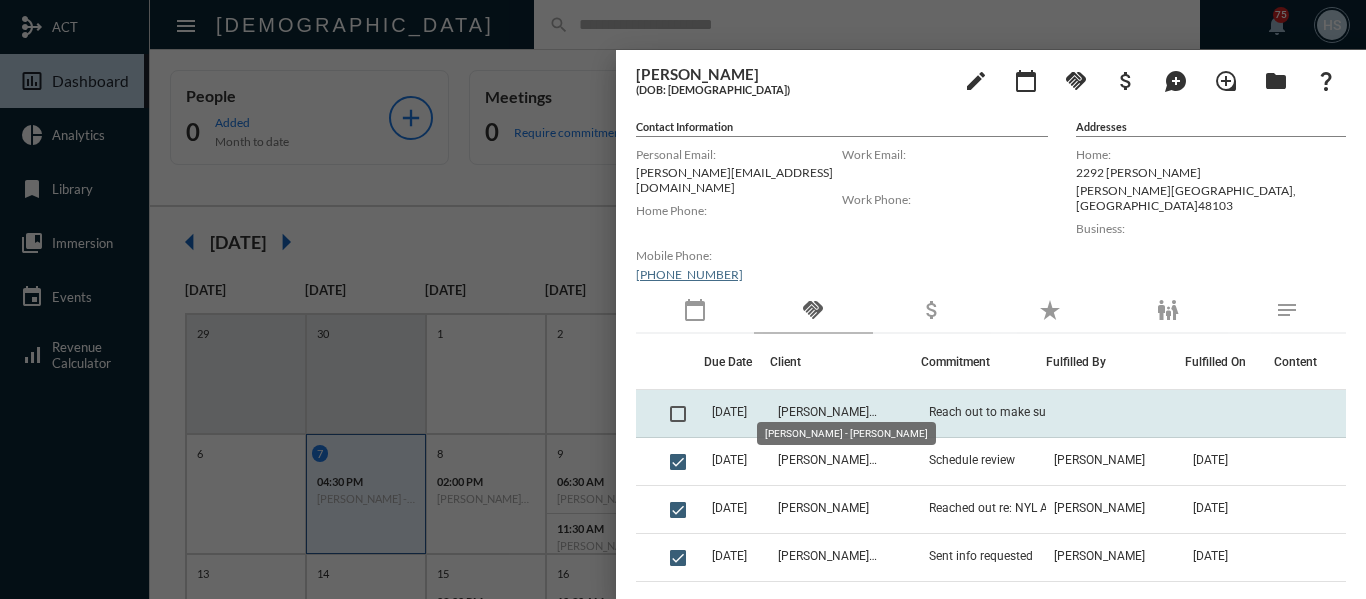 click on "Edward Johnson - Sandra Johnson" 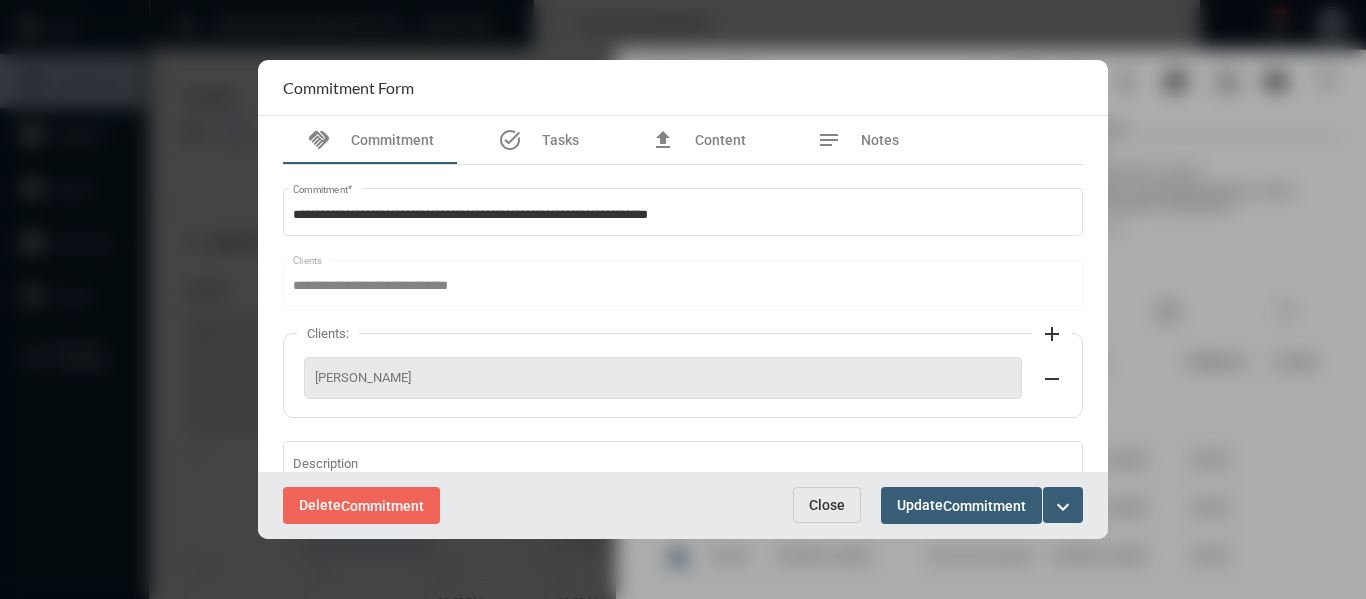 click on "Close" at bounding box center (827, 505) 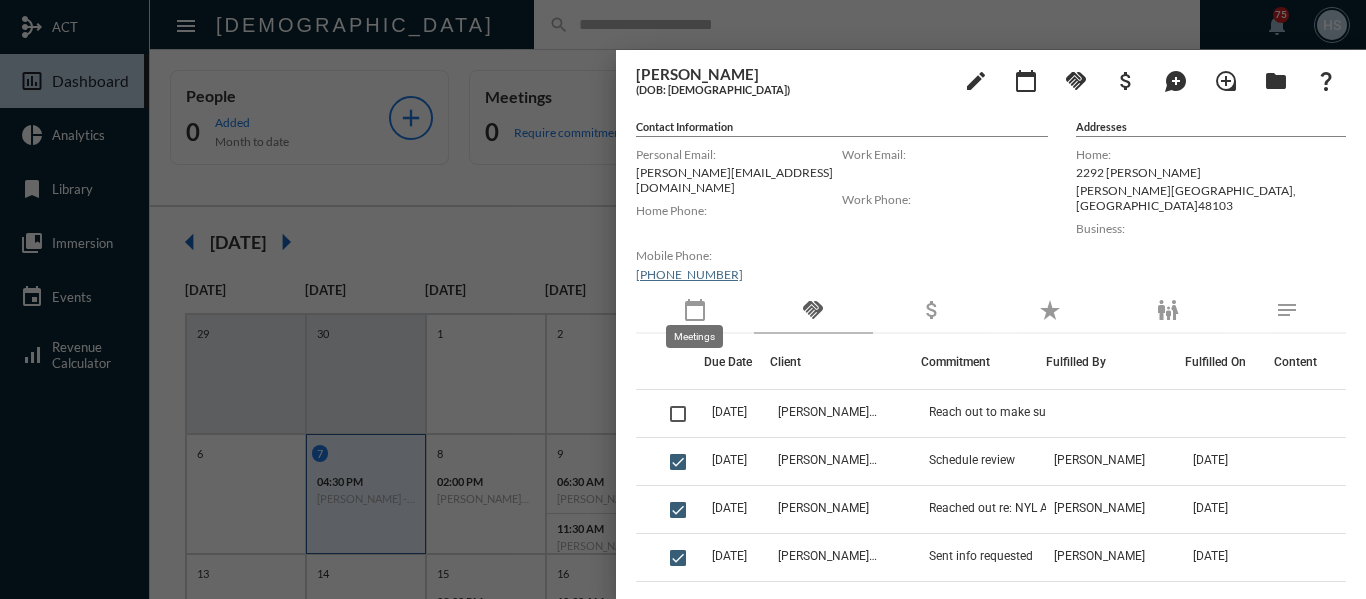 click on "calendar_today" 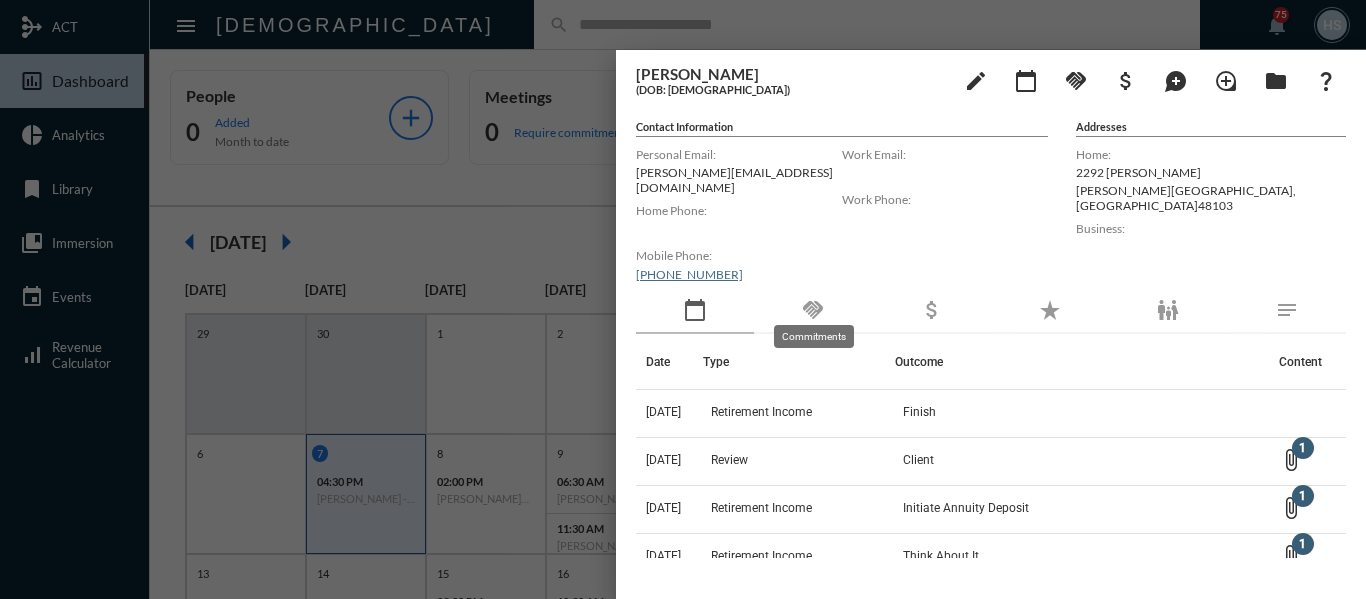 click on "handshake" 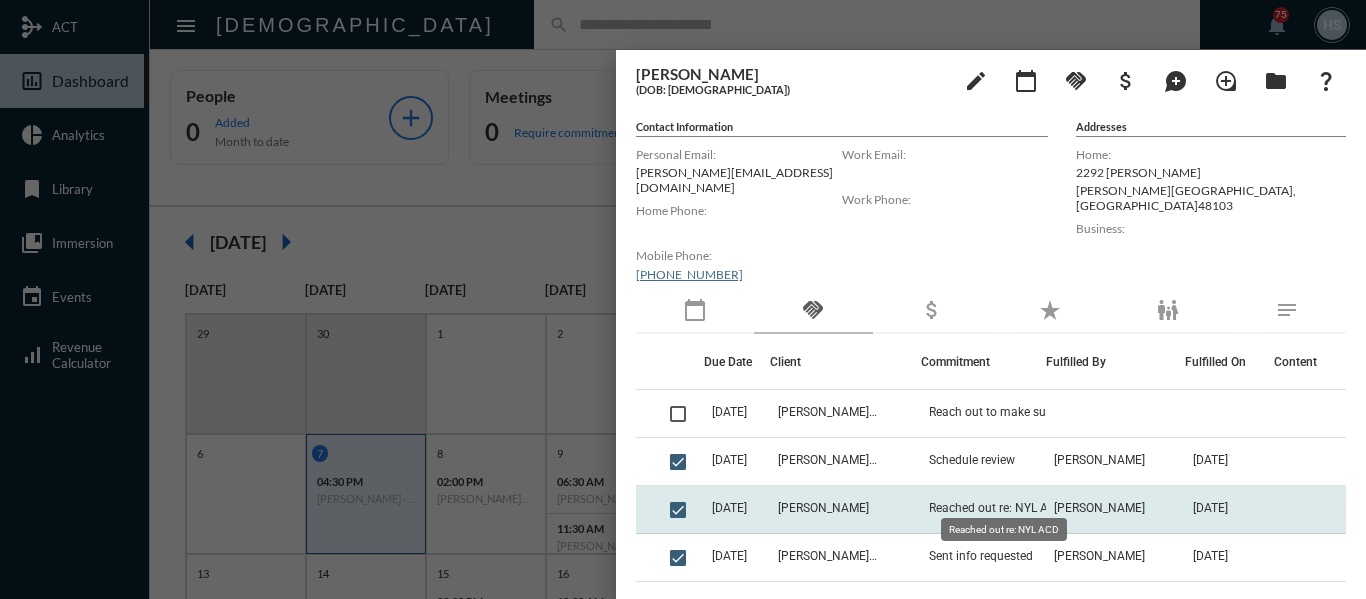 click on "Reached out re: NYL ACD" 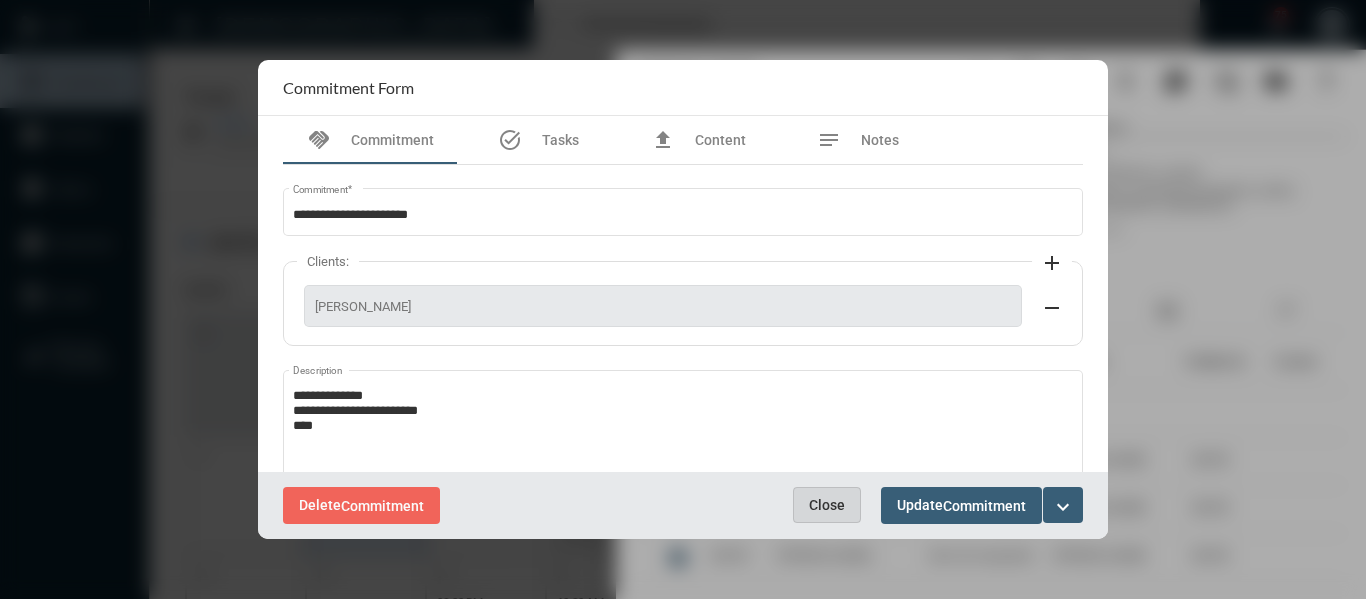 click on "Close" at bounding box center (827, 505) 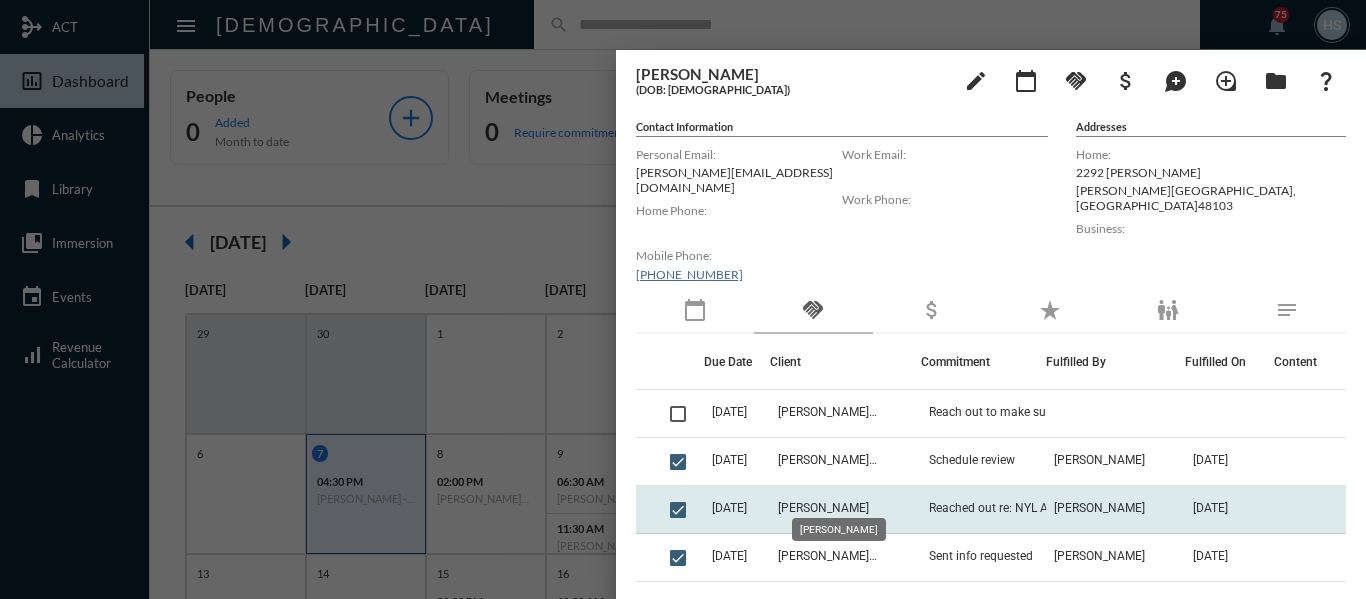 click on "Edward Johnson" 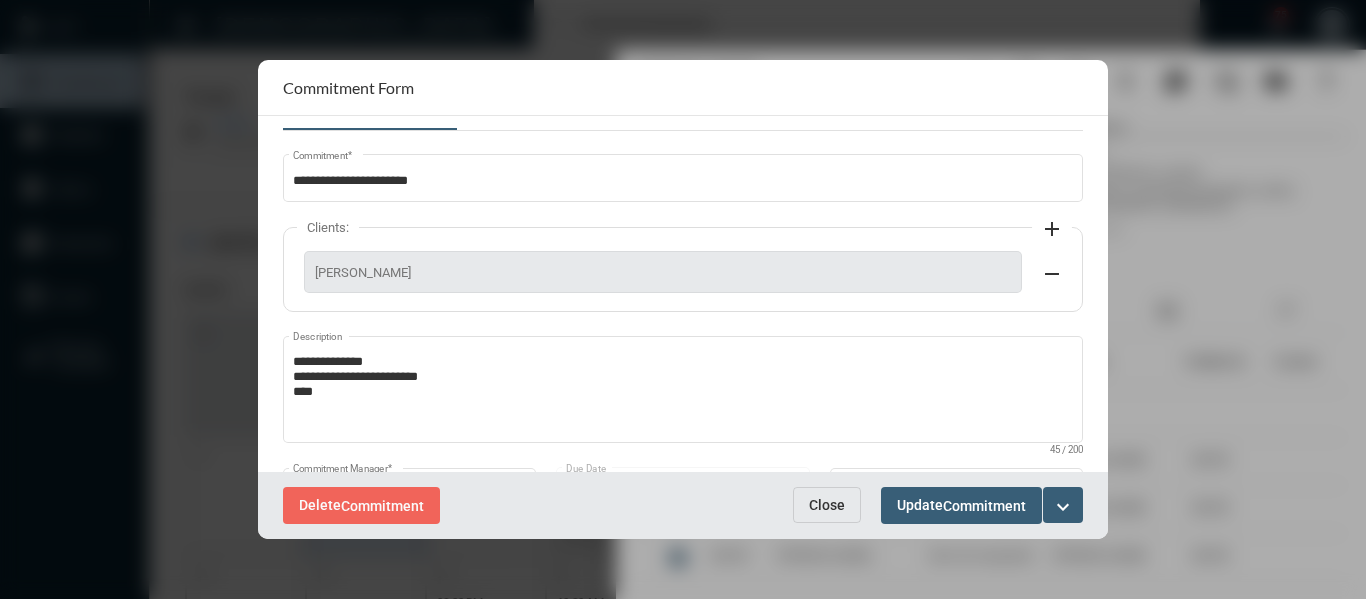 scroll, scrollTop: 0, scrollLeft: 0, axis: both 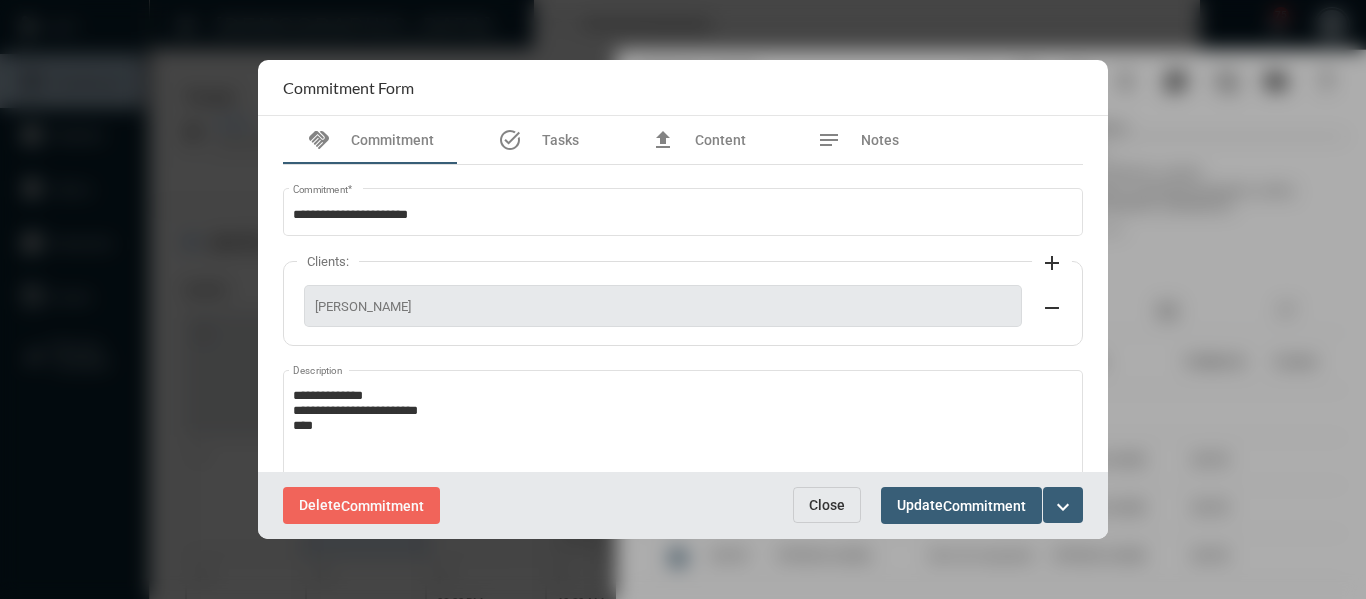 click on "Close" at bounding box center [827, 505] 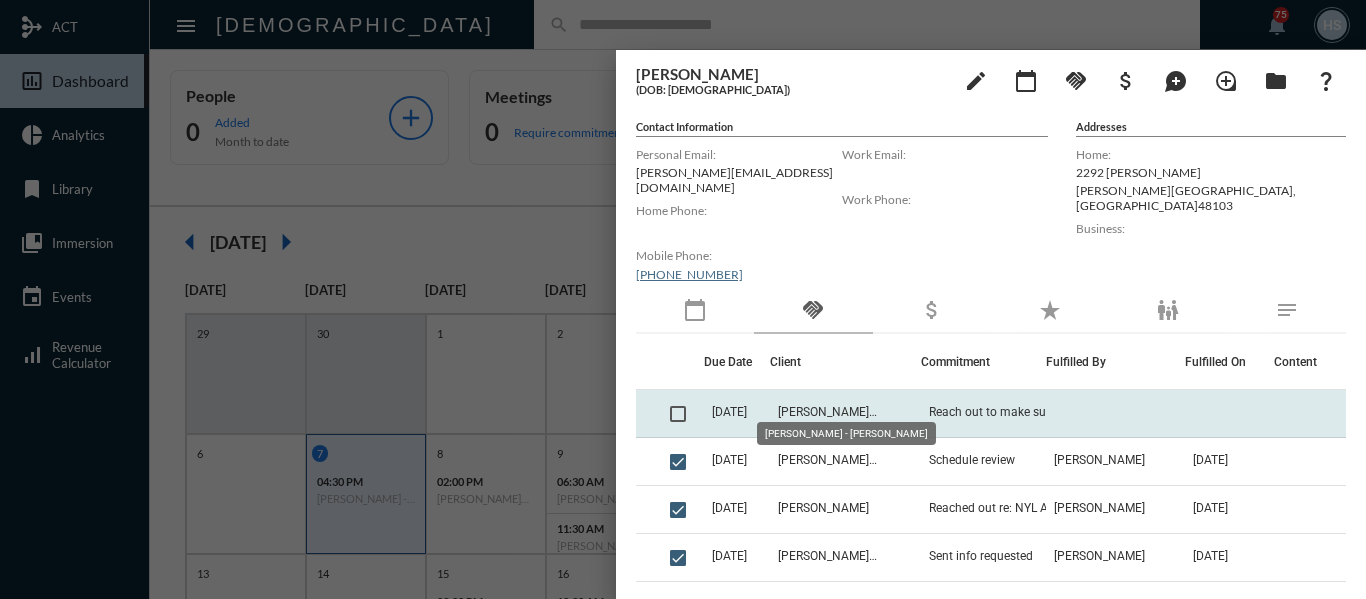 click on "Edward Johnson - Sandra Johnson" 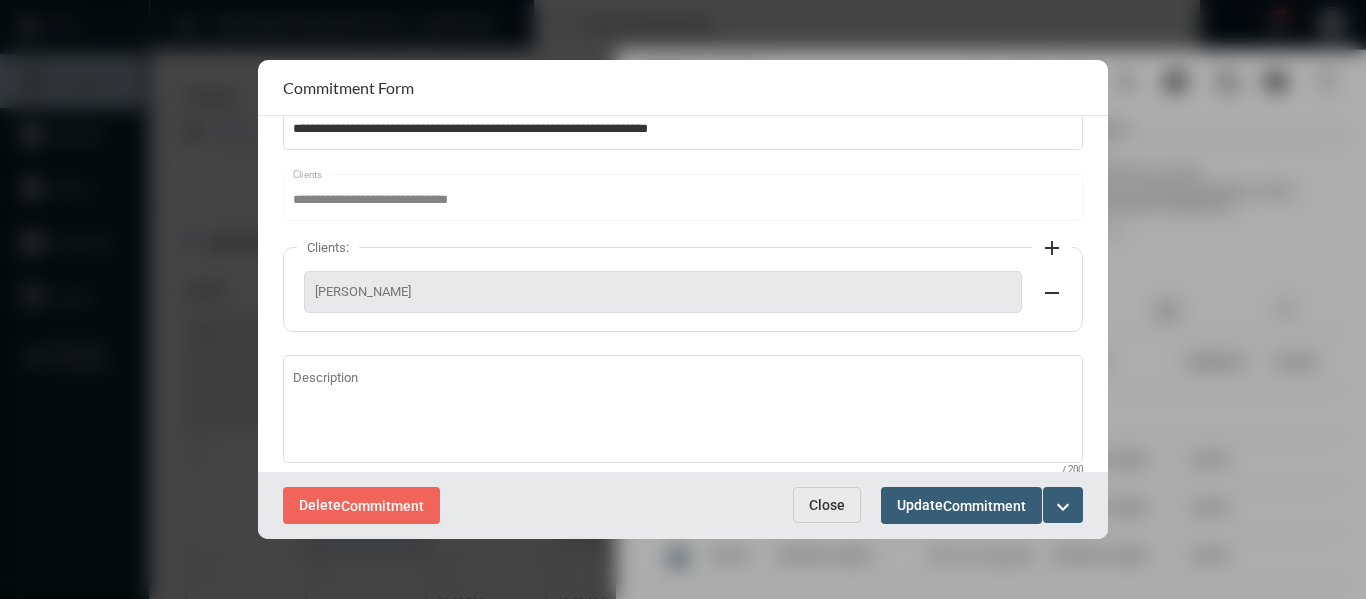 scroll, scrollTop: 200, scrollLeft: 0, axis: vertical 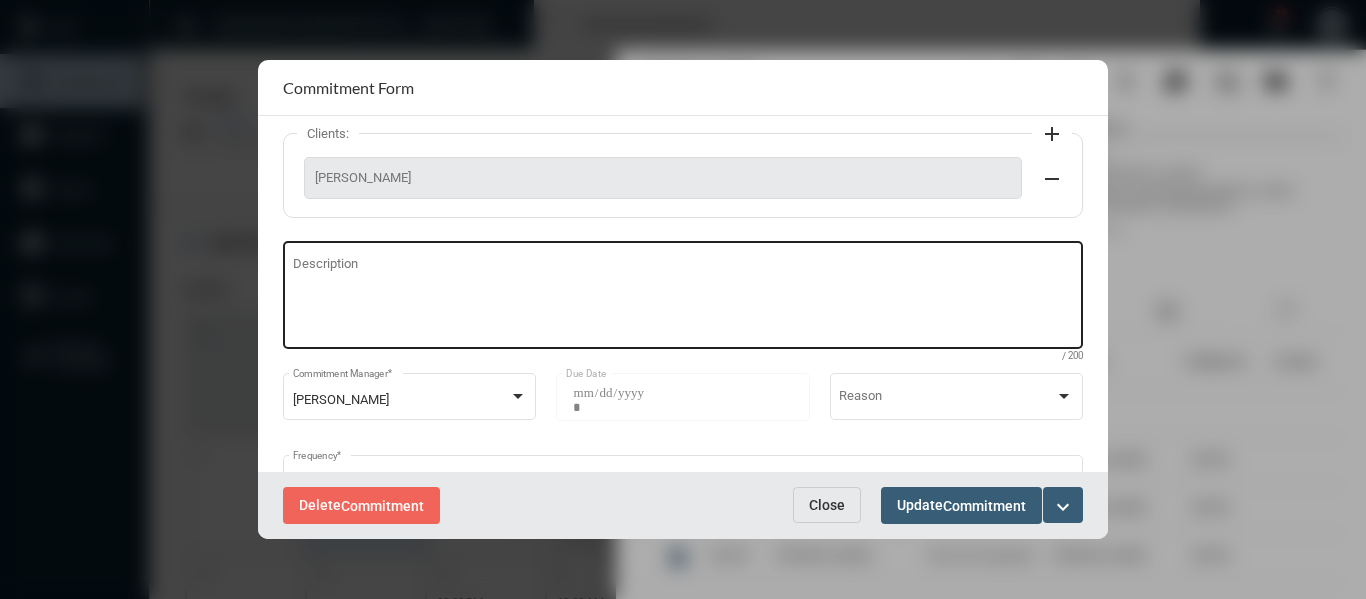 click on "Description" at bounding box center (683, 298) 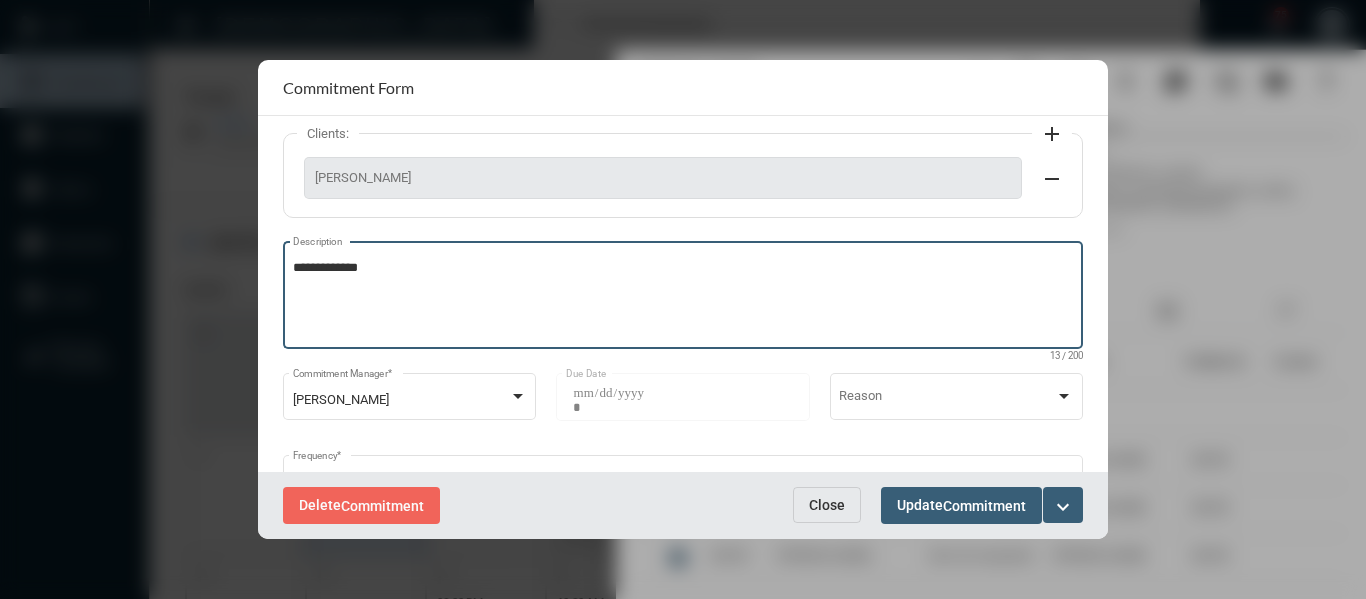 type on "**********" 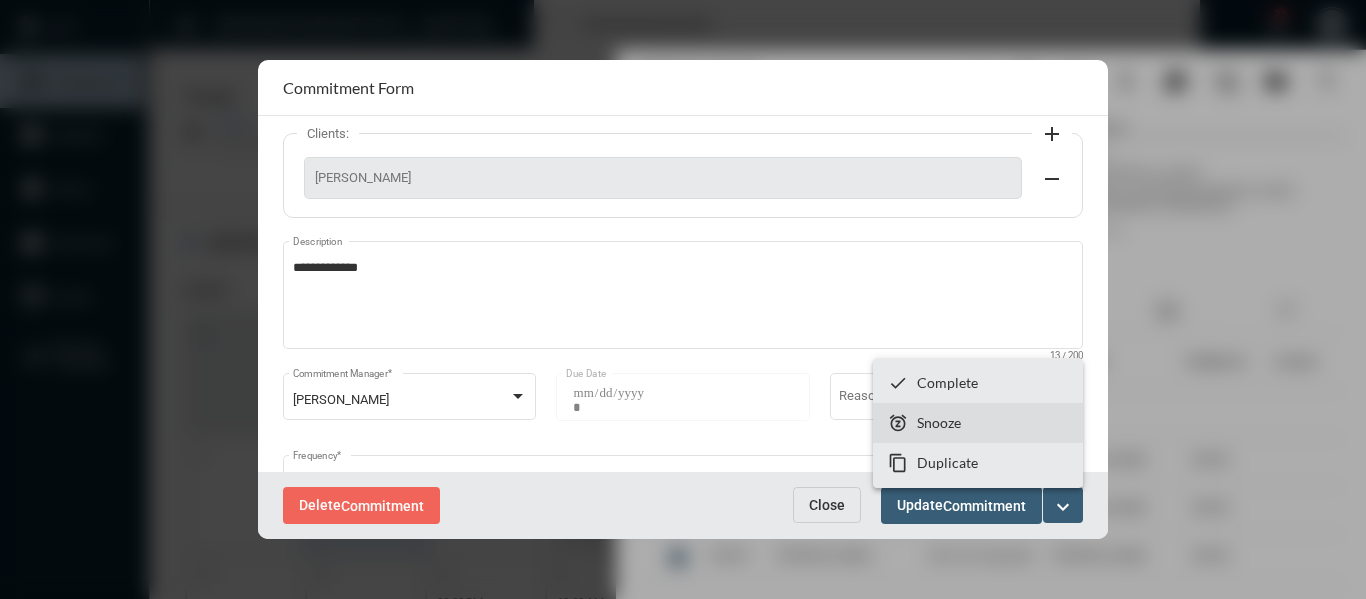 click on "Snooze" at bounding box center [939, 422] 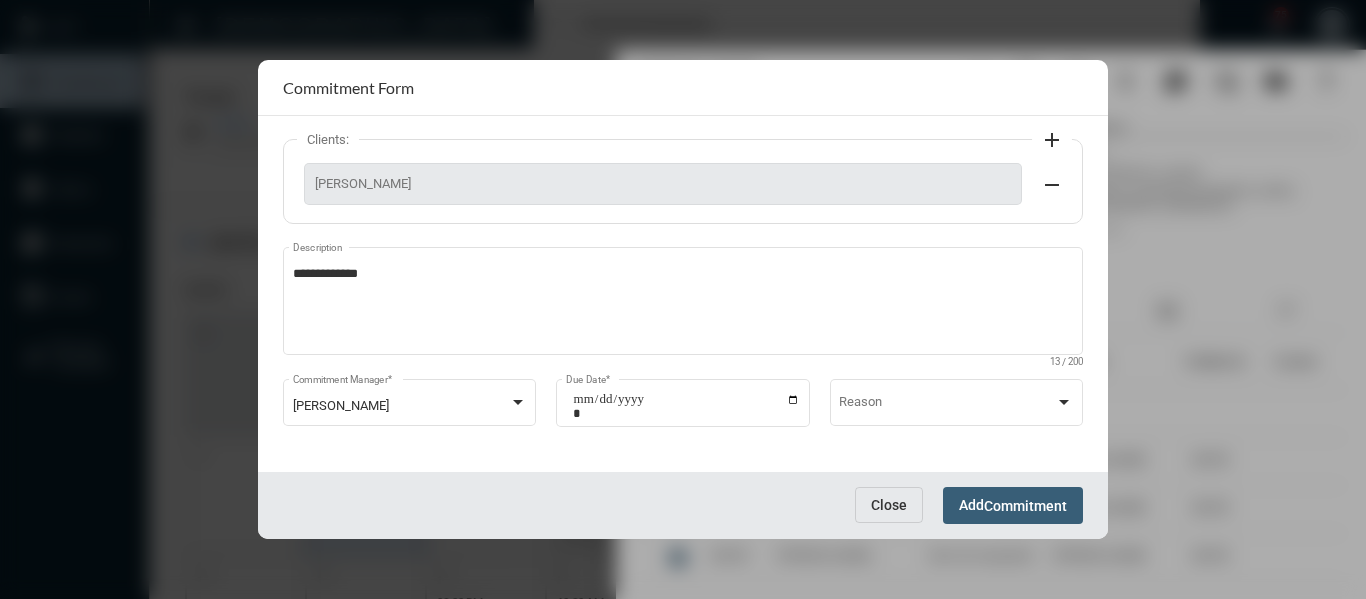 scroll, scrollTop: 199, scrollLeft: 0, axis: vertical 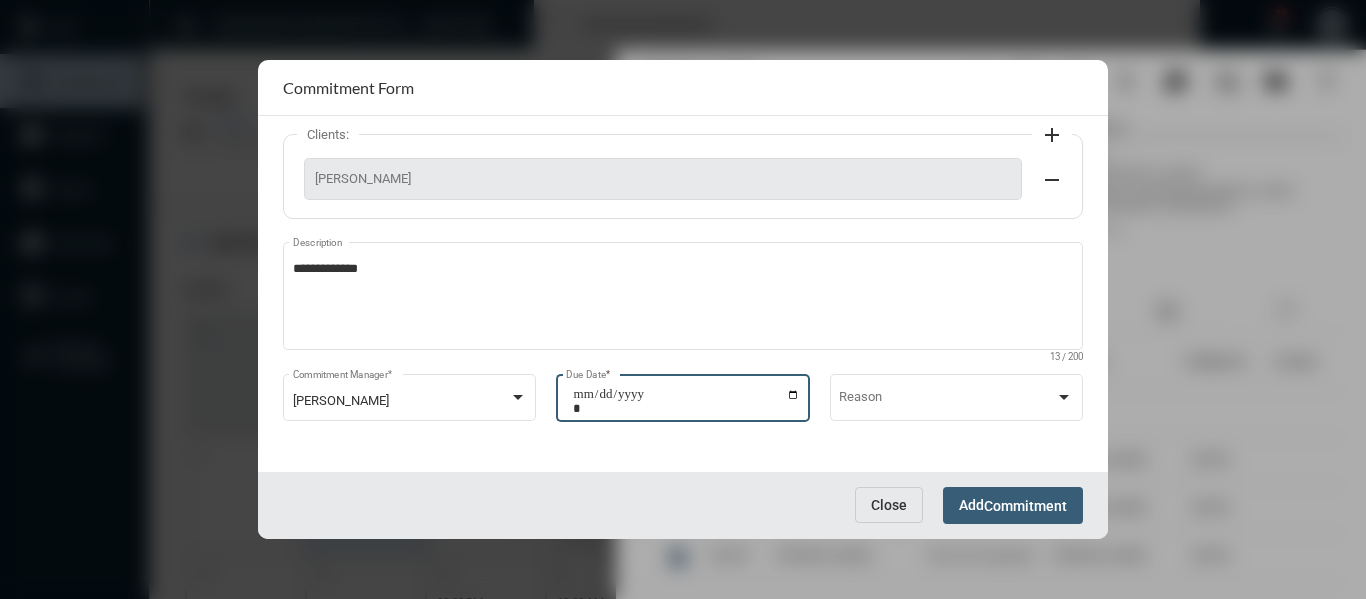 click on "**********" at bounding box center (686, 401) 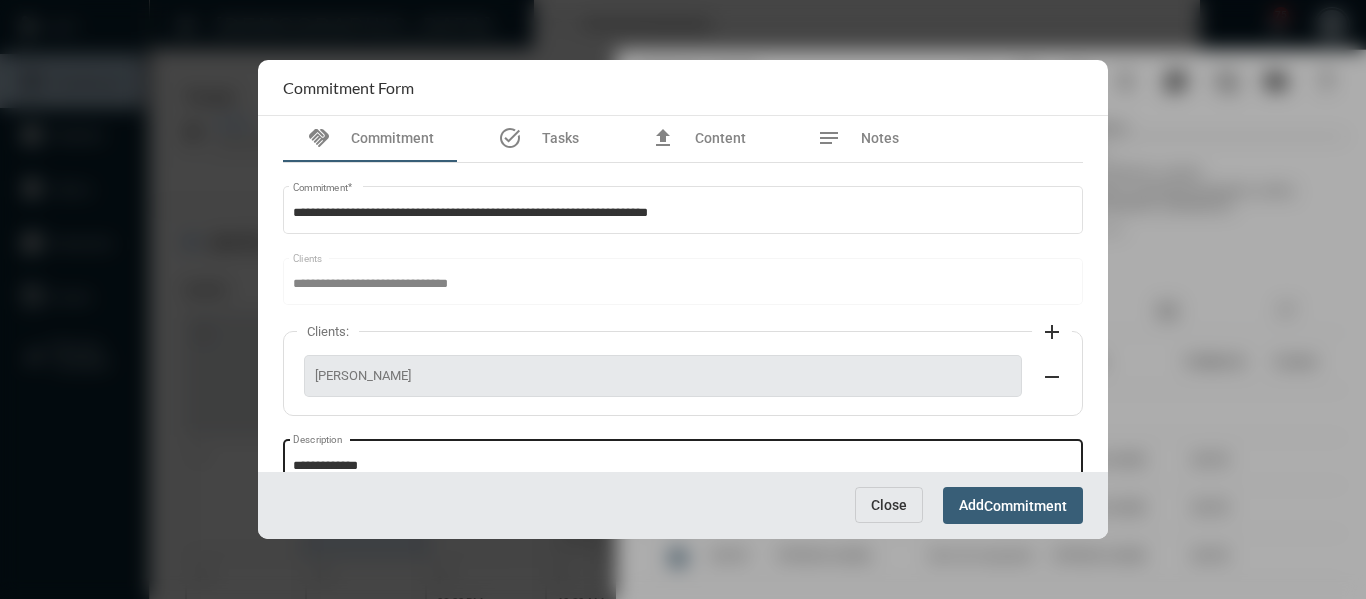 scroll, scrollTop: 0, scrollLeft: 0, axis: both 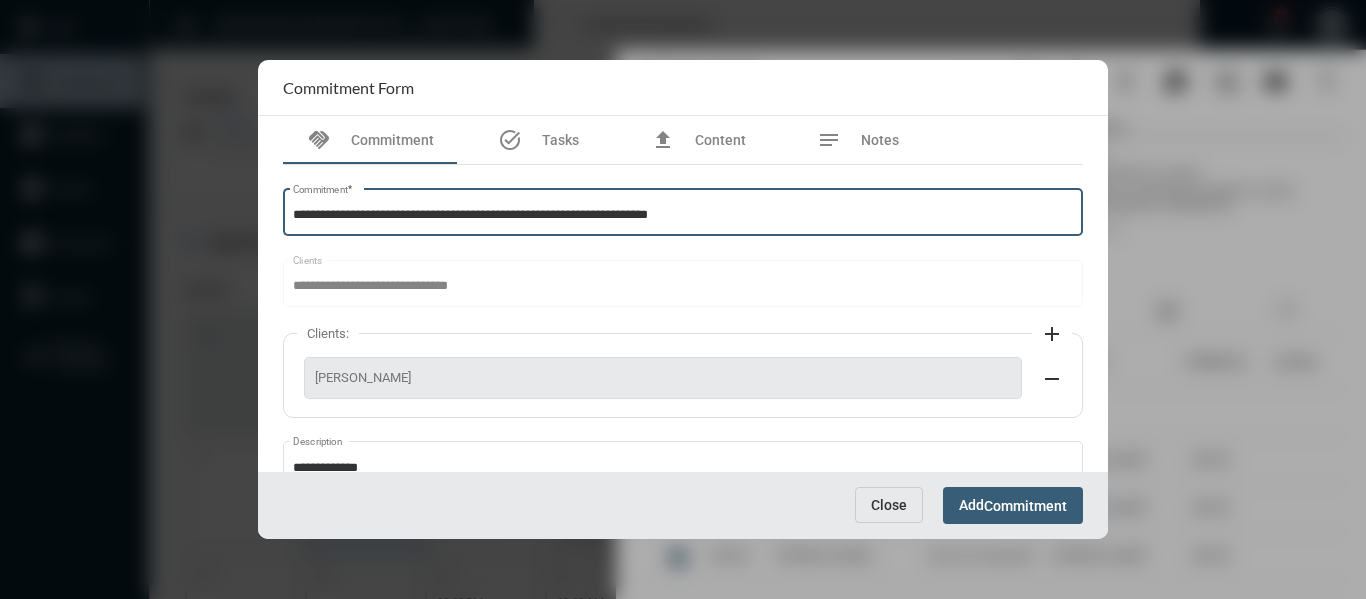 click on "**********" at bounding box center [683, 215] 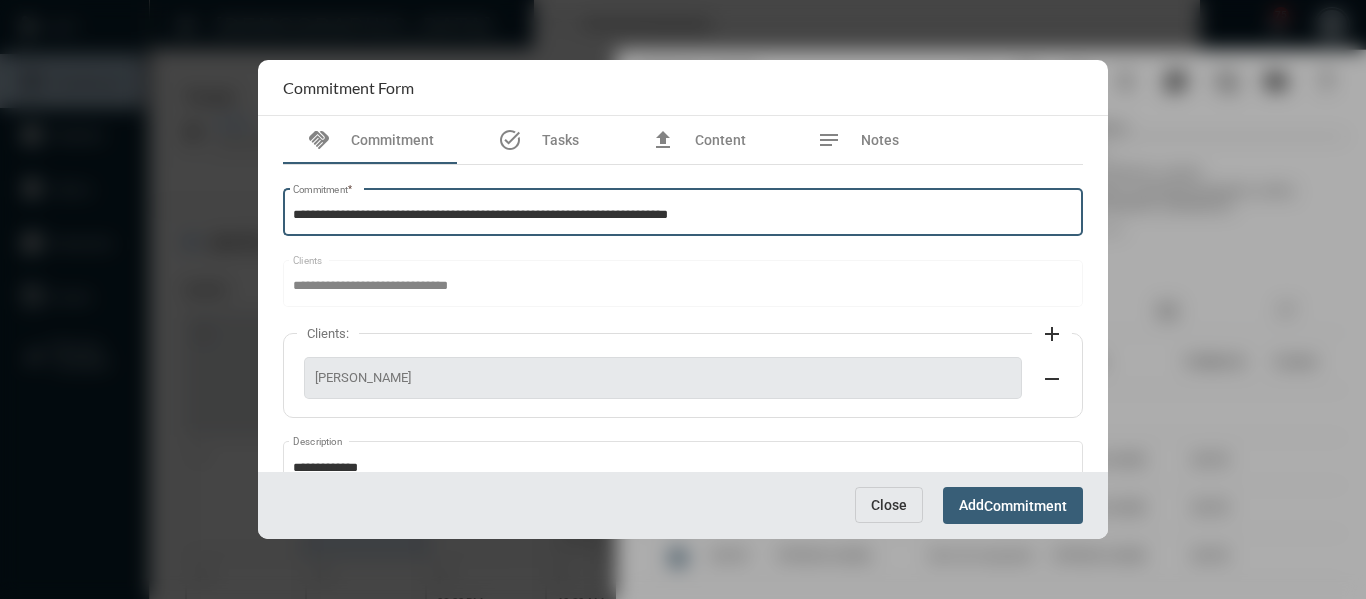 click on "**********" at bounding box center (683, 215) 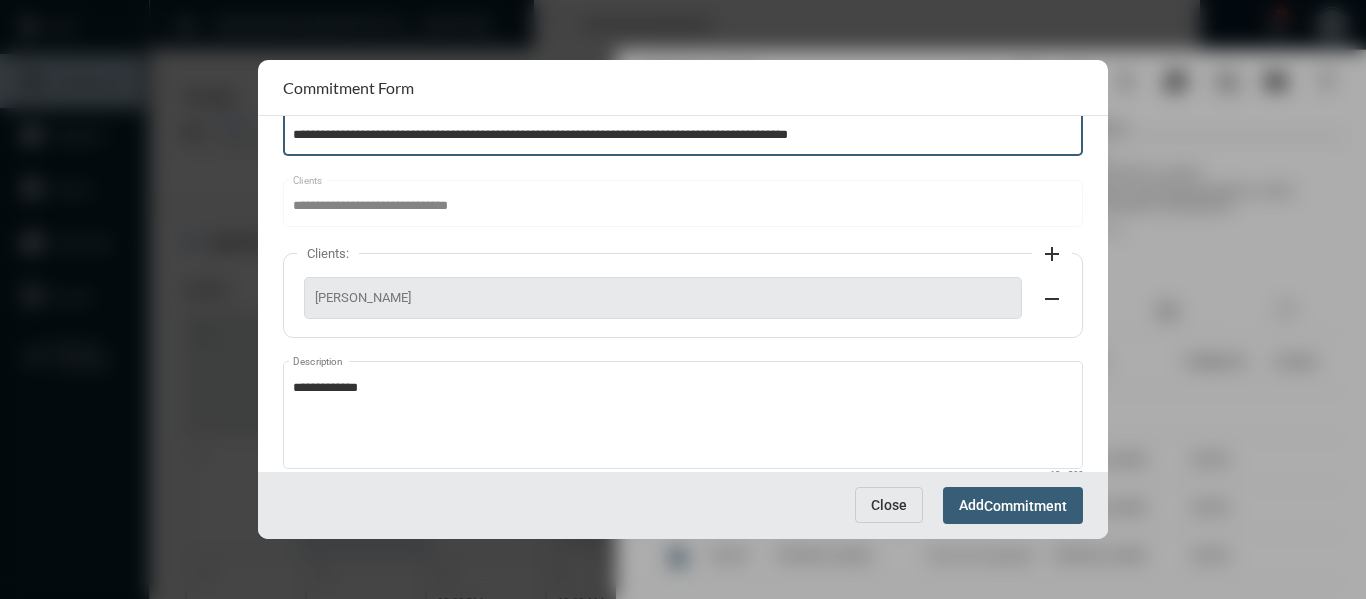 scroll, scrollTop: 200, scrollLeft: 0, axis: vertical 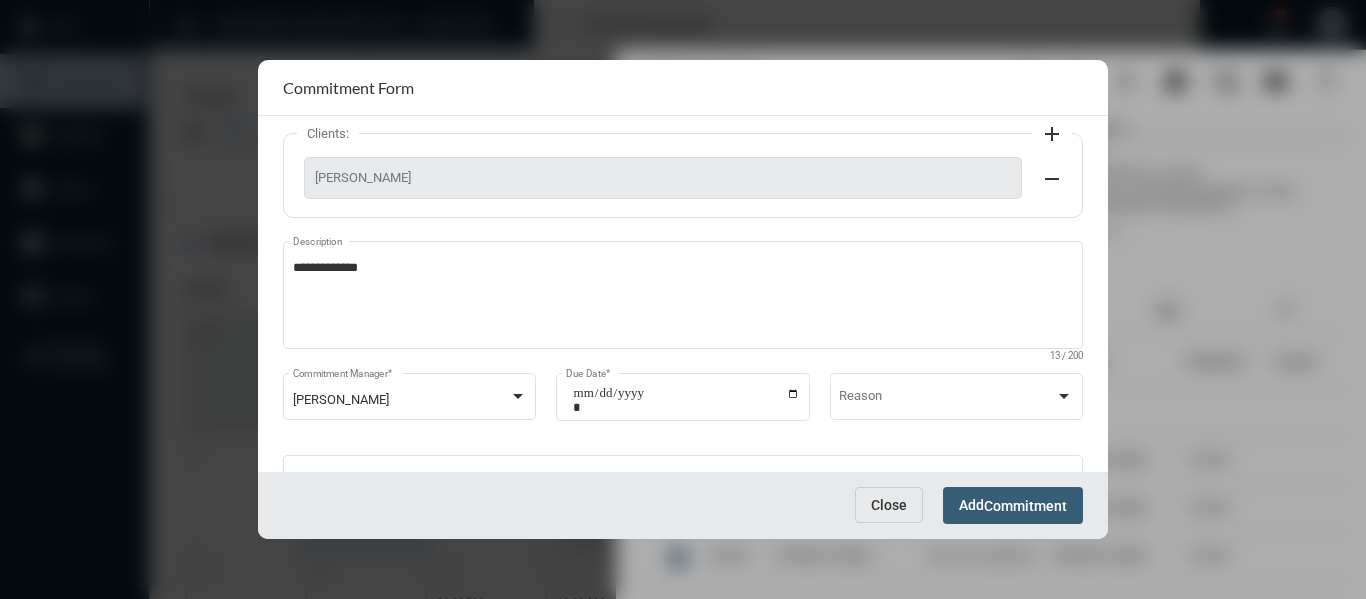 type on "**********" 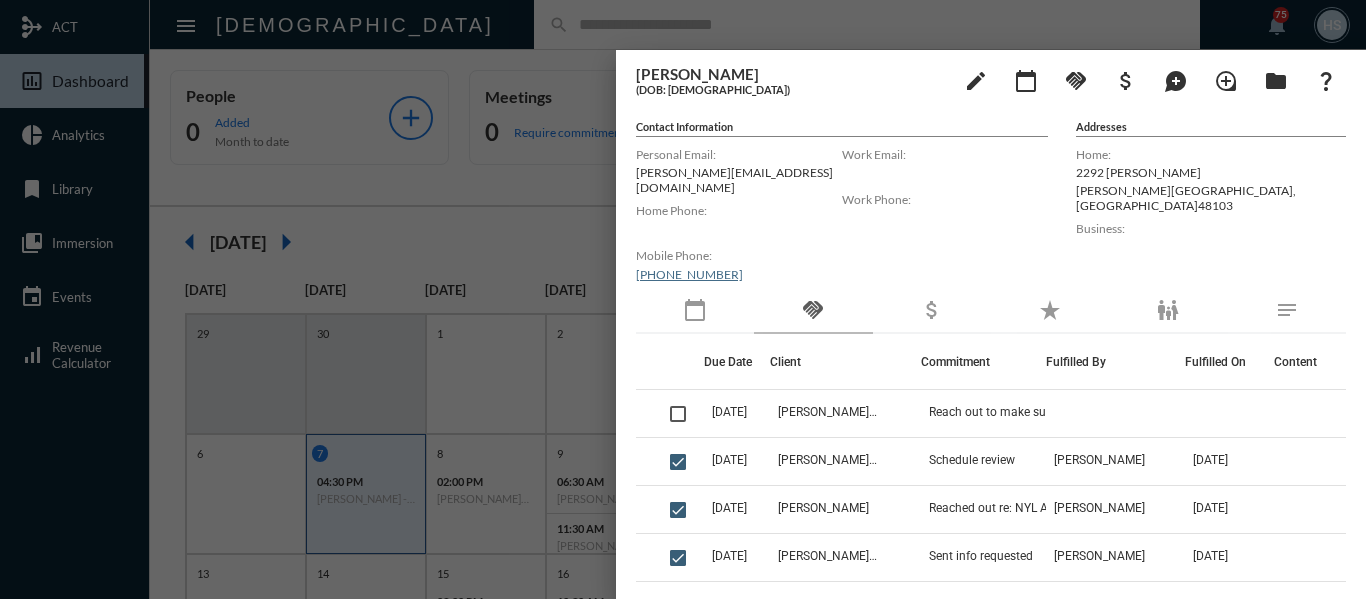 click at bounding box center (683, 299) 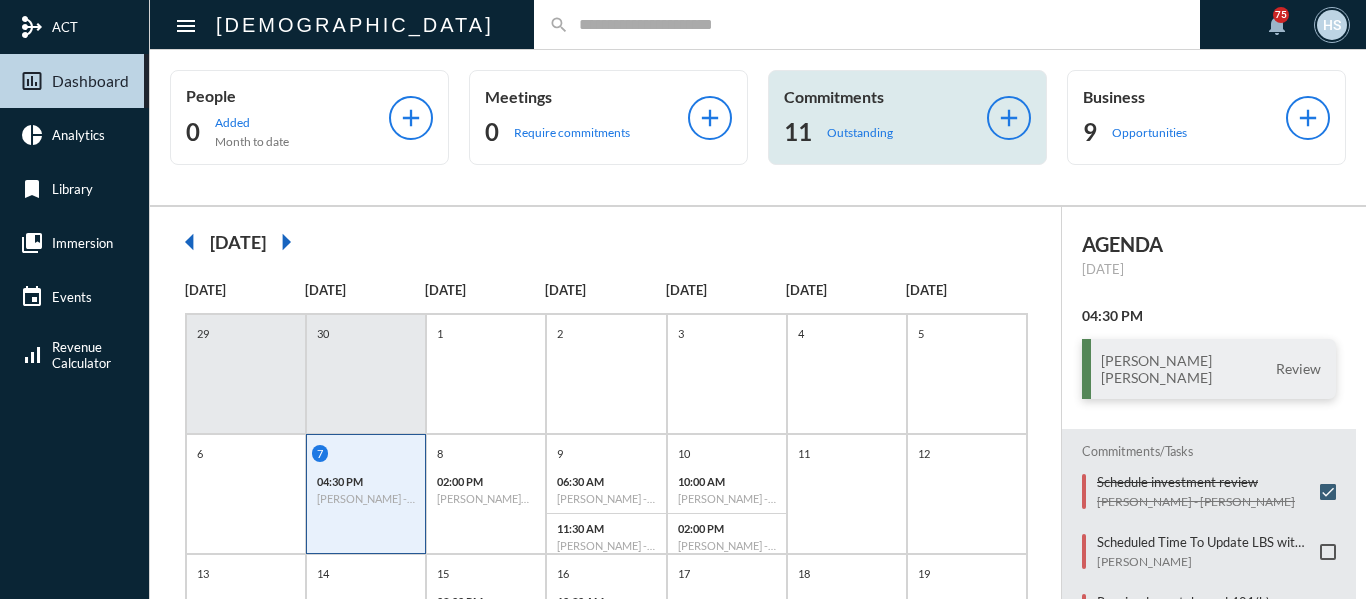 click on "Outstanding" 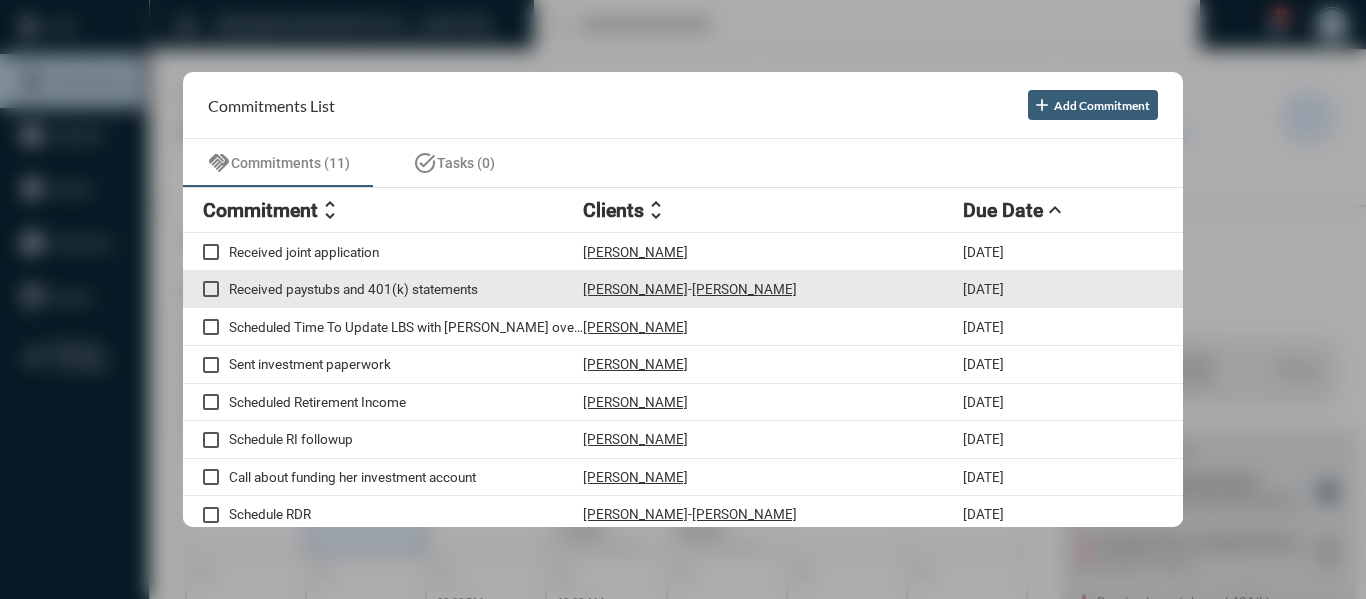 click on "Received paystubs and 401(k) statements" at bounding box center (406, 289) 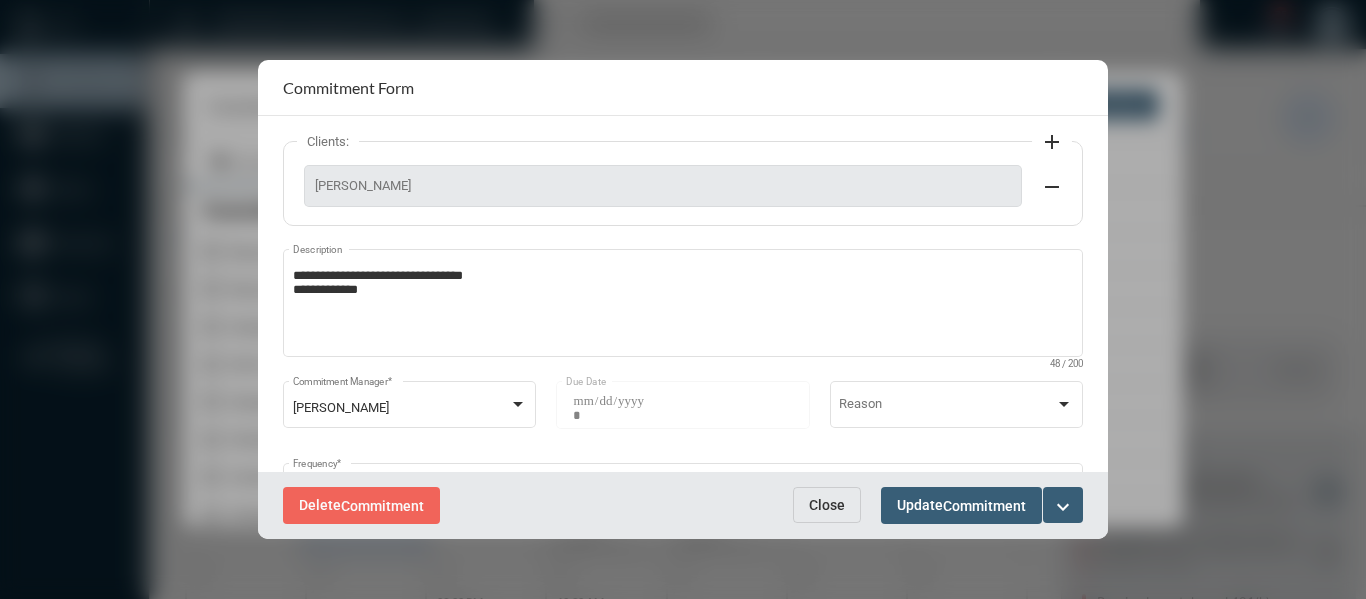 scroll, scrollTop: 200, scrollLeft: 0, axis: vertical 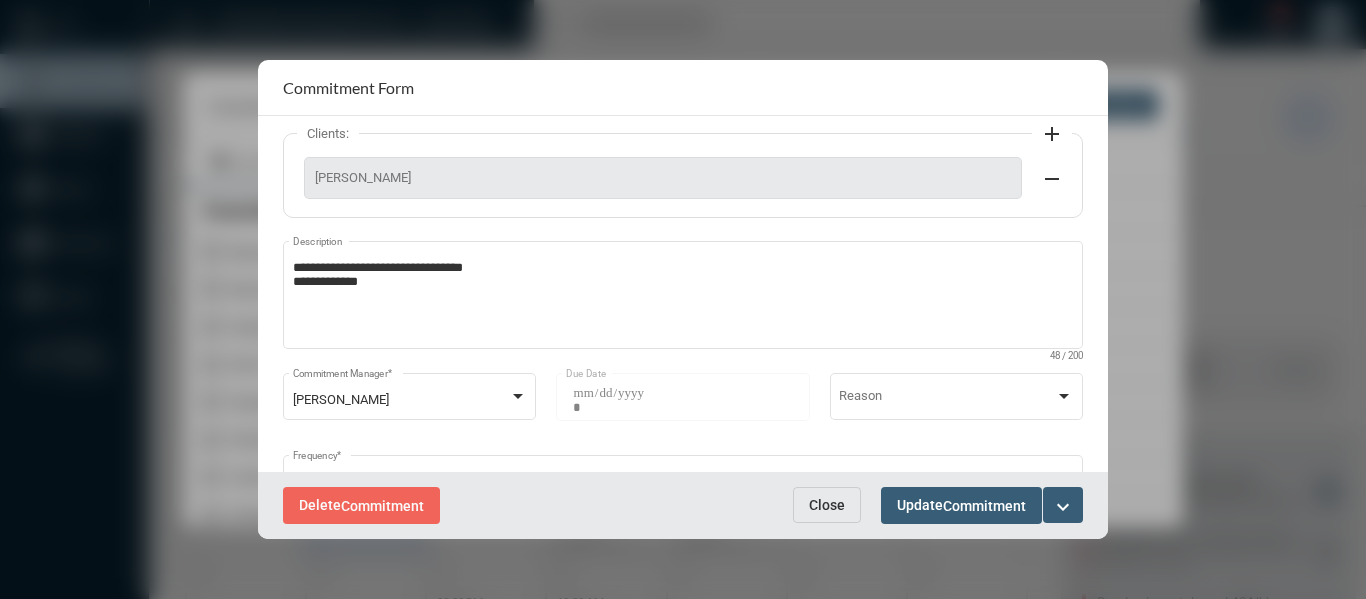 click on "Close" at bounding box center (827, 505) 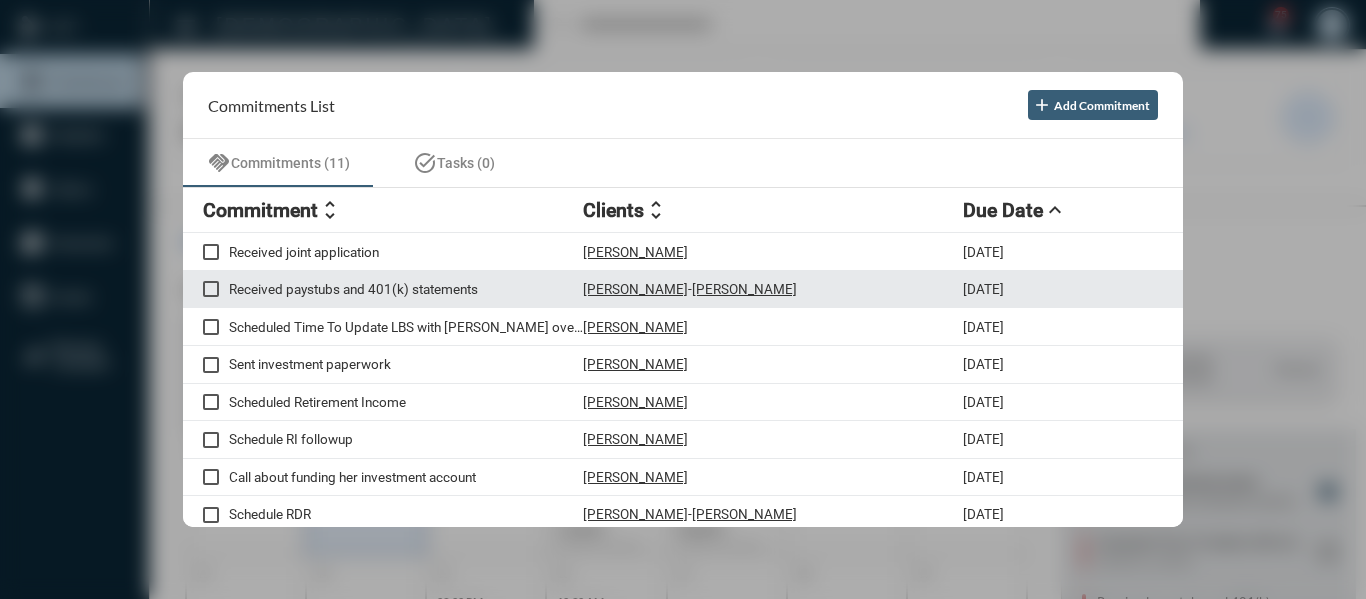click on "Received paystubs and 401(k) statements" at bounding box center [406, 289] 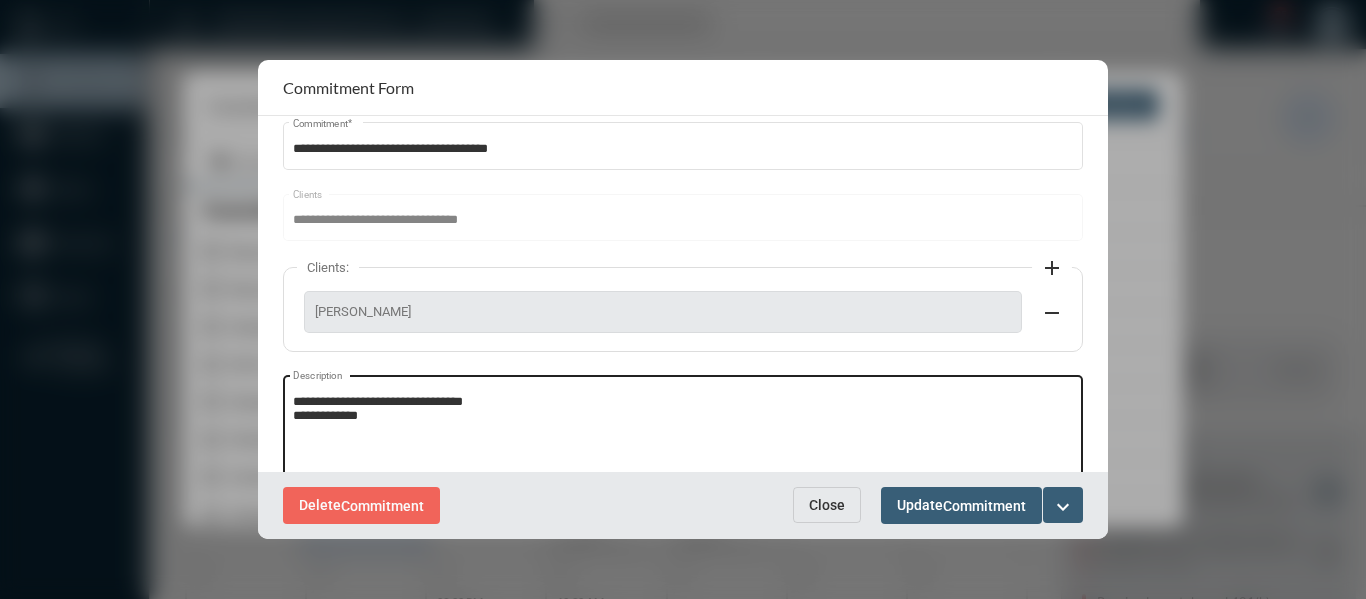 scroll, scrollTop: 100, scrollLeft: 0, axis: vertical 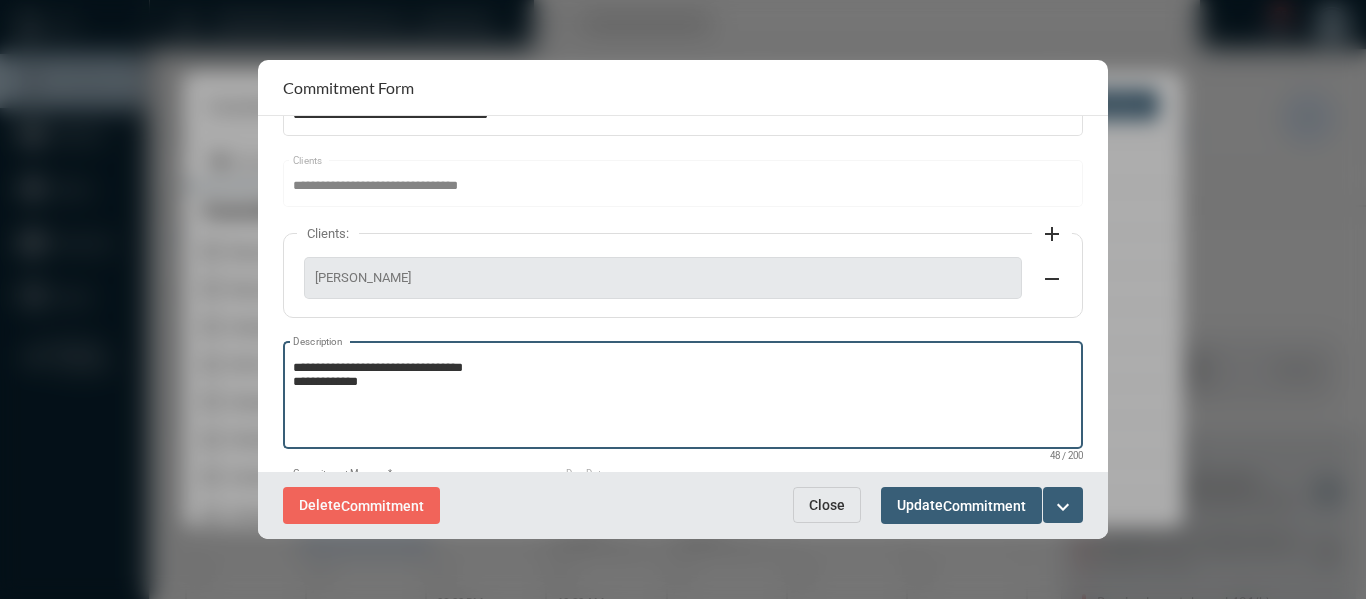 click on "**********" at bounding box center [683, 398] 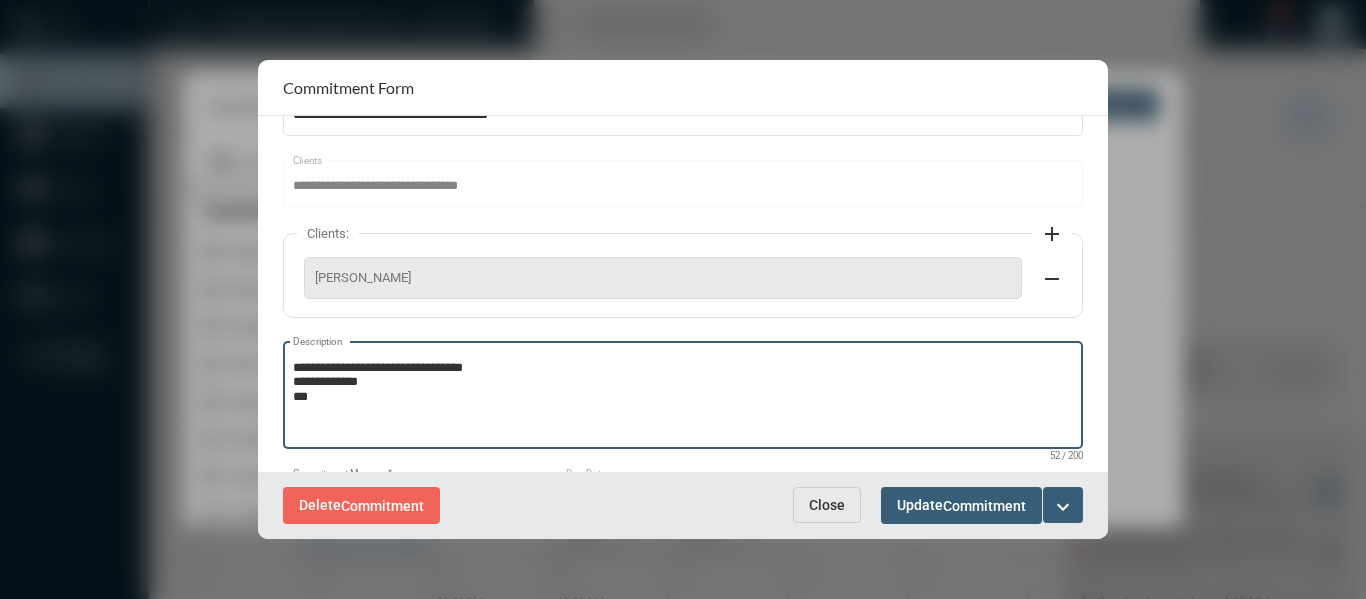 type on "**********" 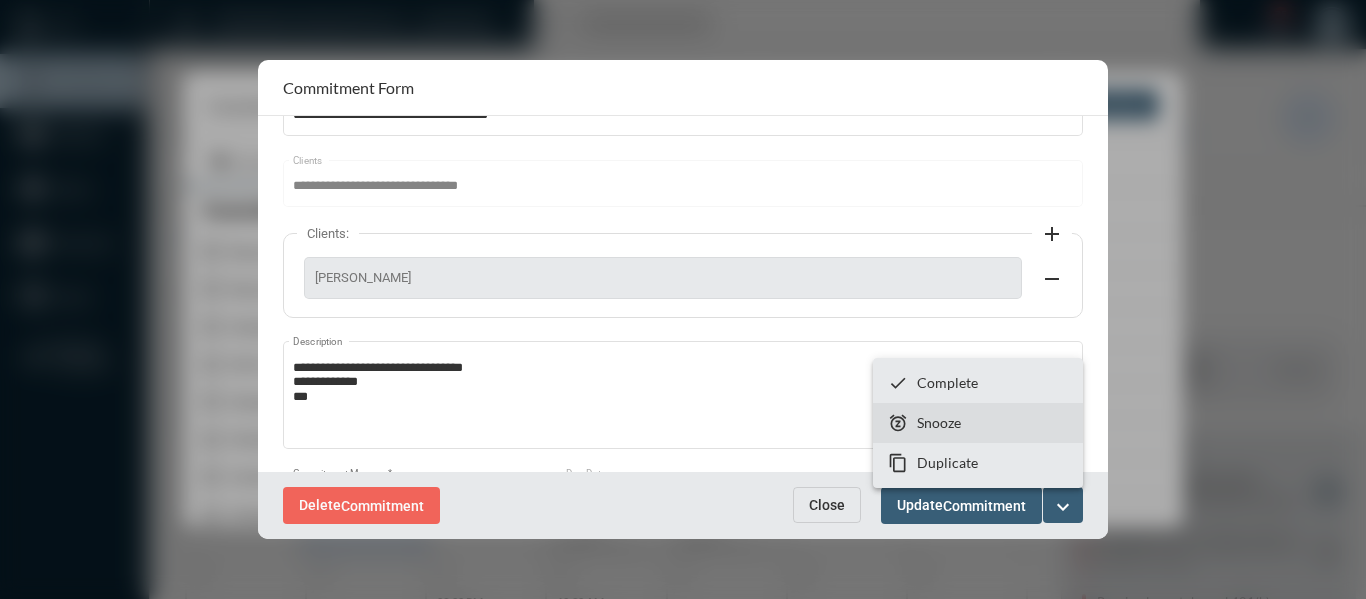 click on "Snooze" at bounding box center [939, 422] 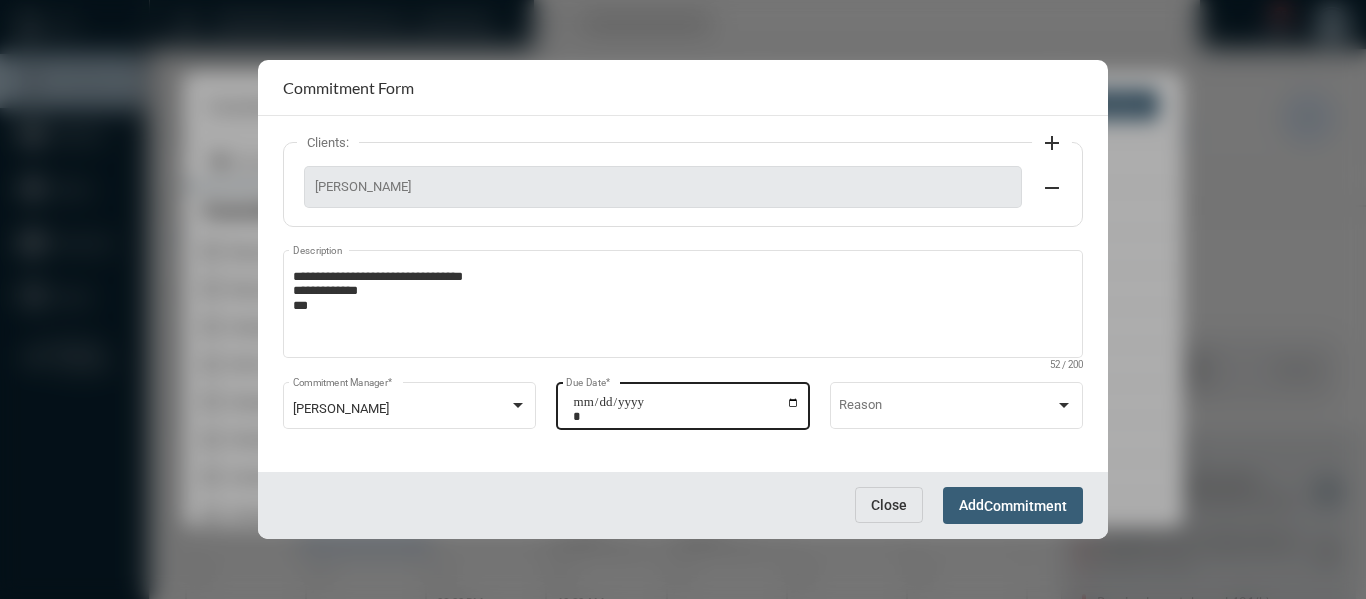 scroll, scrollTop: 199, scrollLeft: 0, axis: vertical 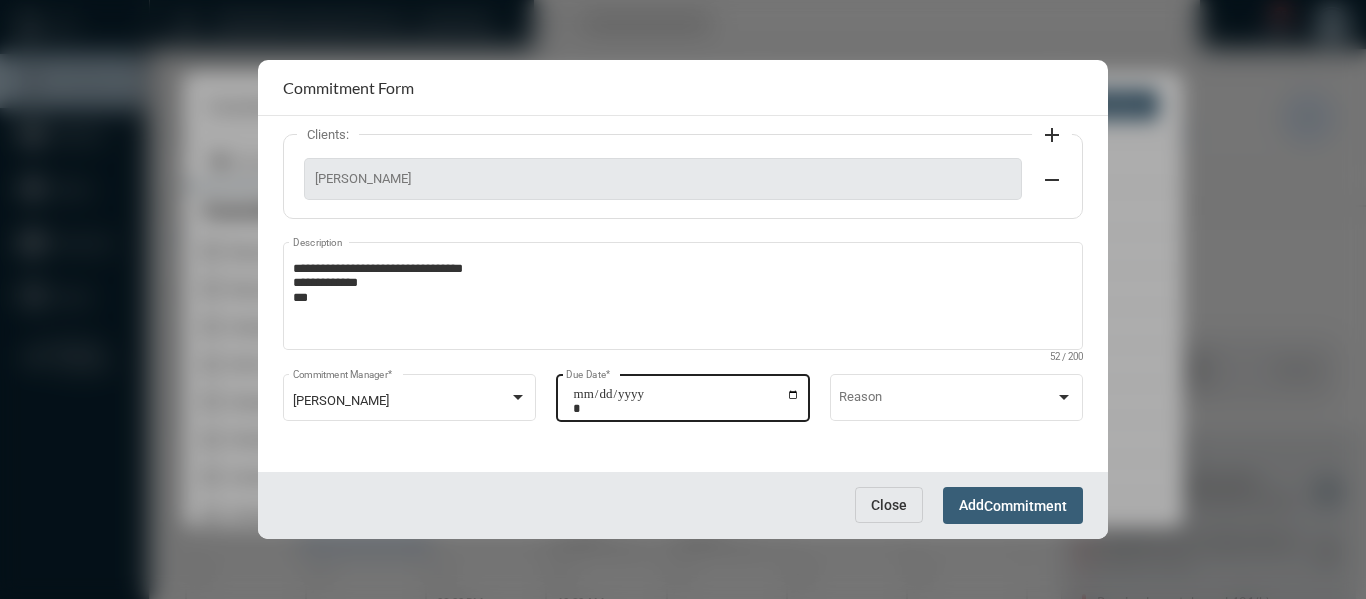 click on "**********" at bounding box center [686, 401] 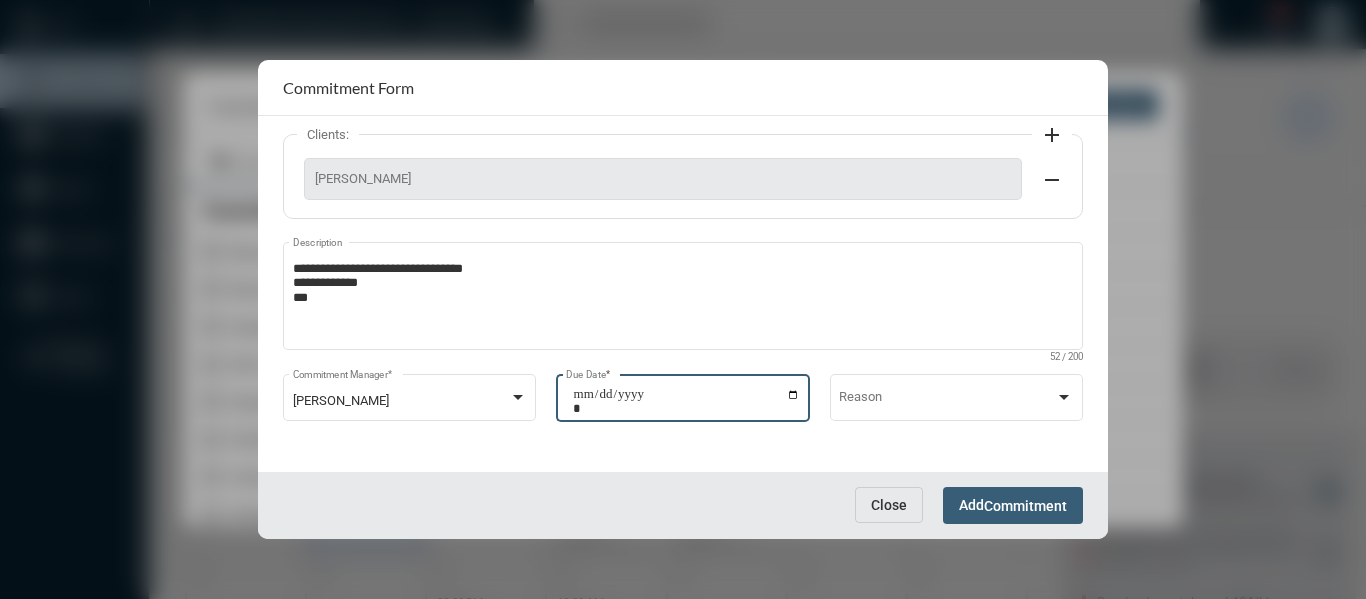 type on "**********" 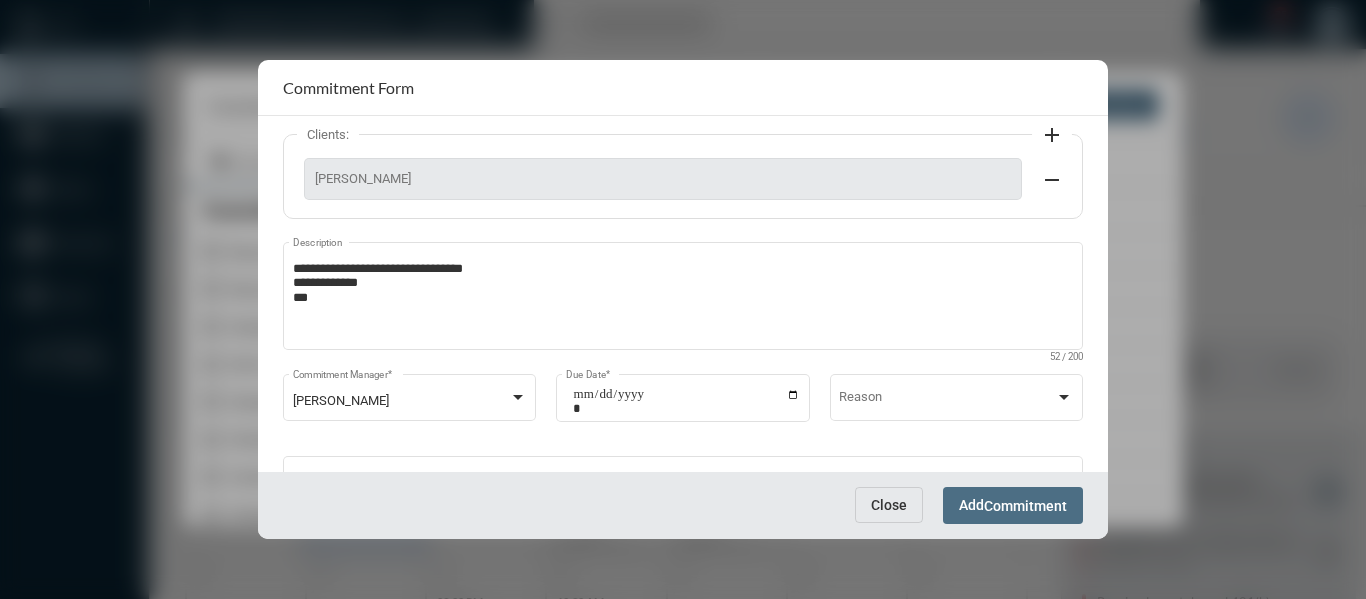 click on "Commitment" at bounding box center (1025, 506) 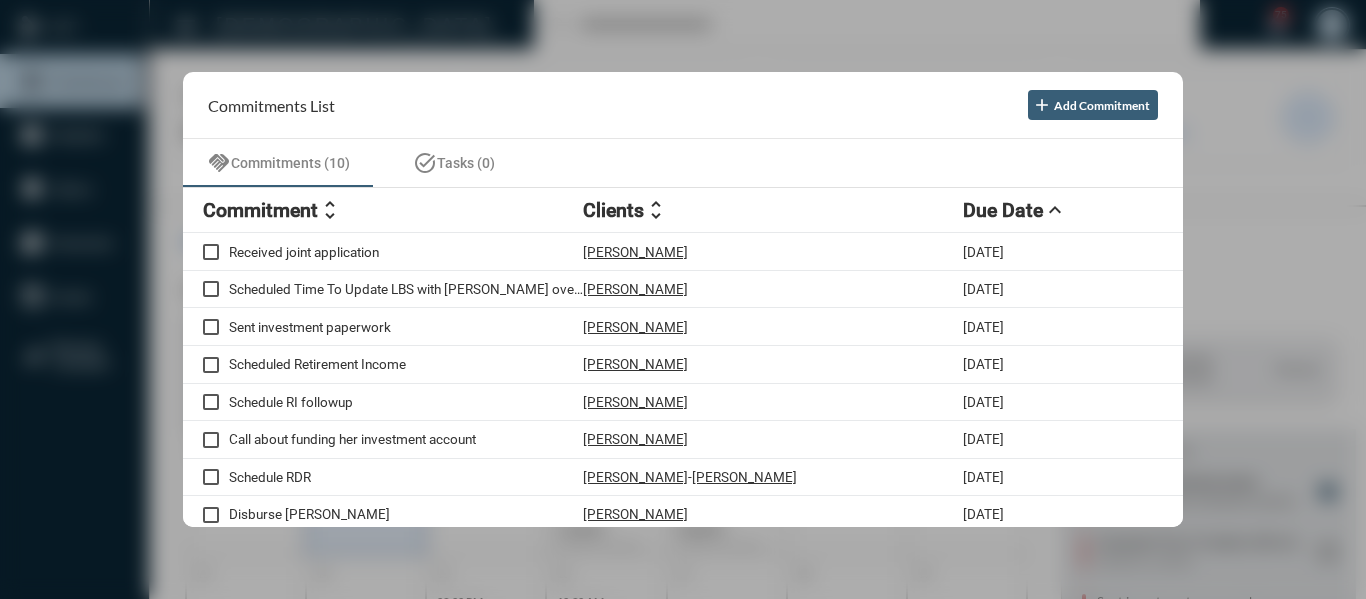 click at bounding box center (683, 299) 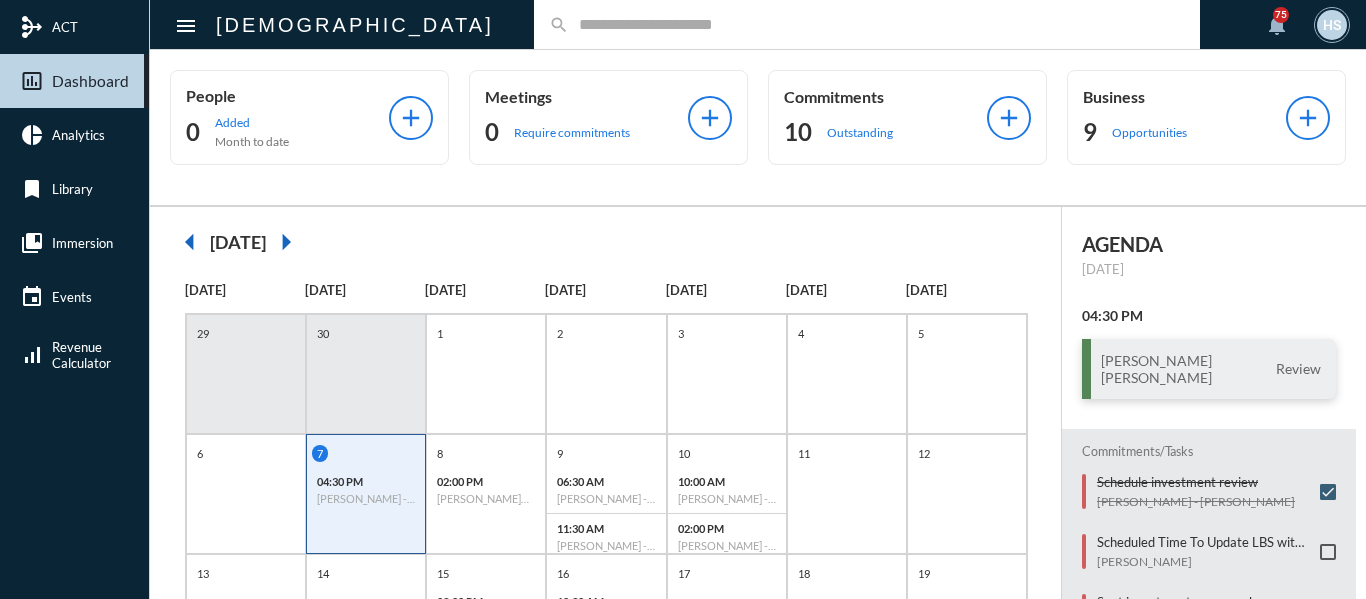 click 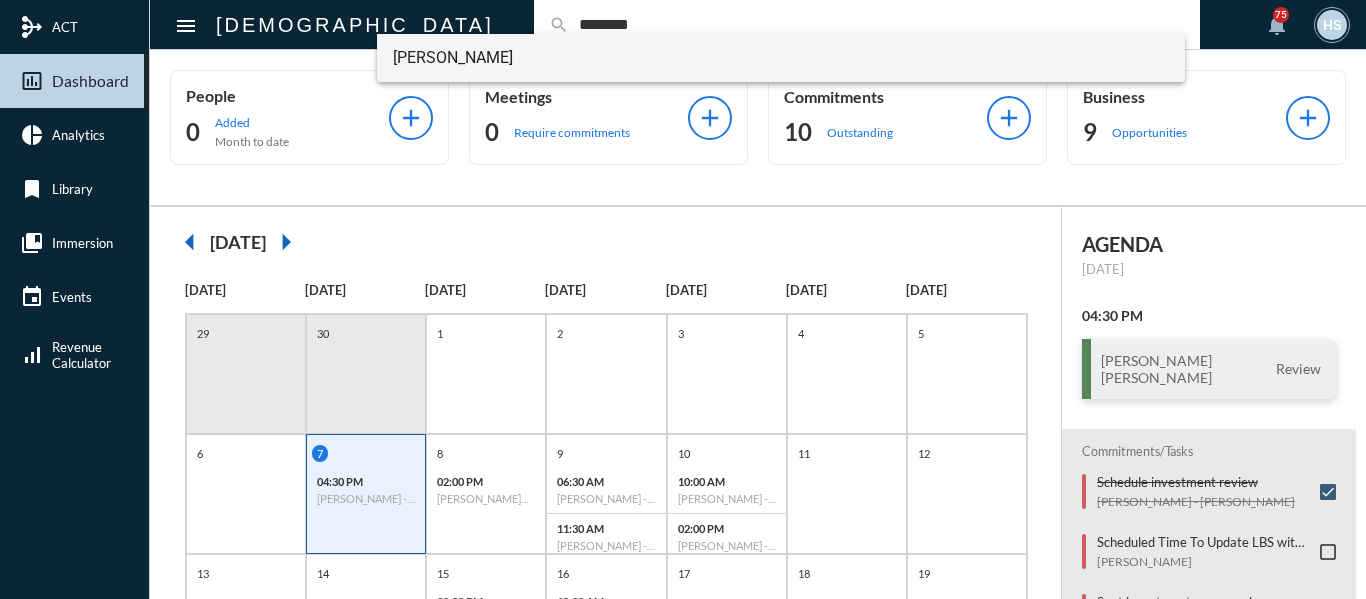type on "********" 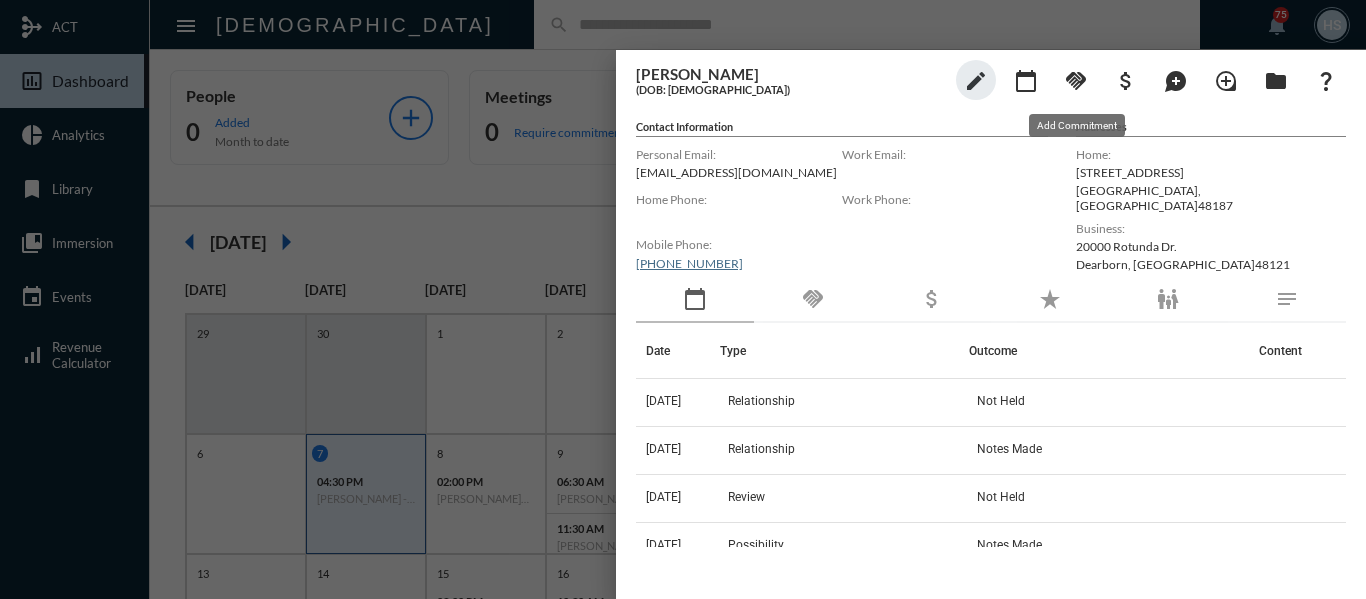 click on "handshake" 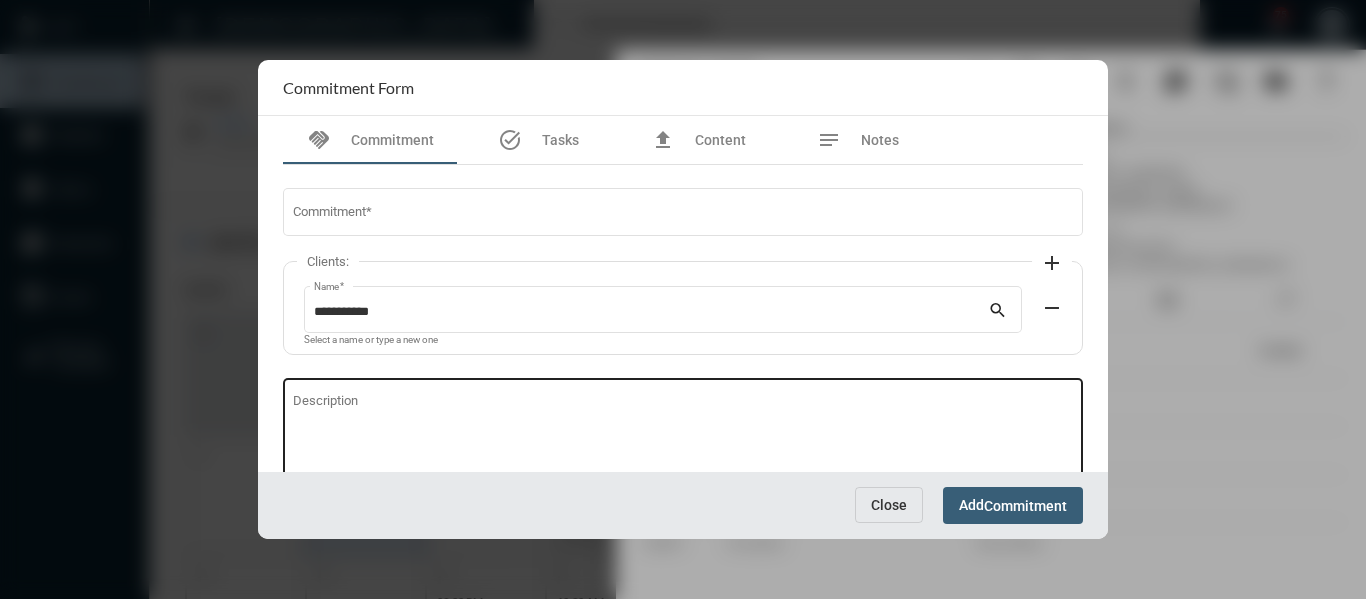 click on "Description" at bounding box center [683, 435] 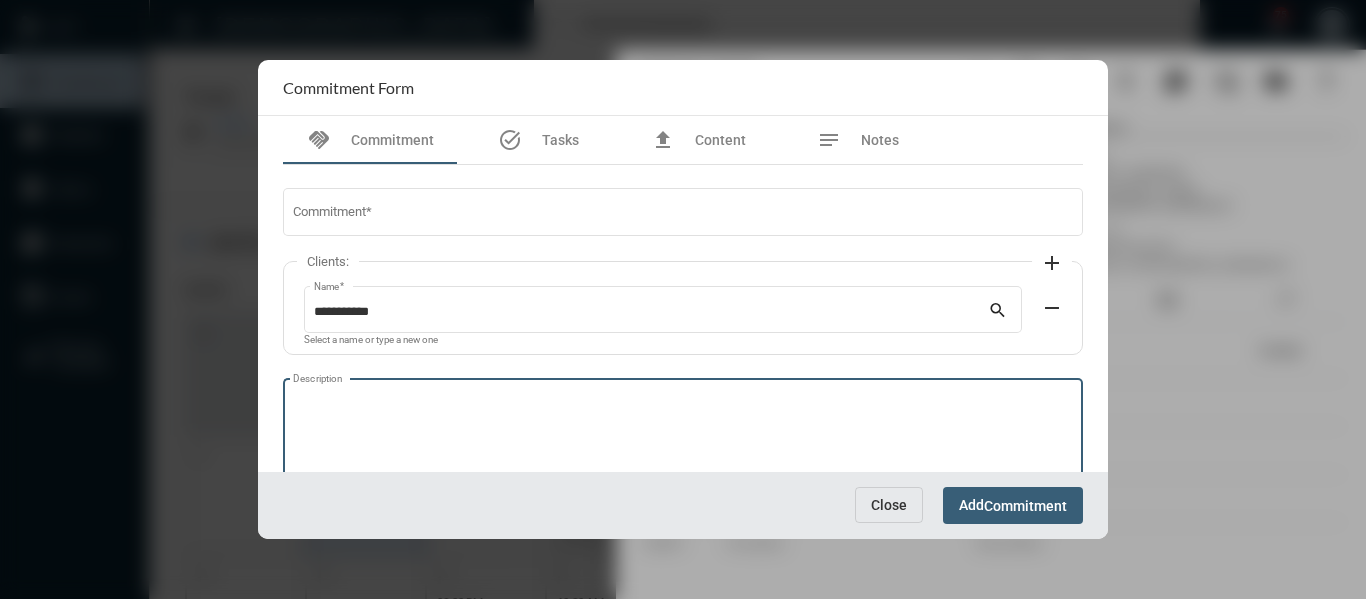 paste on "**********" 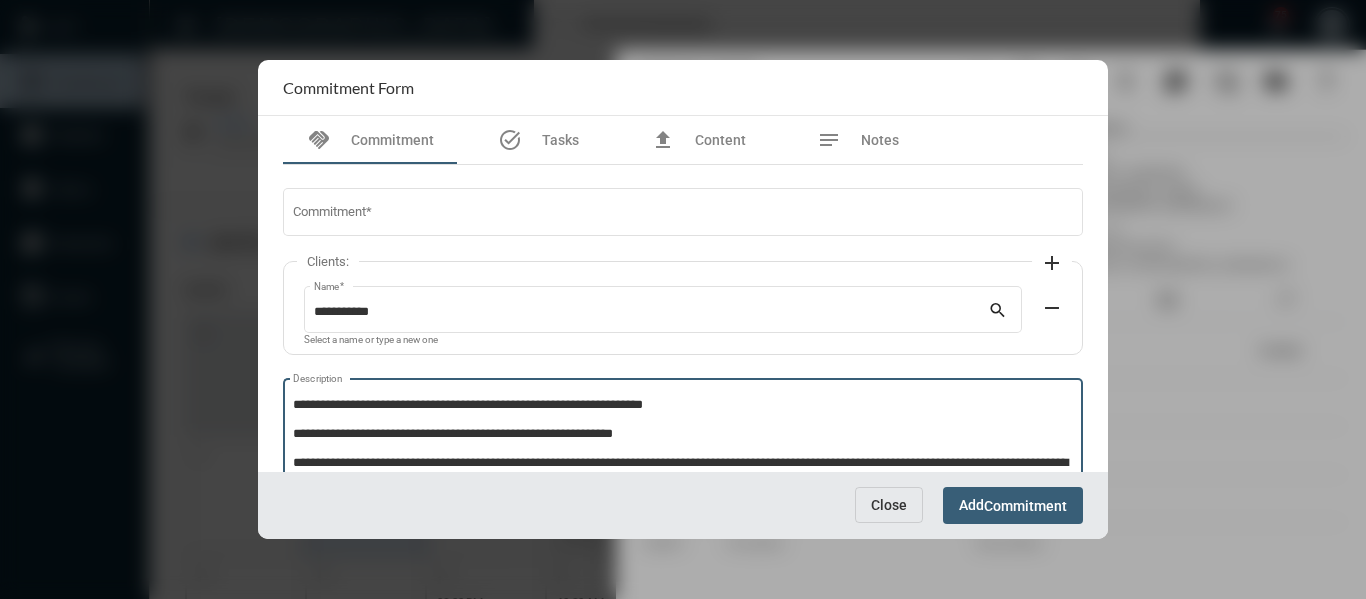 scroll, scrollTop: 10, scrollLeft: 0, axis: vertical 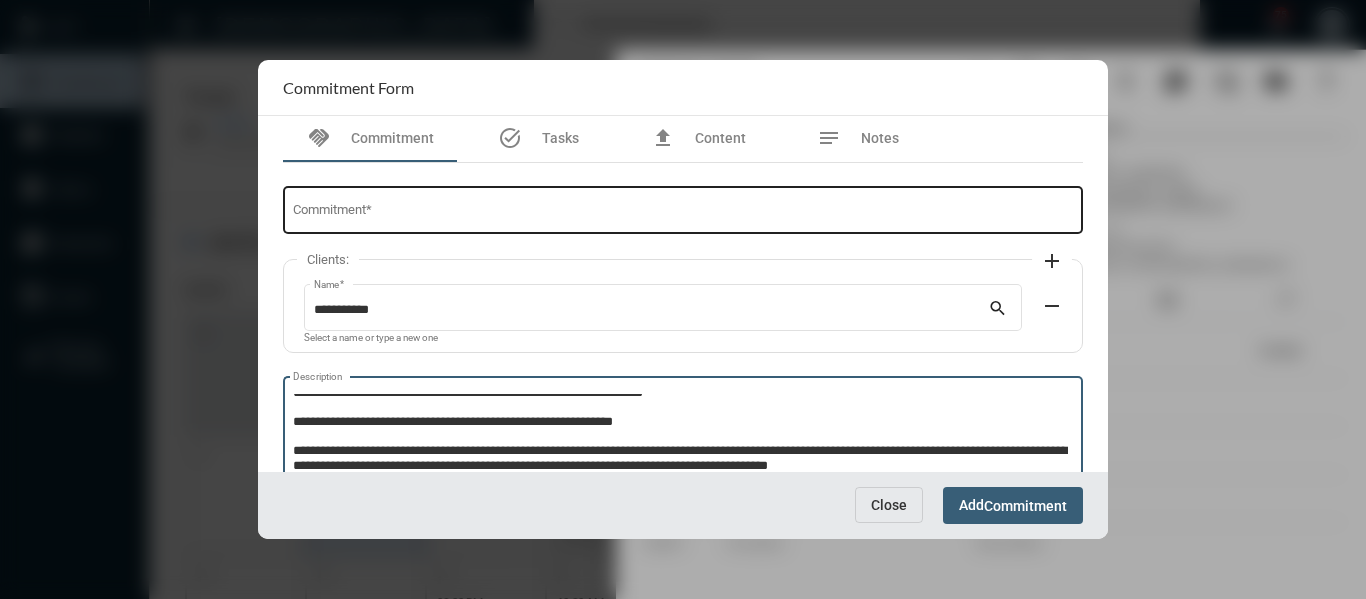 type on "**********" 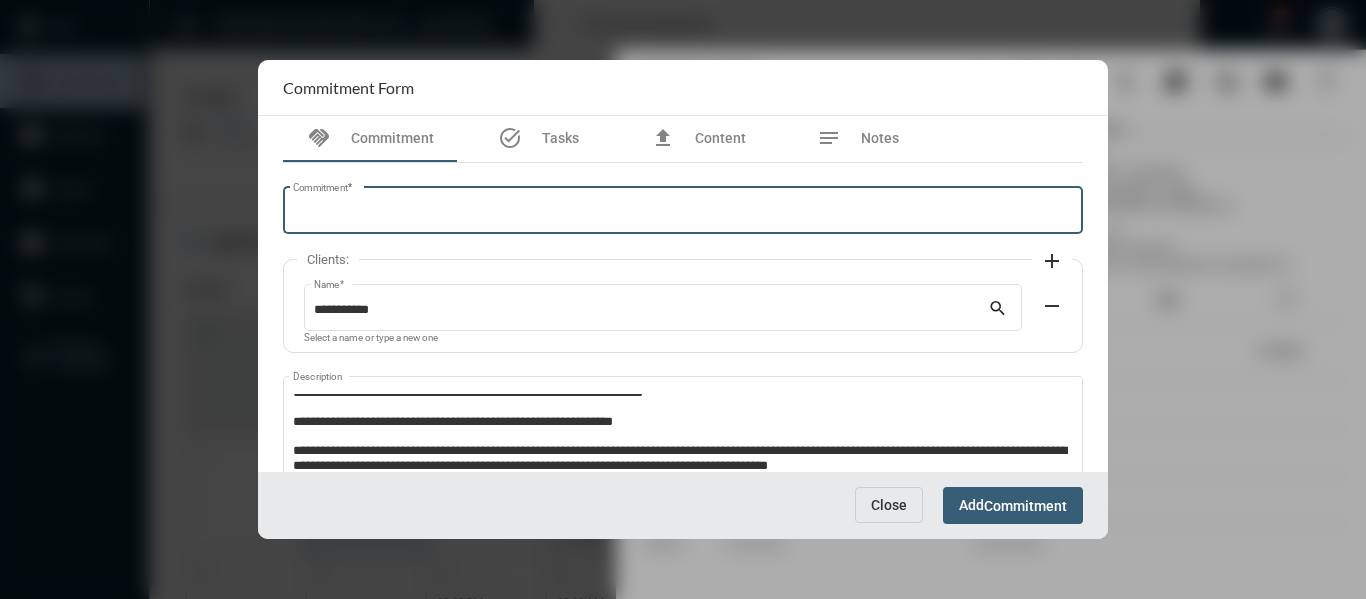 click on "Commitment  *" at bounding box center (683, 213) 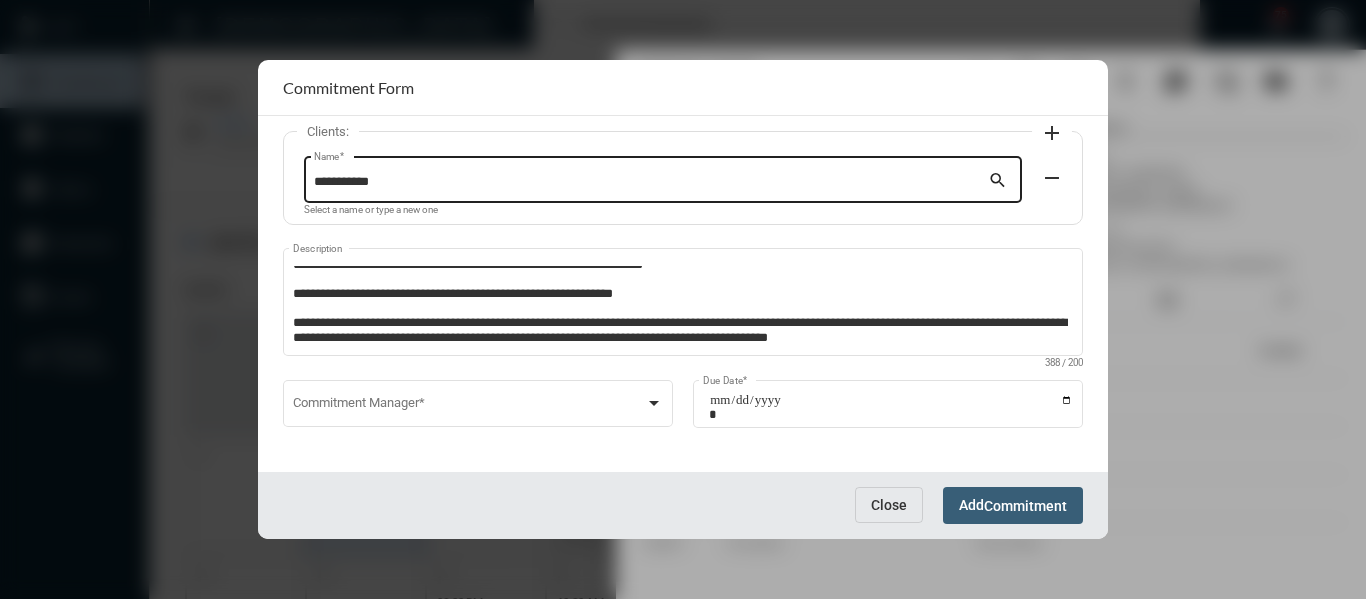 scroll, scrollTop: 136, scrollLeft: 0, axis: vertical 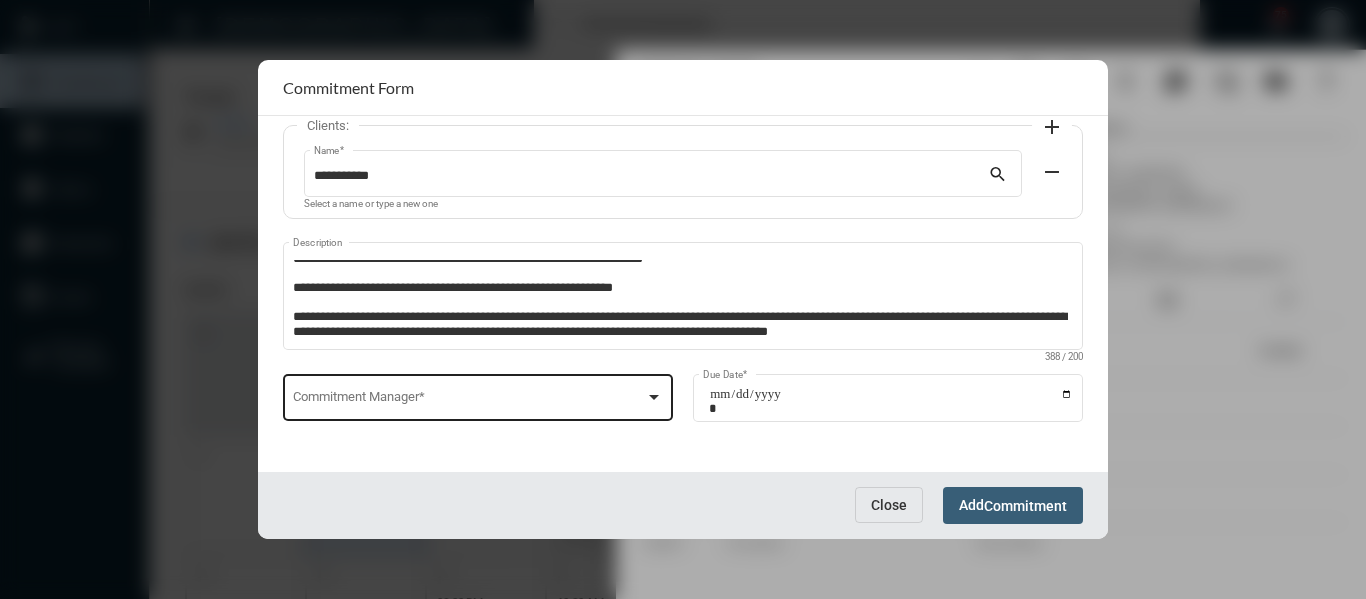 type on "**********" 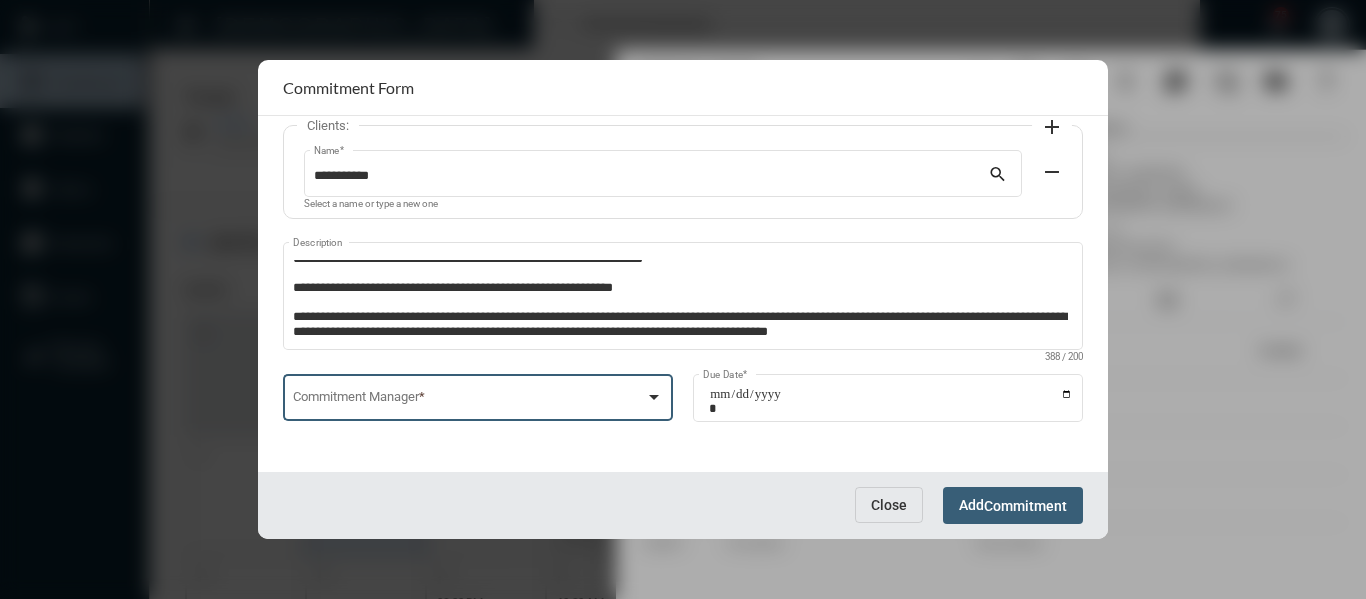 click at bounding box center (654, 397) 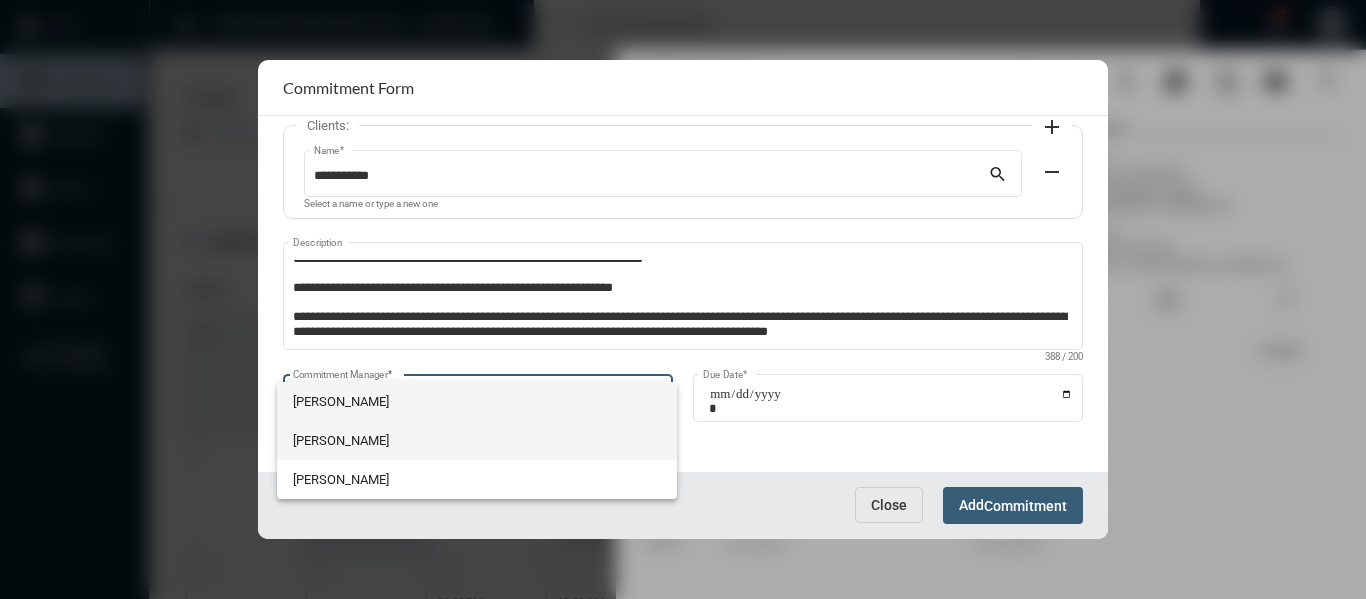 click on "Holly Skelton" at bounding box center [477, 440] 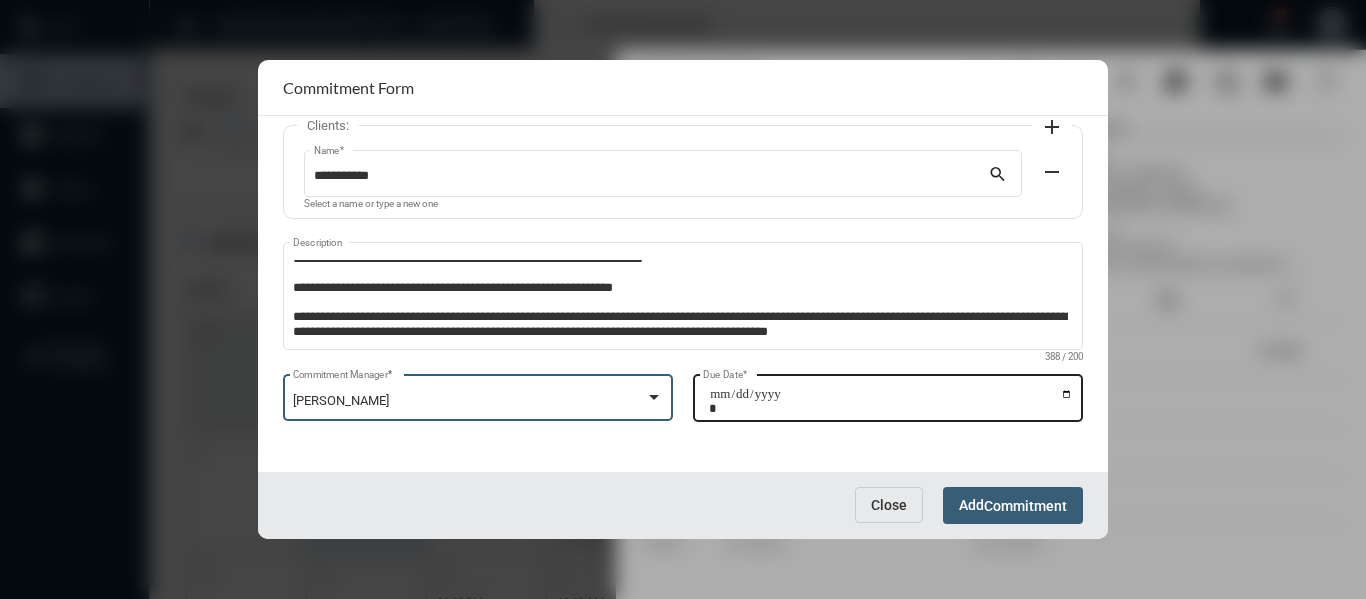 click on "Due Date  *" at bounding box center [891, 401] 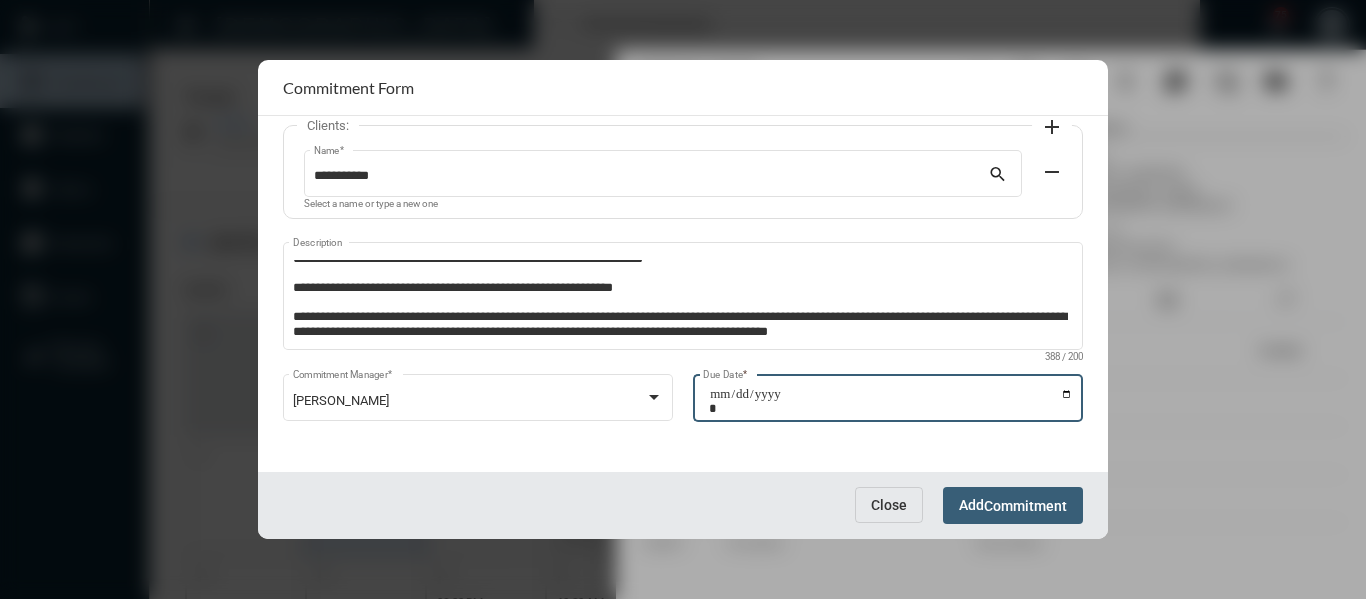 type on "**********" 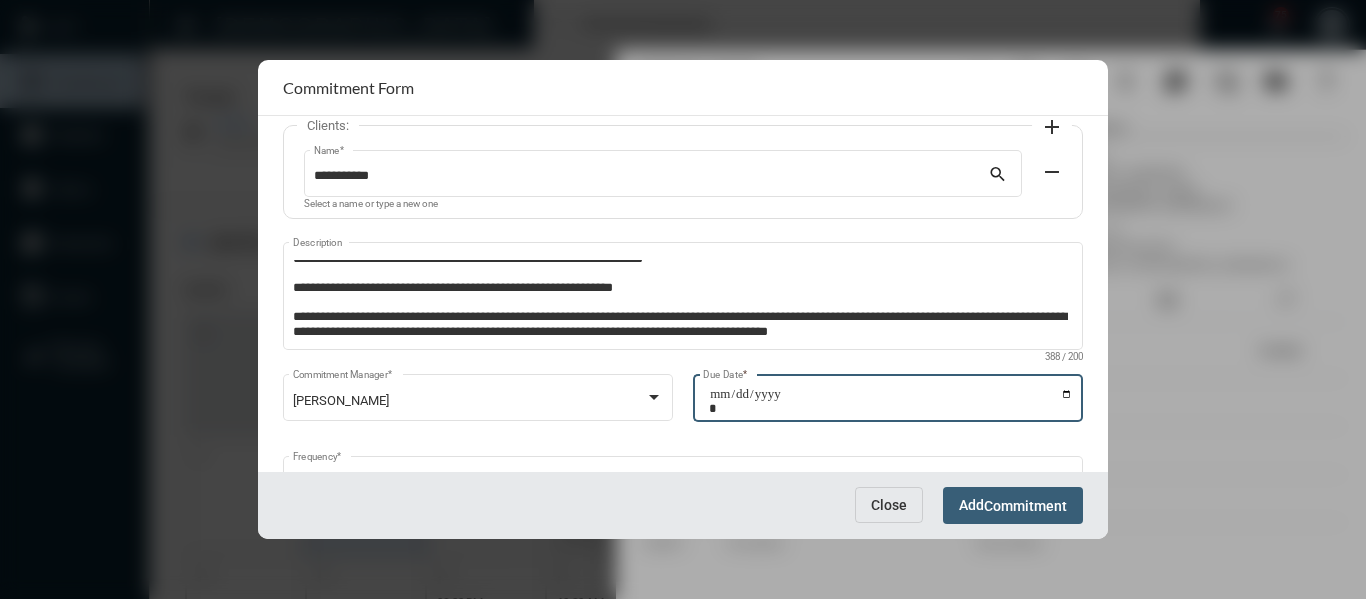 click on "Commitment" at bounding box center (1025, 506) 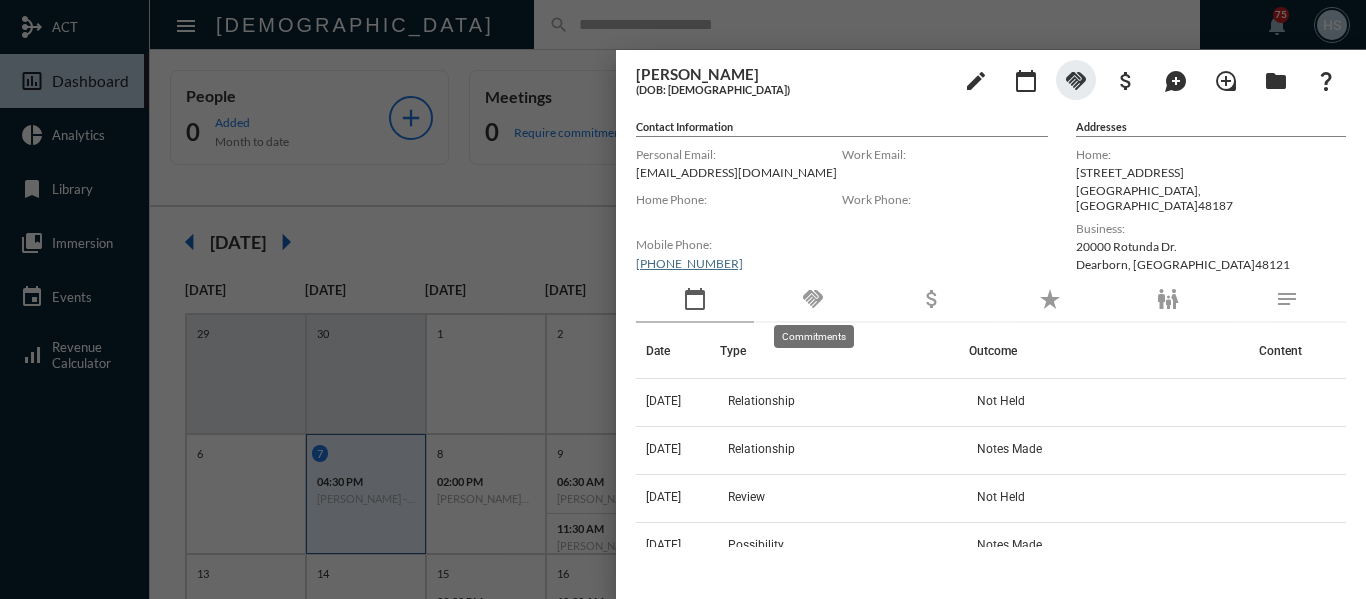 click on "handshake" 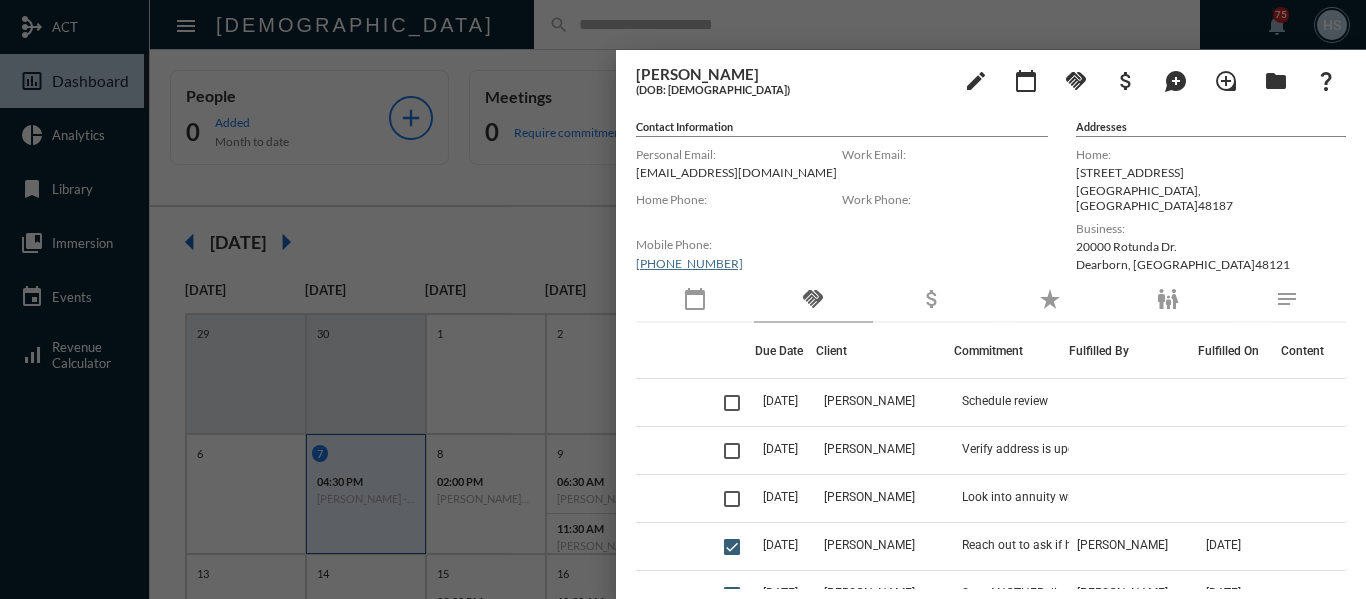 click at bounding box center (683, 299) 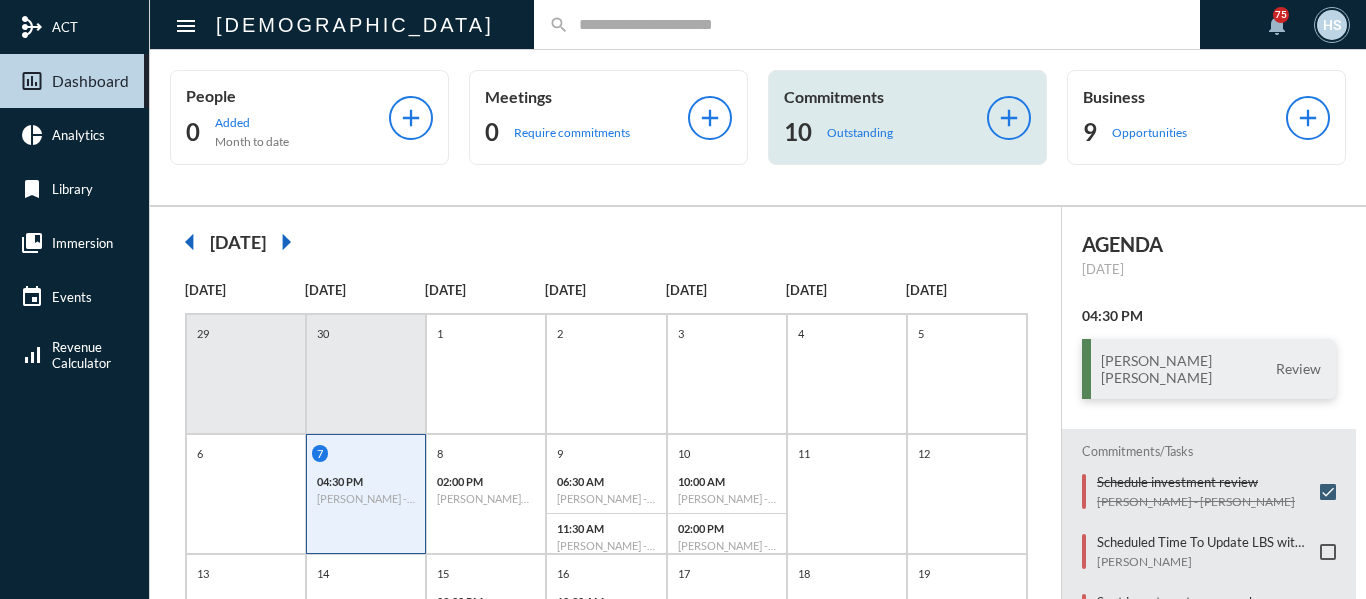 click on "Outstanding" 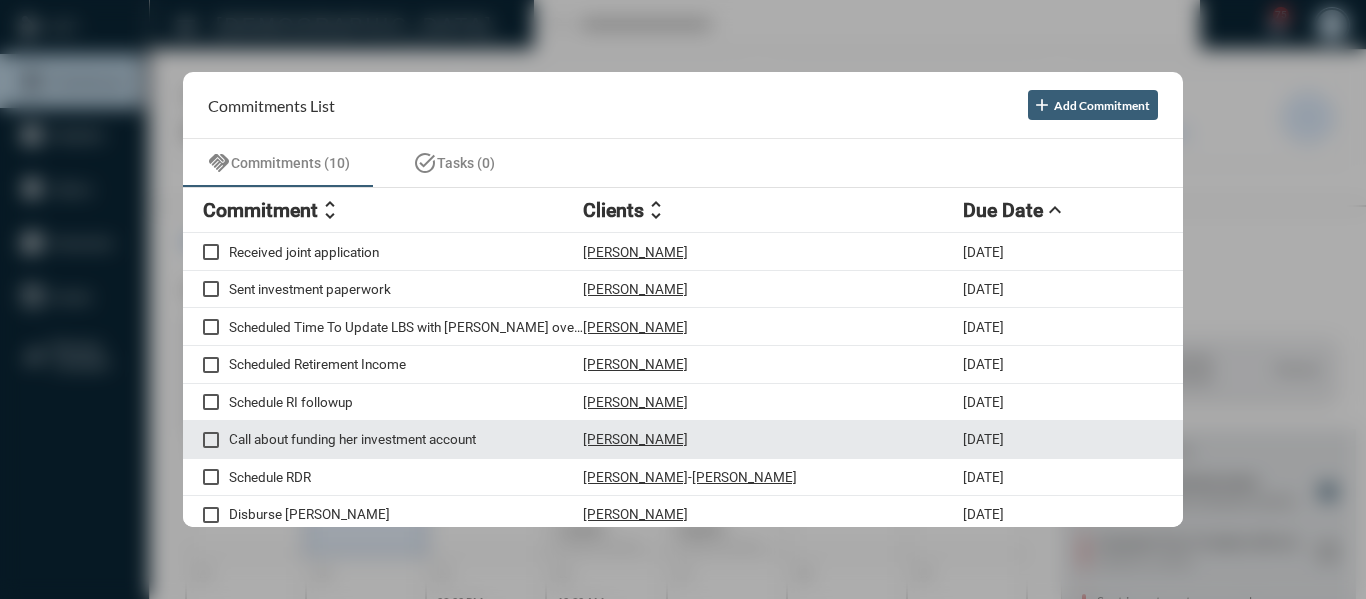 click on "Call about funding her investment account" at bounding box center [406, 439] 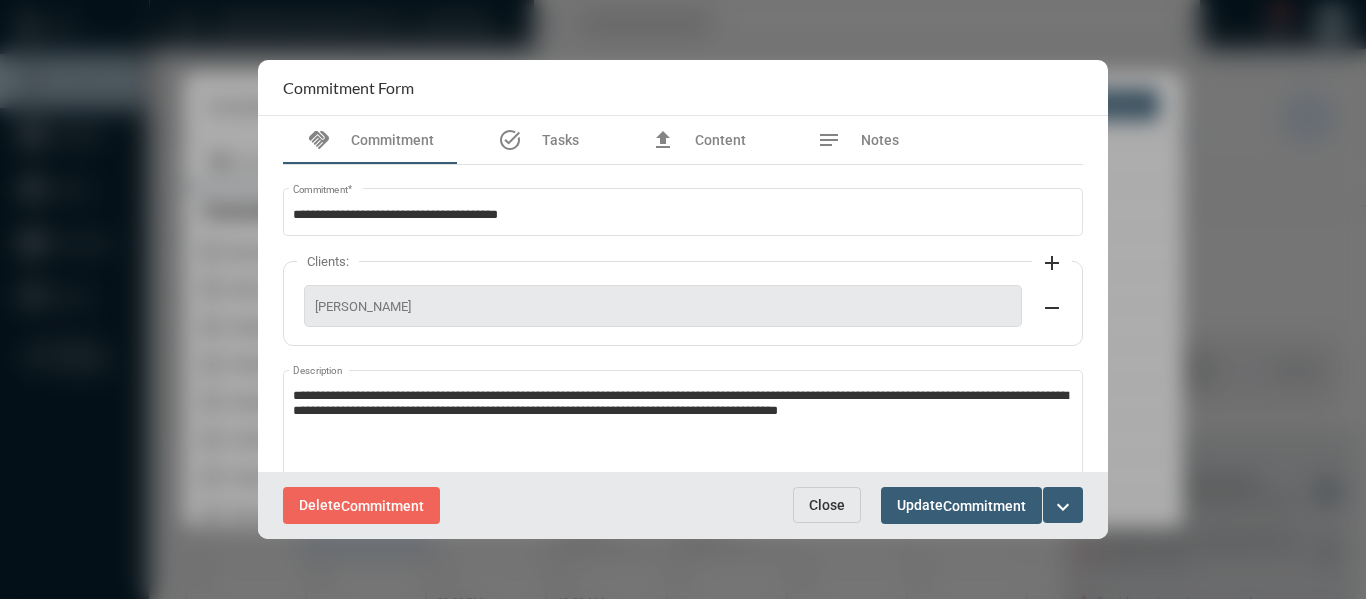click on "Close" at bounding box center [827, 505] 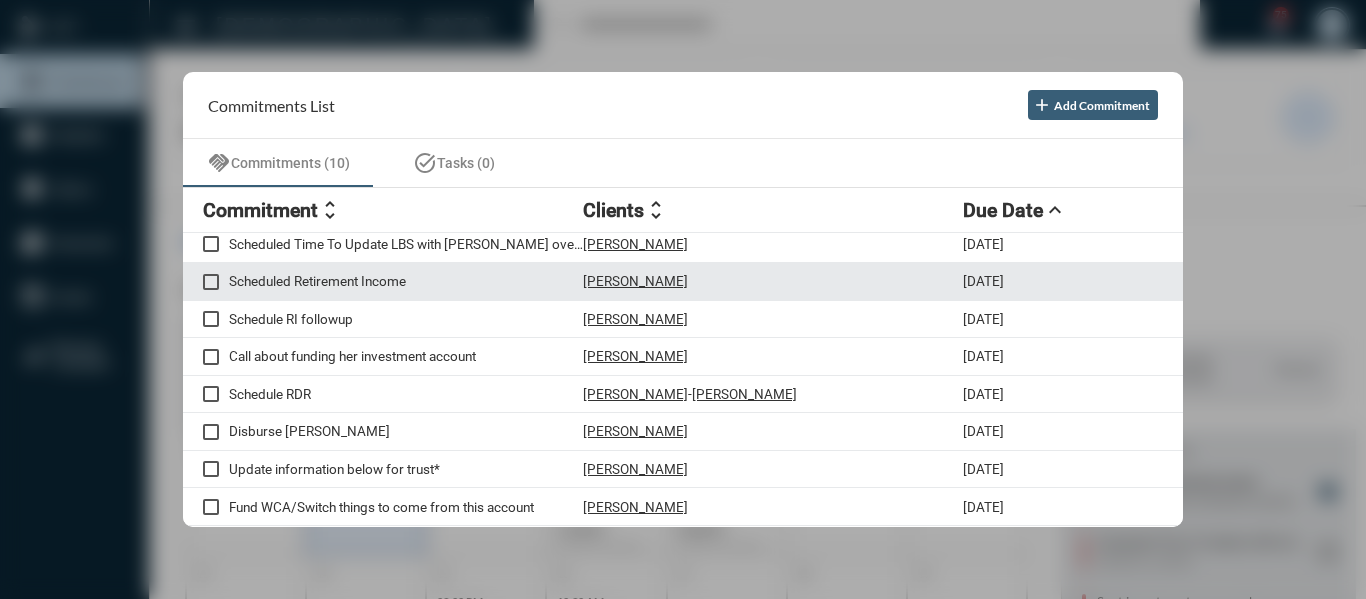 scroll, scrollTop: 0, scrollLeft: 0, axis: both 